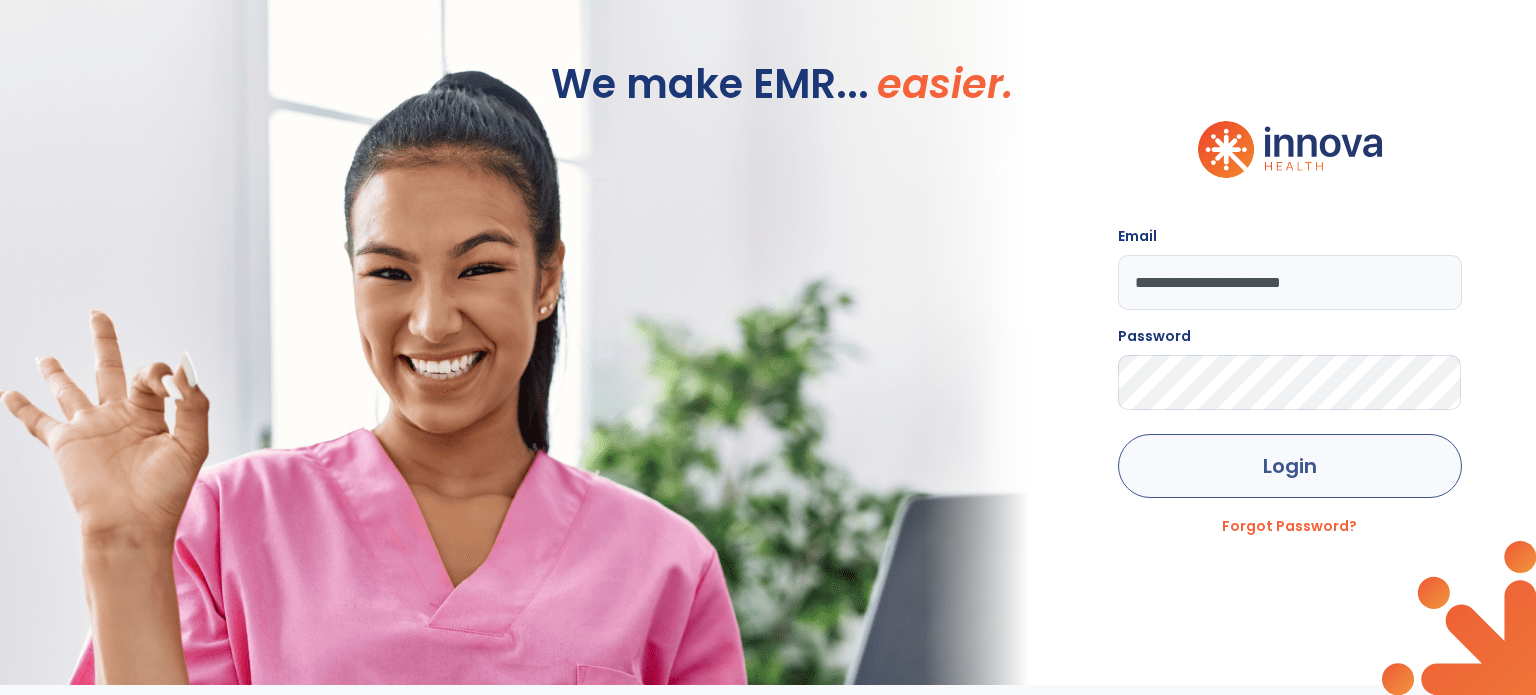 scroll, scrollTop: 0, scrollLeft: 0, axis: both 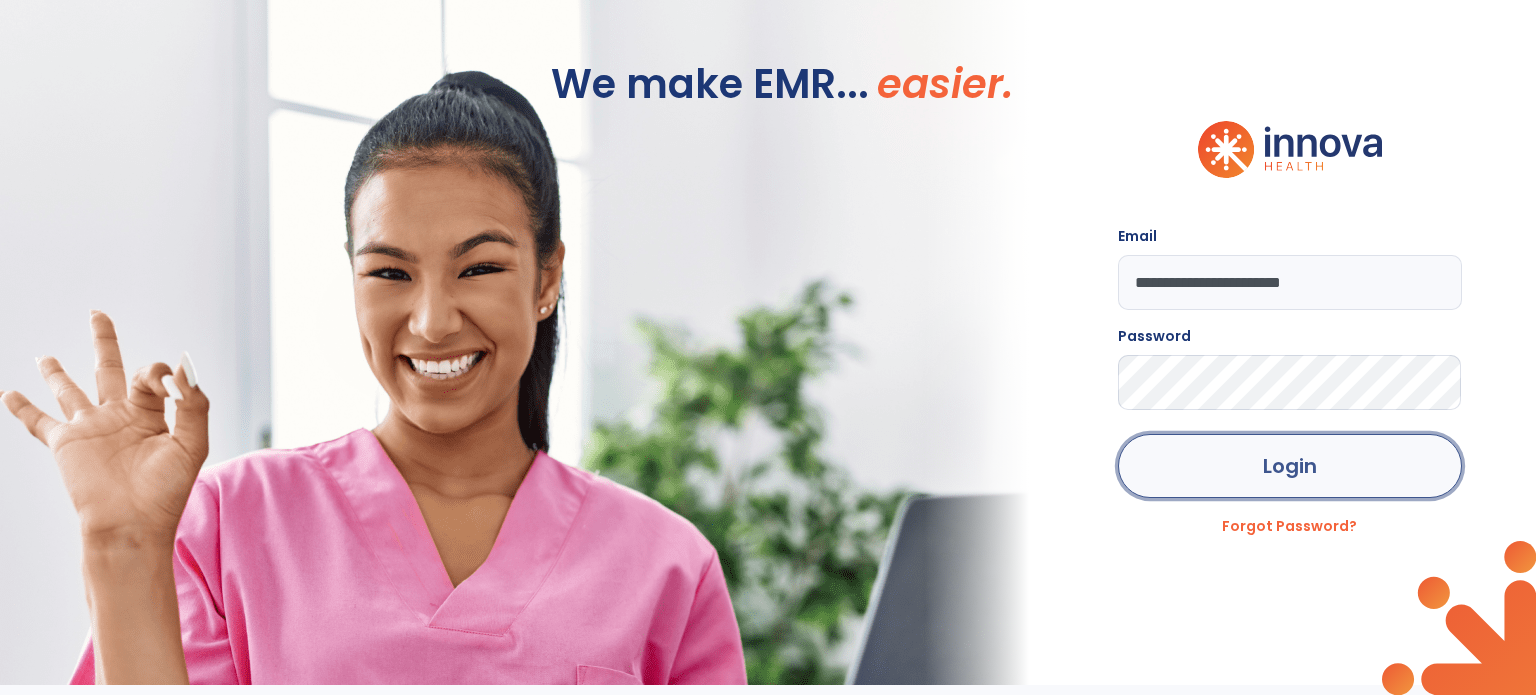 click on "Login" 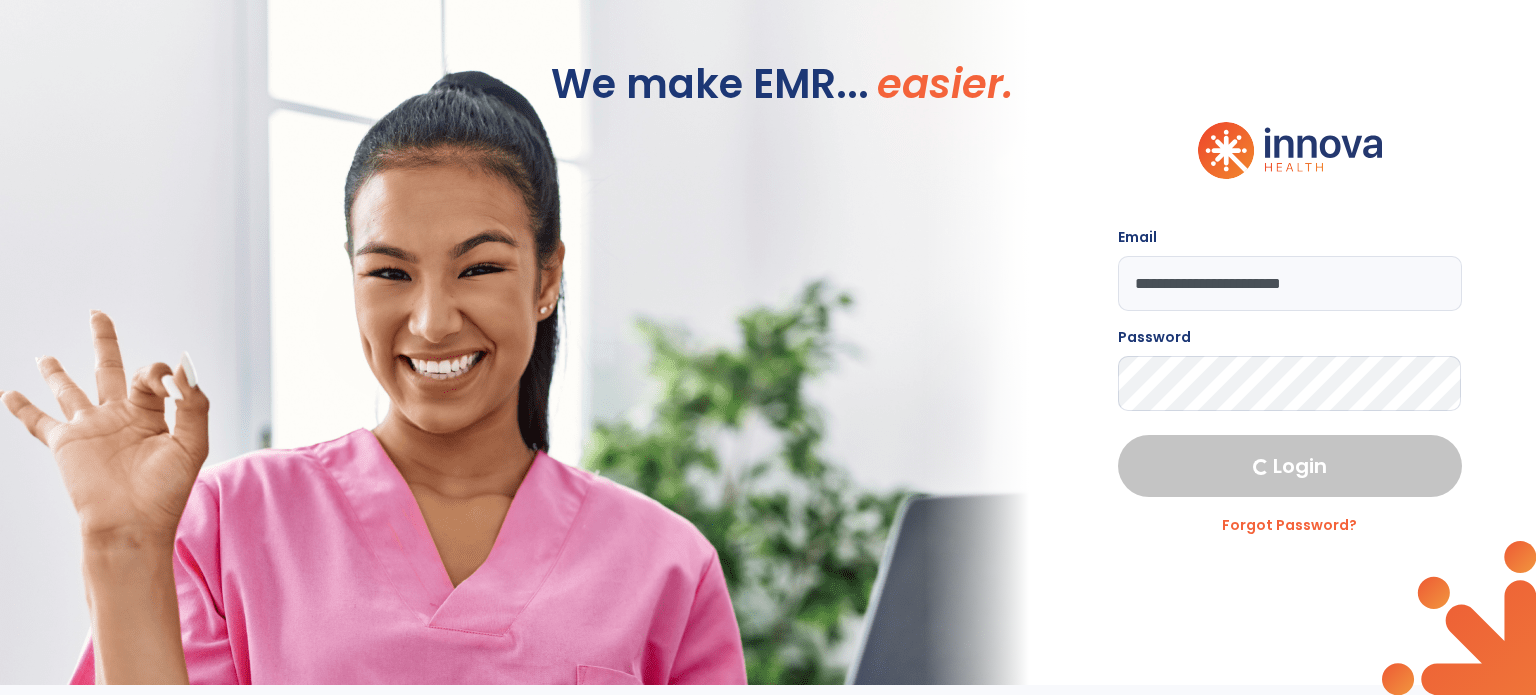select on "****" 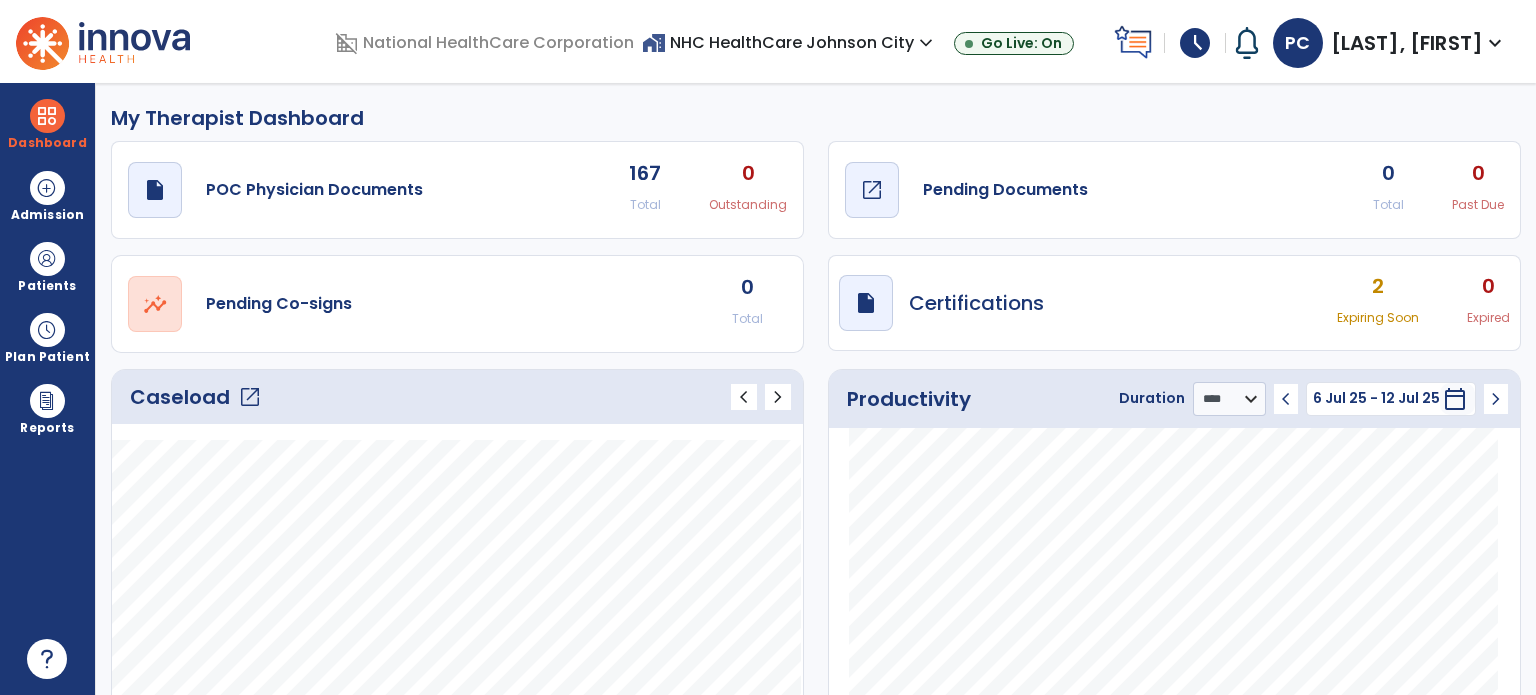 click on "Pending Documents" 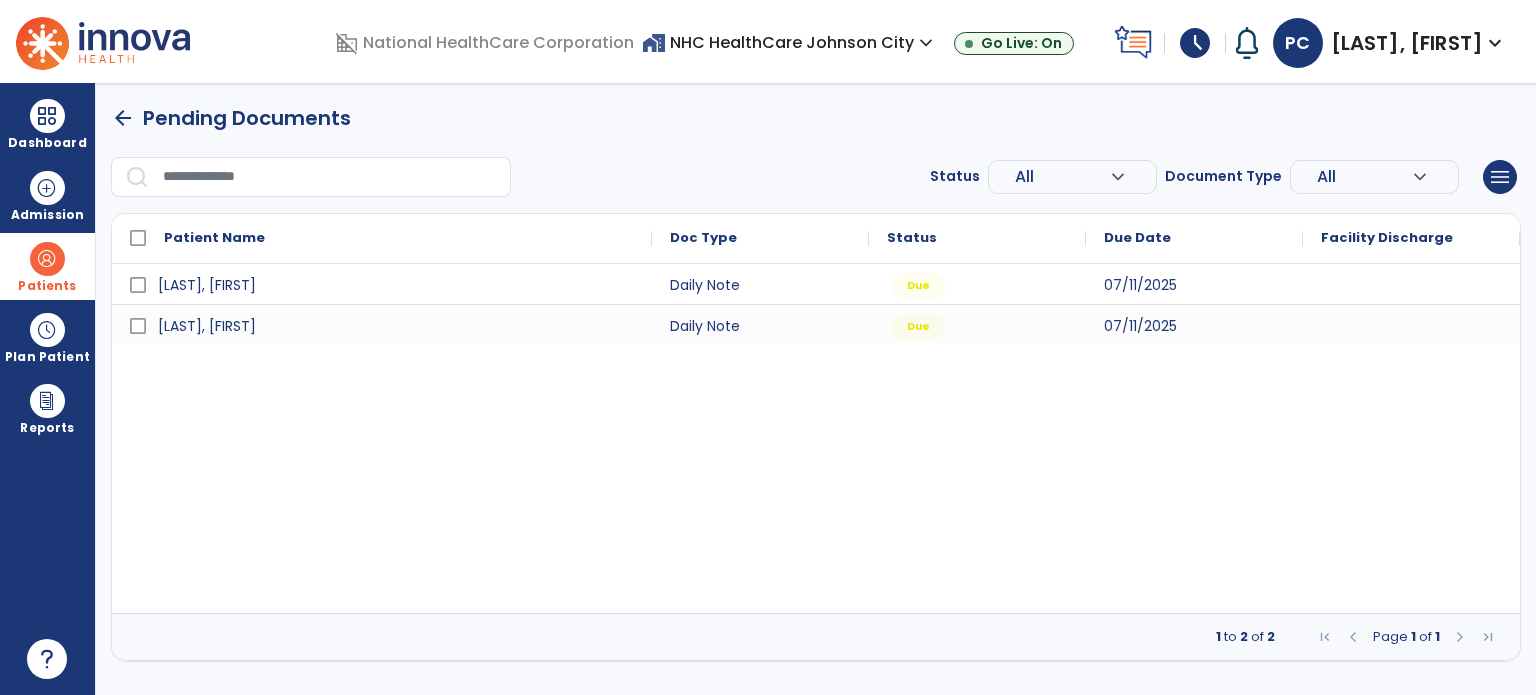 click at bounding box center [47, 259] 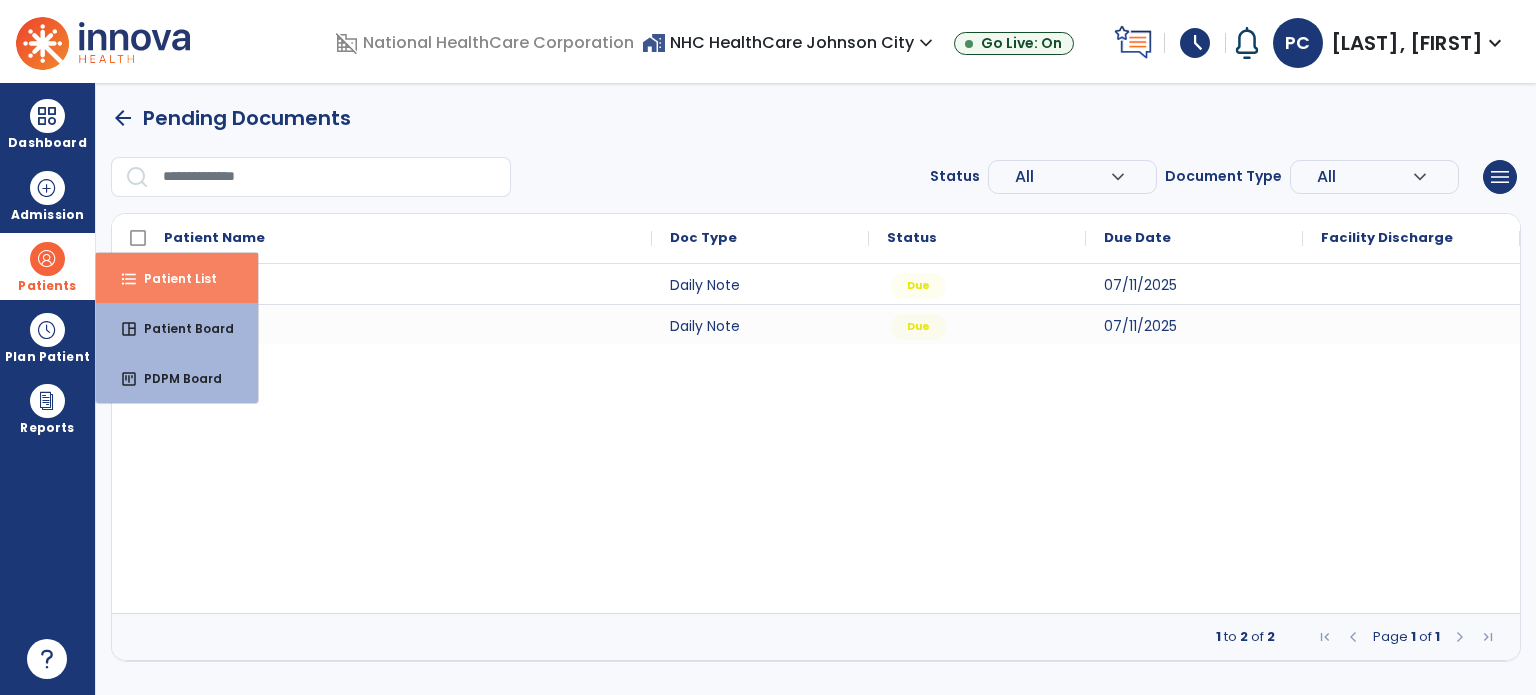 click on "format_list_bulleted  Patient List" at bounding box center [177, 278] 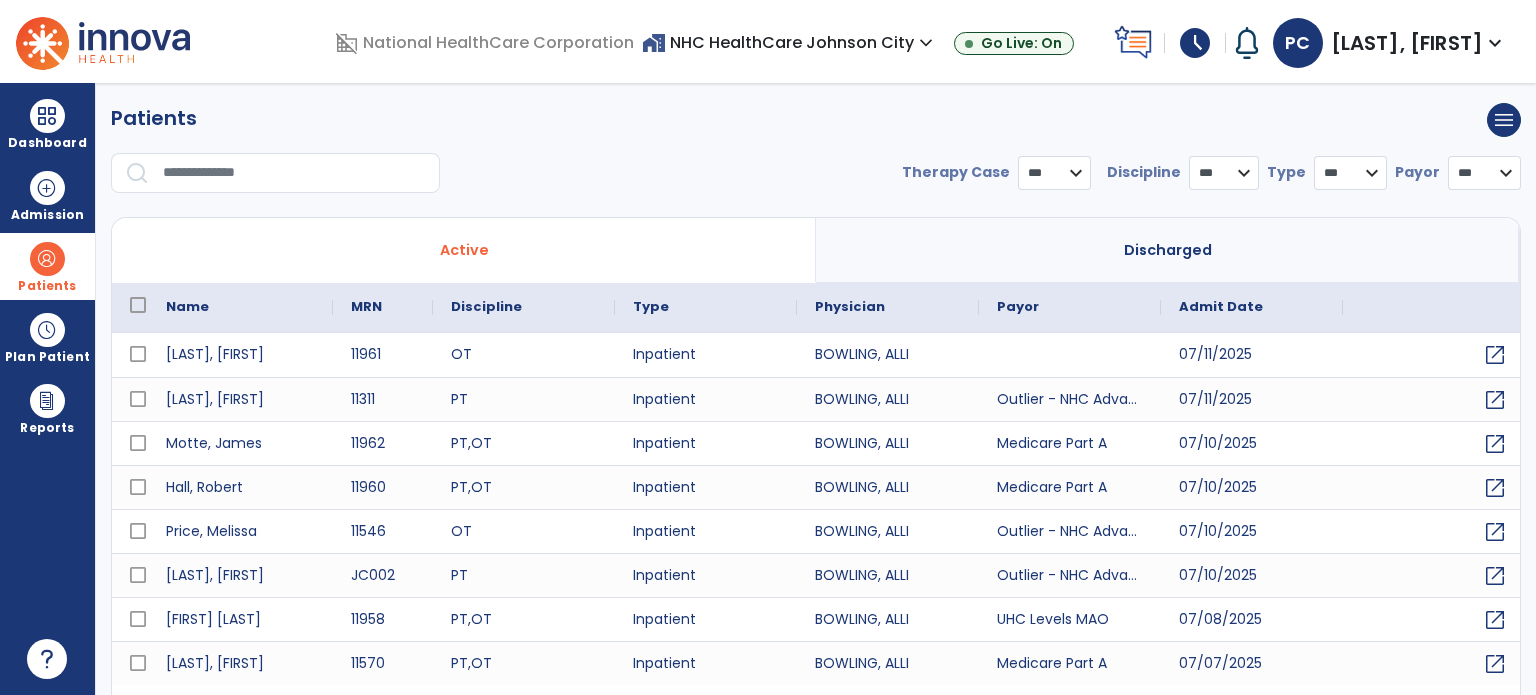 select on "***" 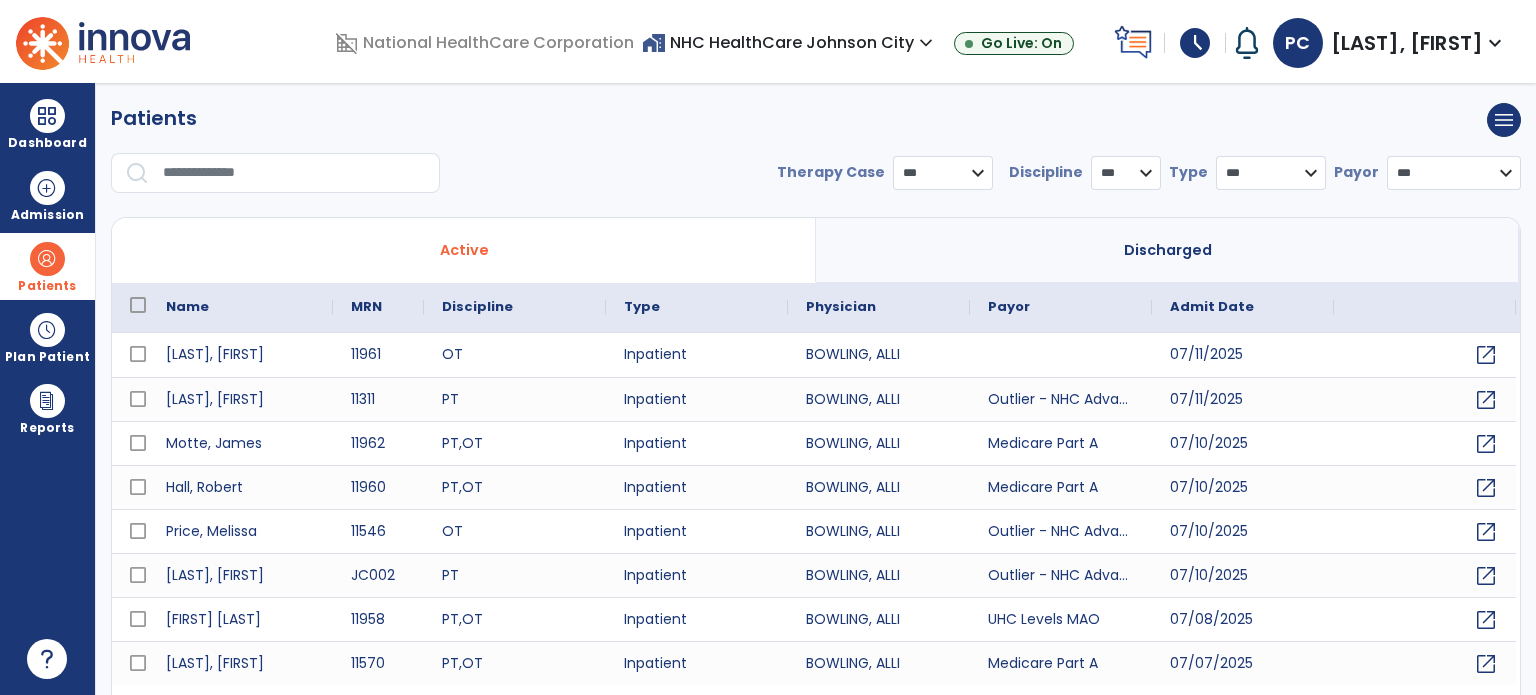 click on "**********" at bounding box center [816, 156] 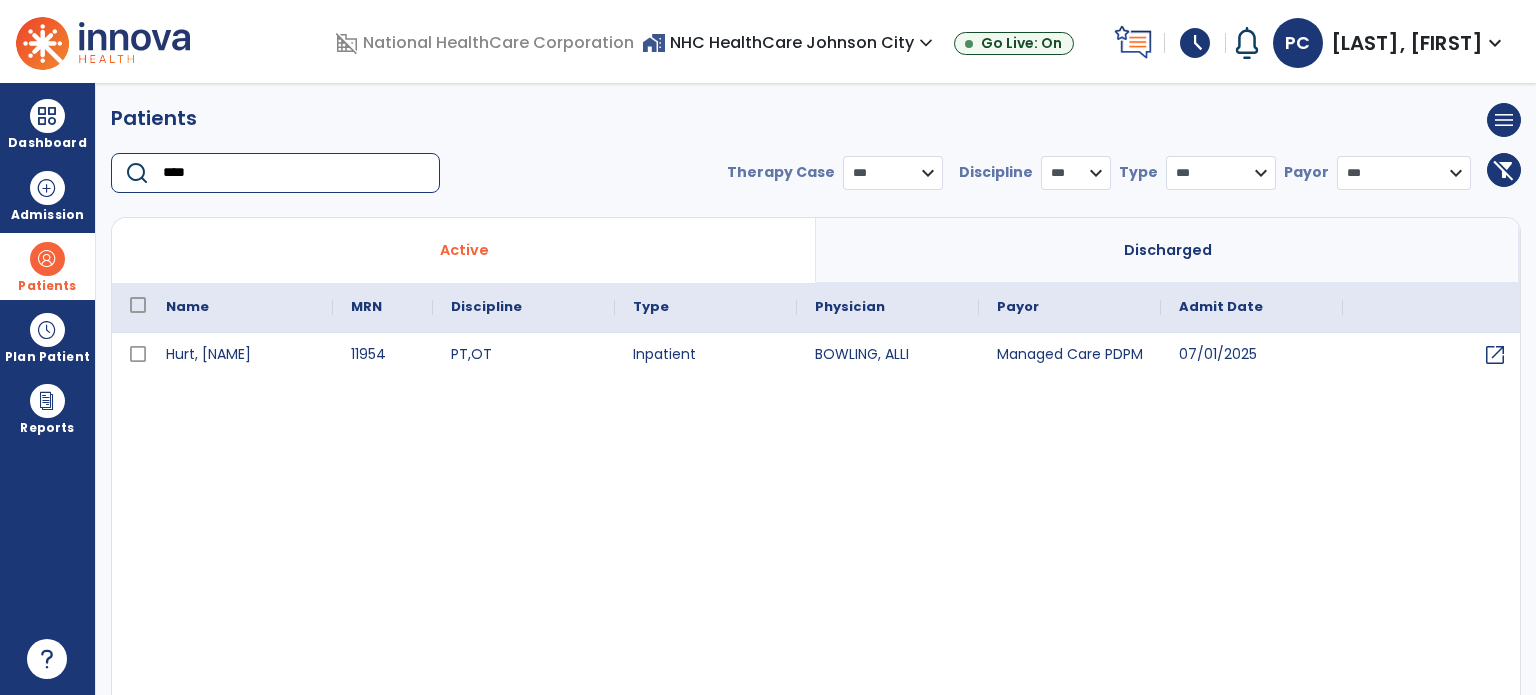 type on "****" 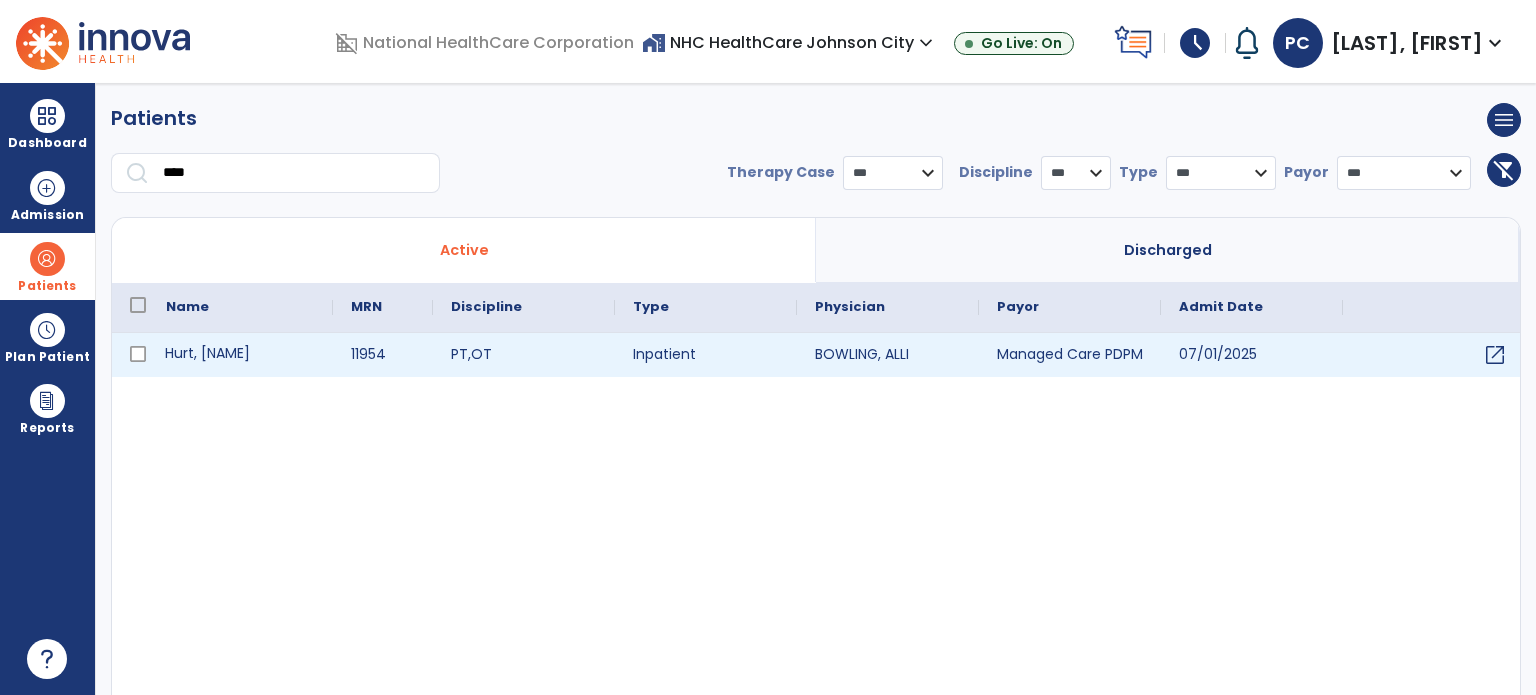 click on "Hurt, [NAME]" at bounding box center [240, 355] 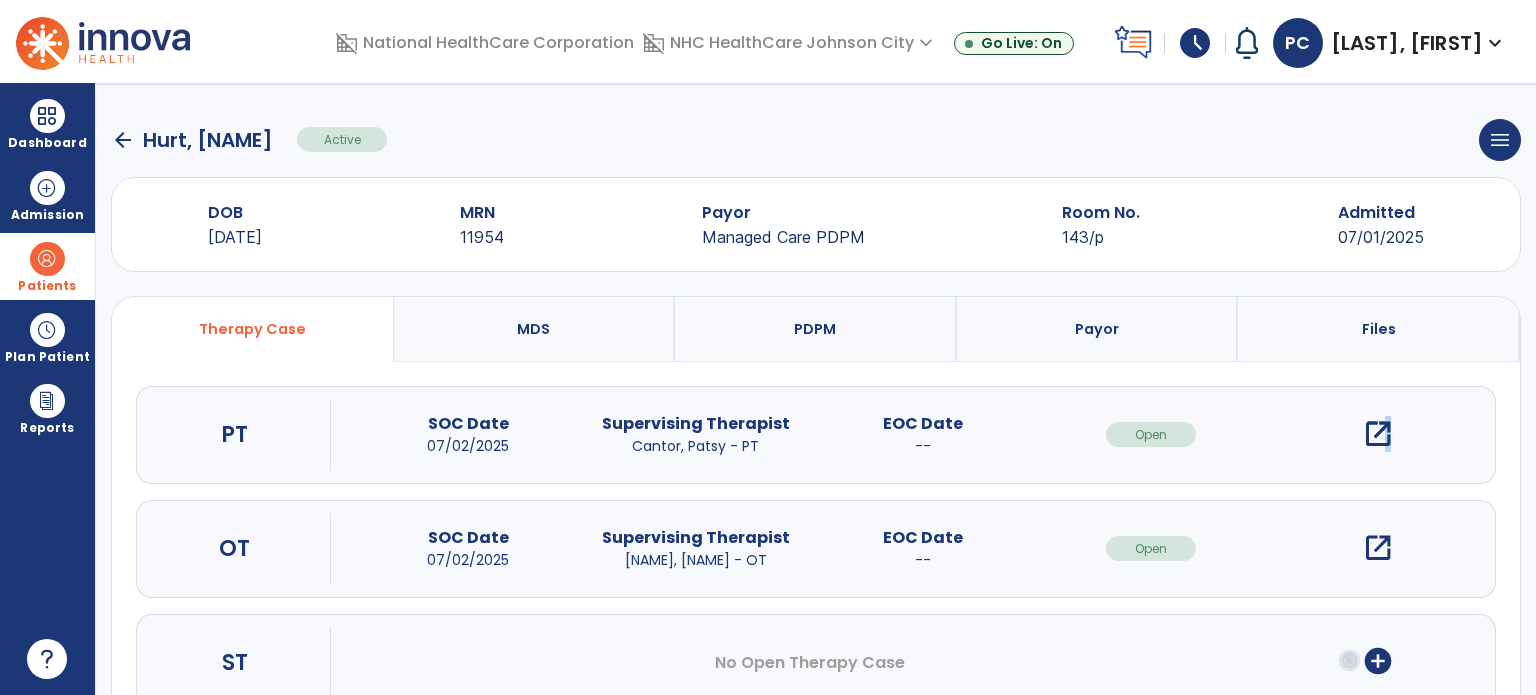 drag, startPoint x: 1382, startPoint y: 431, endPoint x: 1378, endPoint y: 443, distance: 12.649111 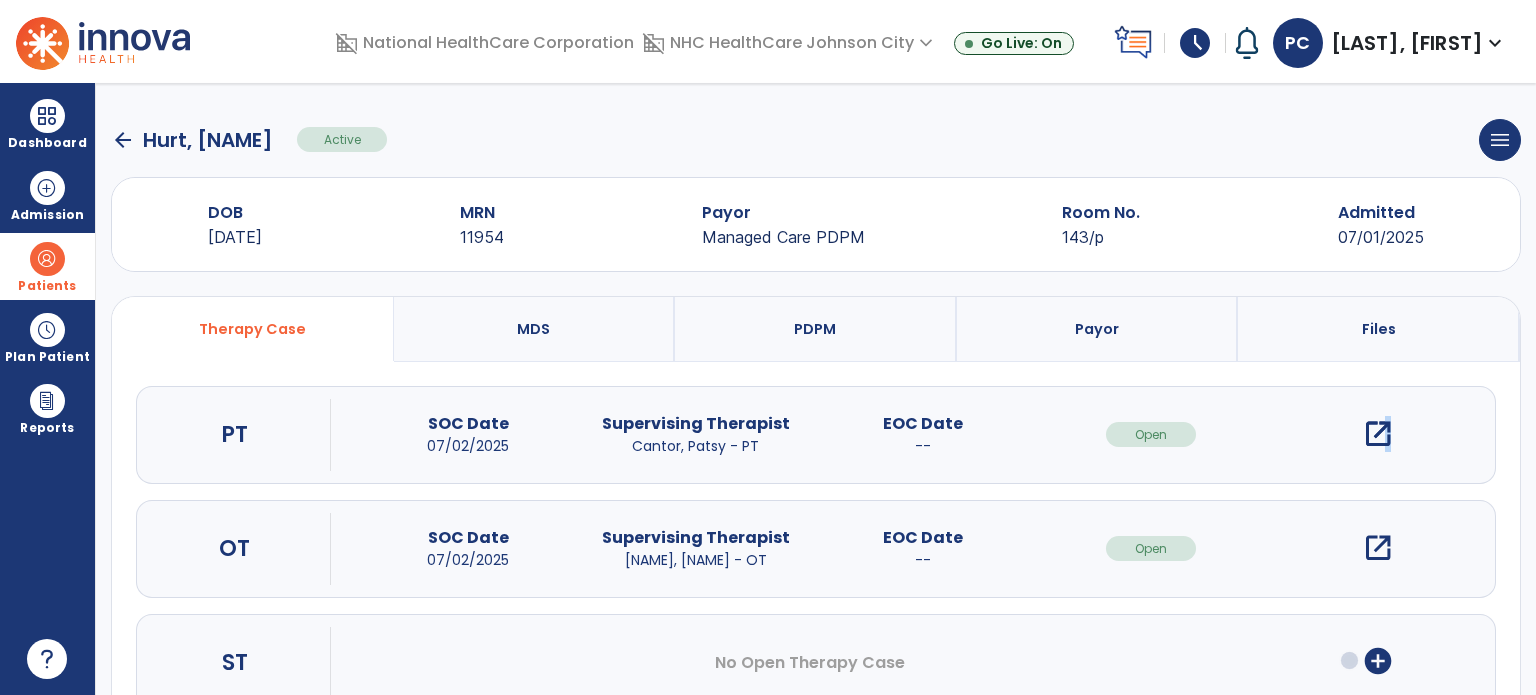 click on "open_in_new" at bounding box center (1378, 434) 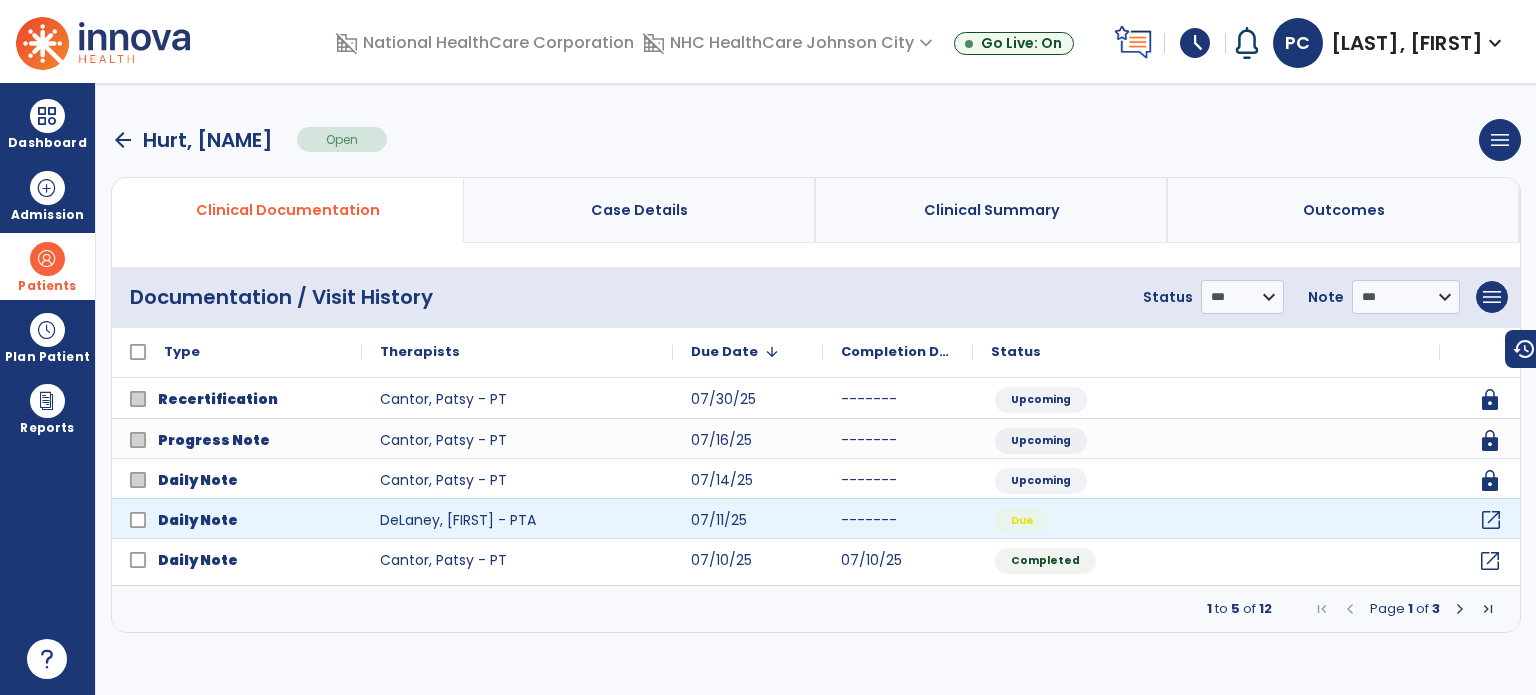 click on "open_in_new" 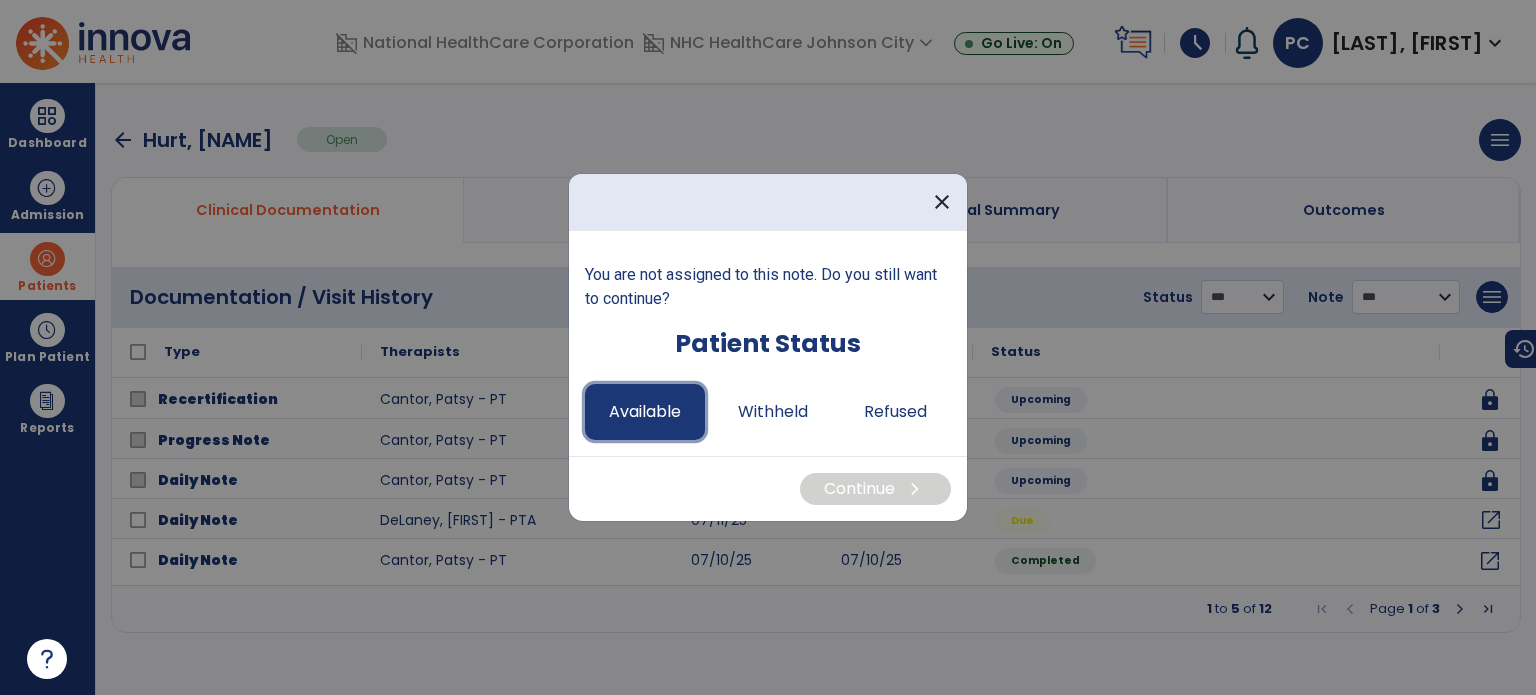 click on "Available" at bounding box center (645, 412) 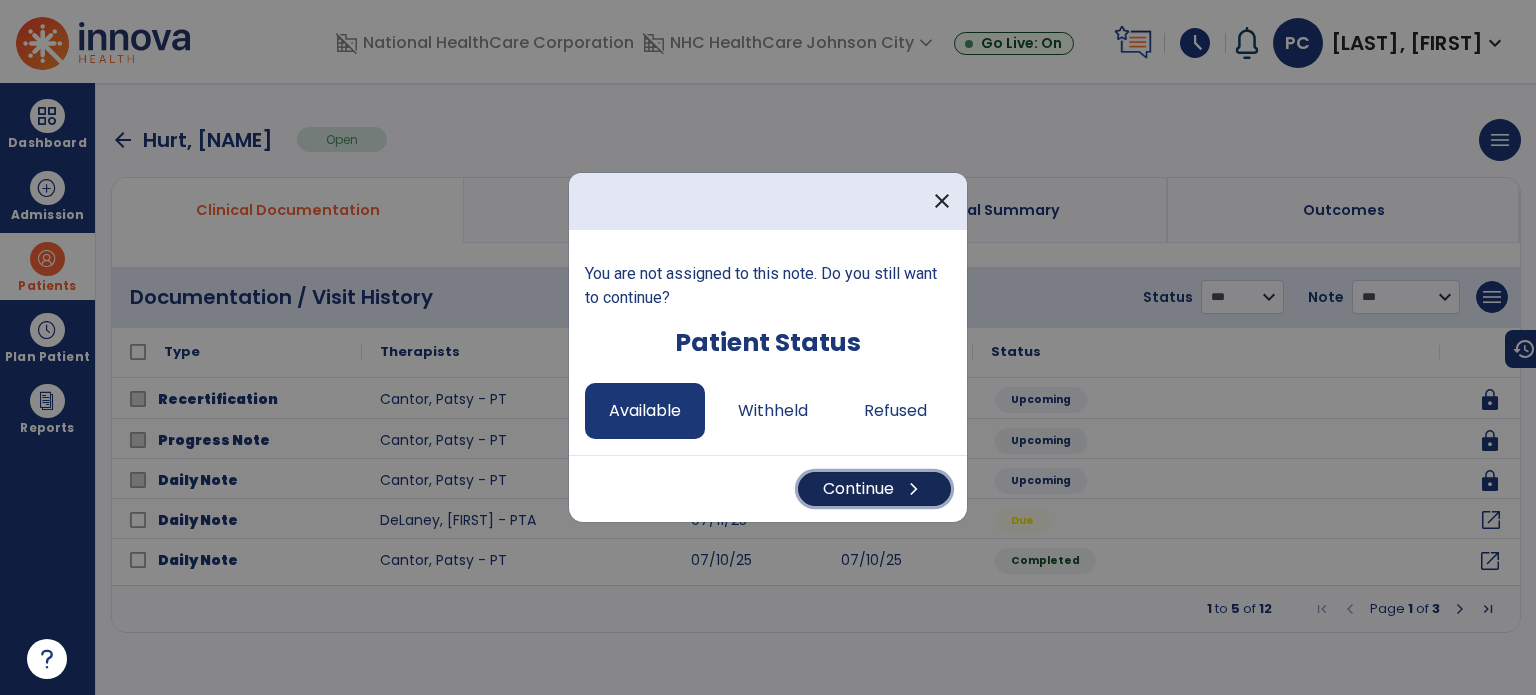 click on "Continue   chevron_right" at bounding box center (874, 489) 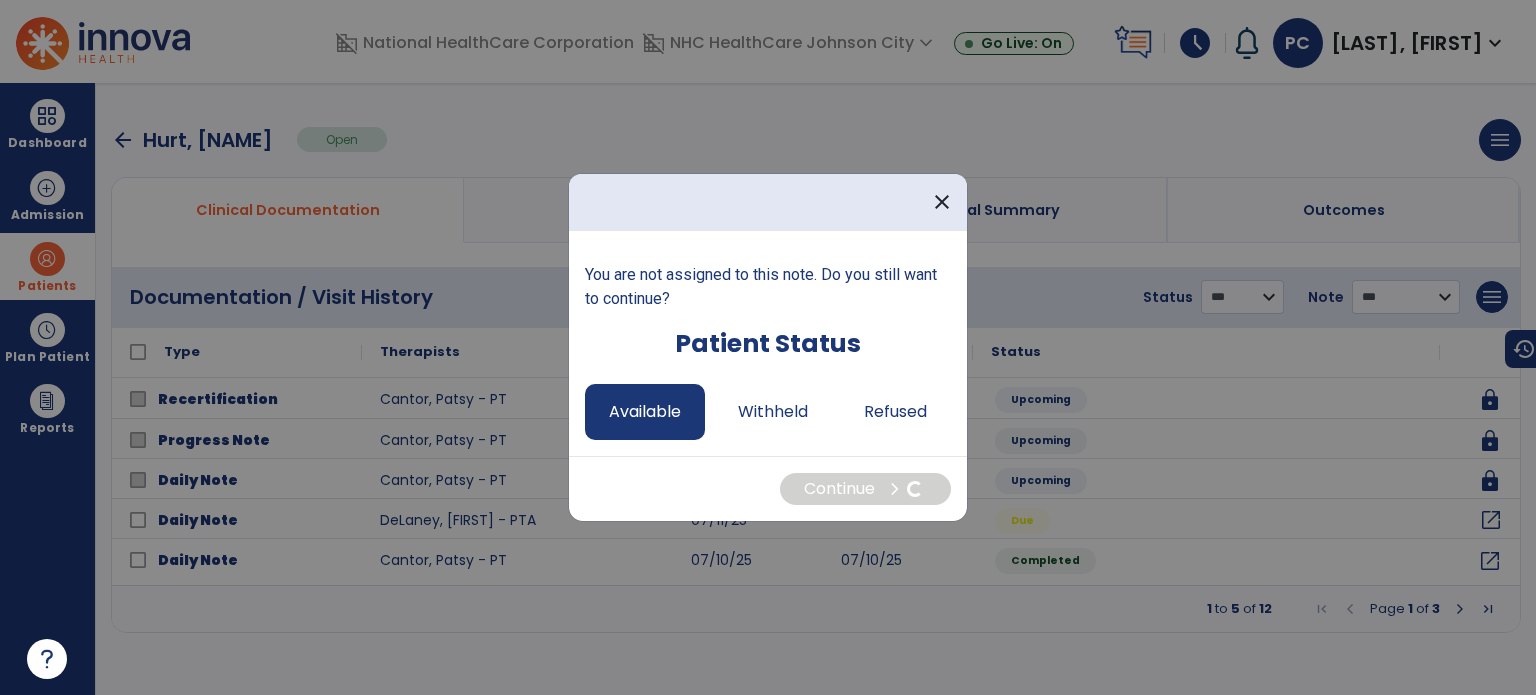 select on "*" 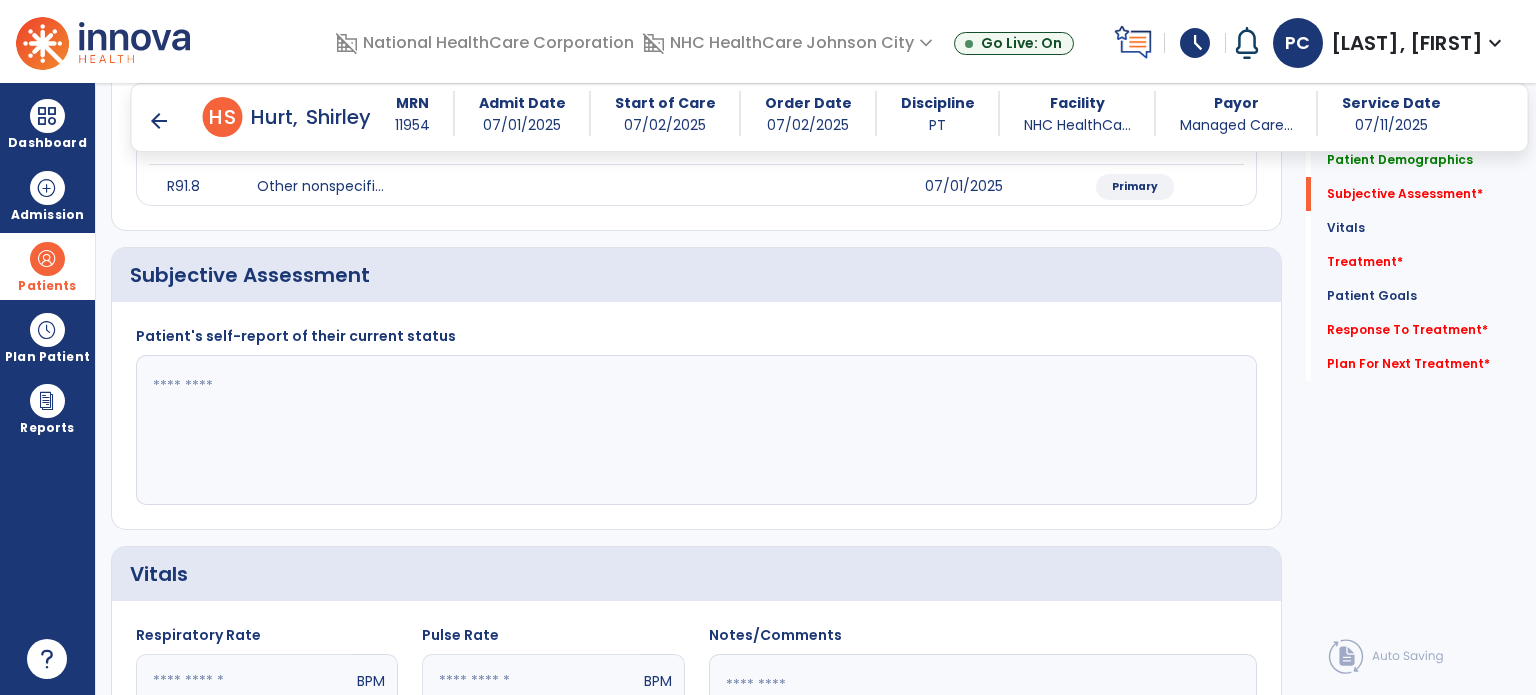 scroll, scrollTop: 300, scrollLeft: 0, axis: vertical 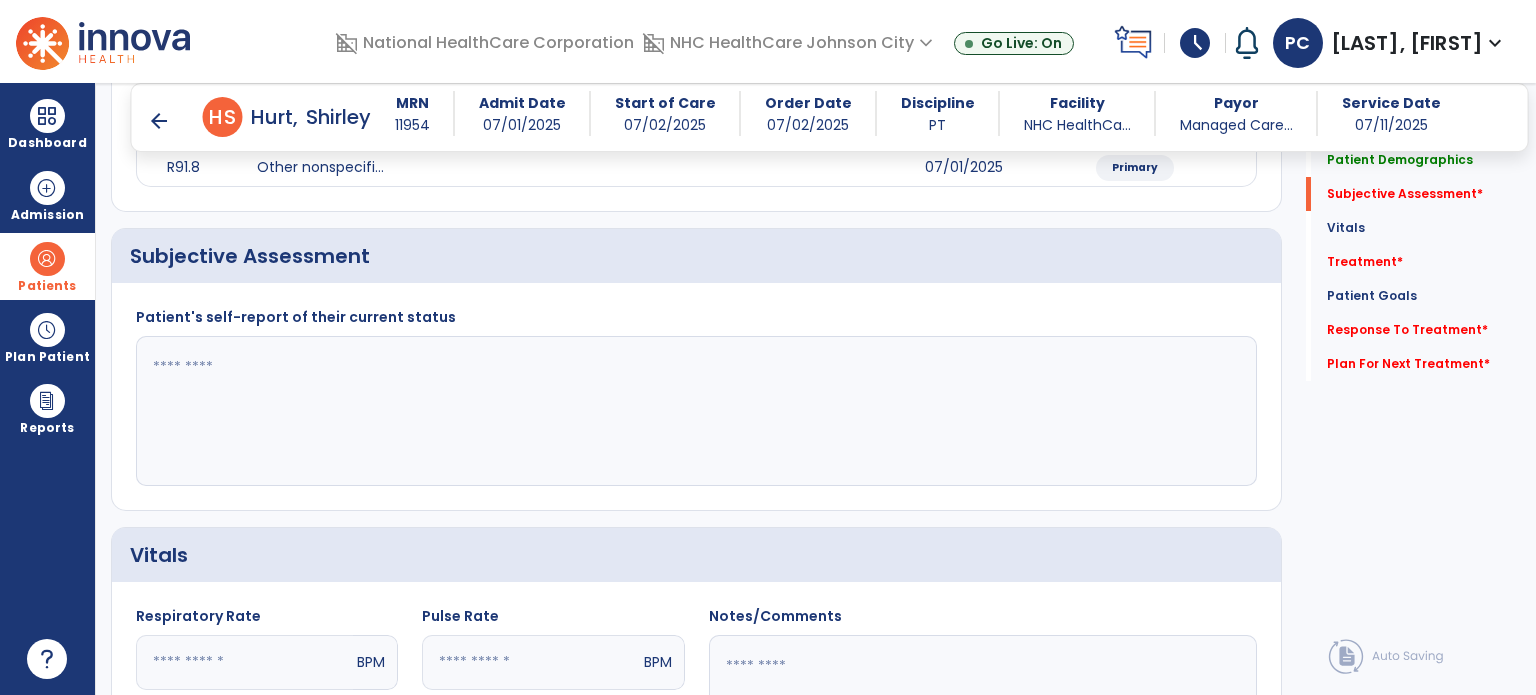 click 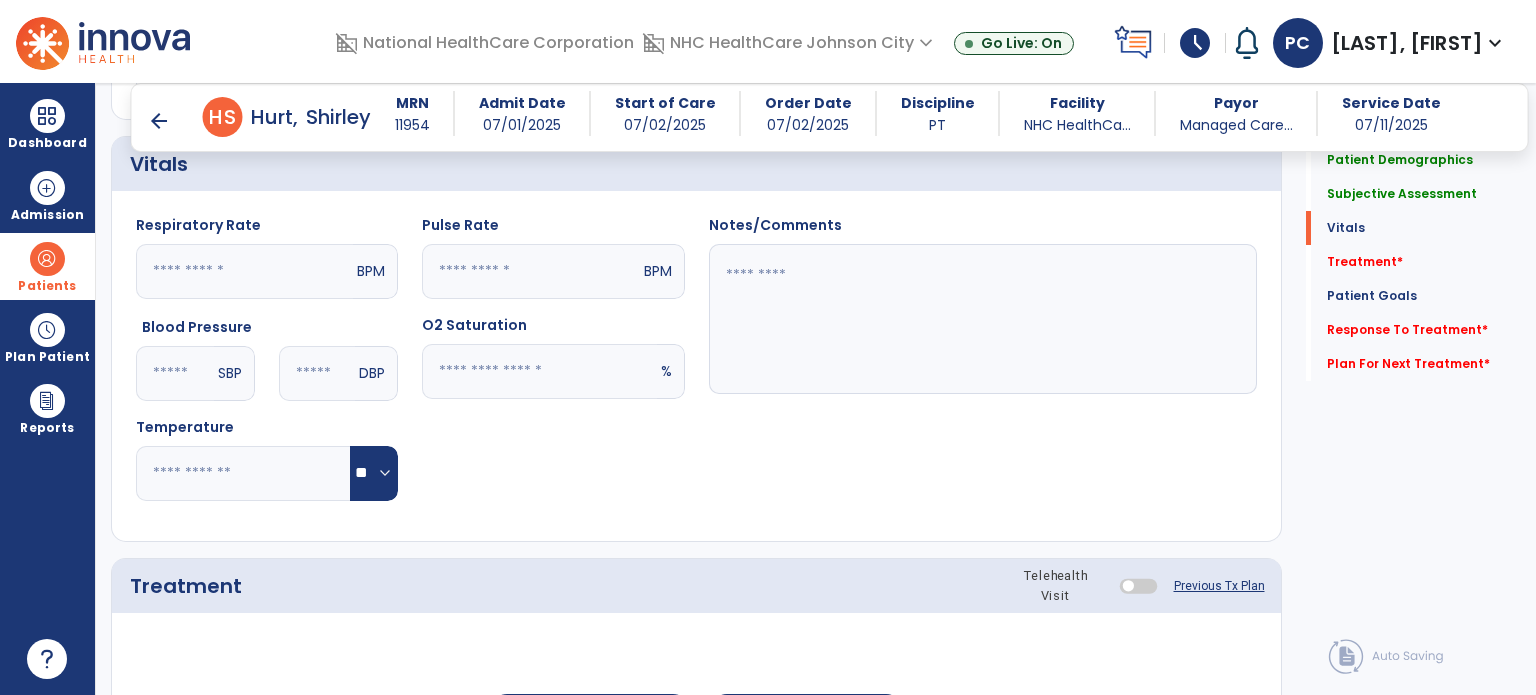 scroll, scrollTop: 800, scrollLeft: 0, axis: vertical 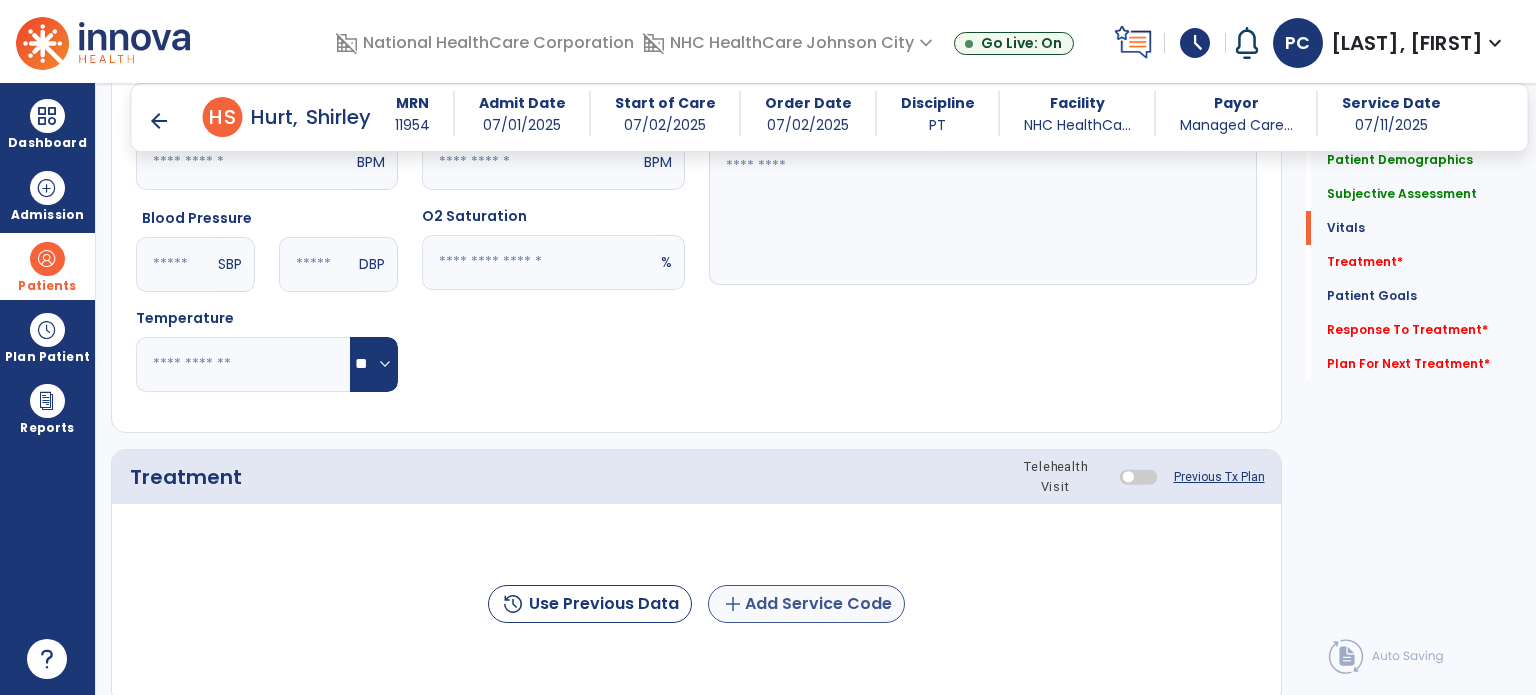 type on "**********" 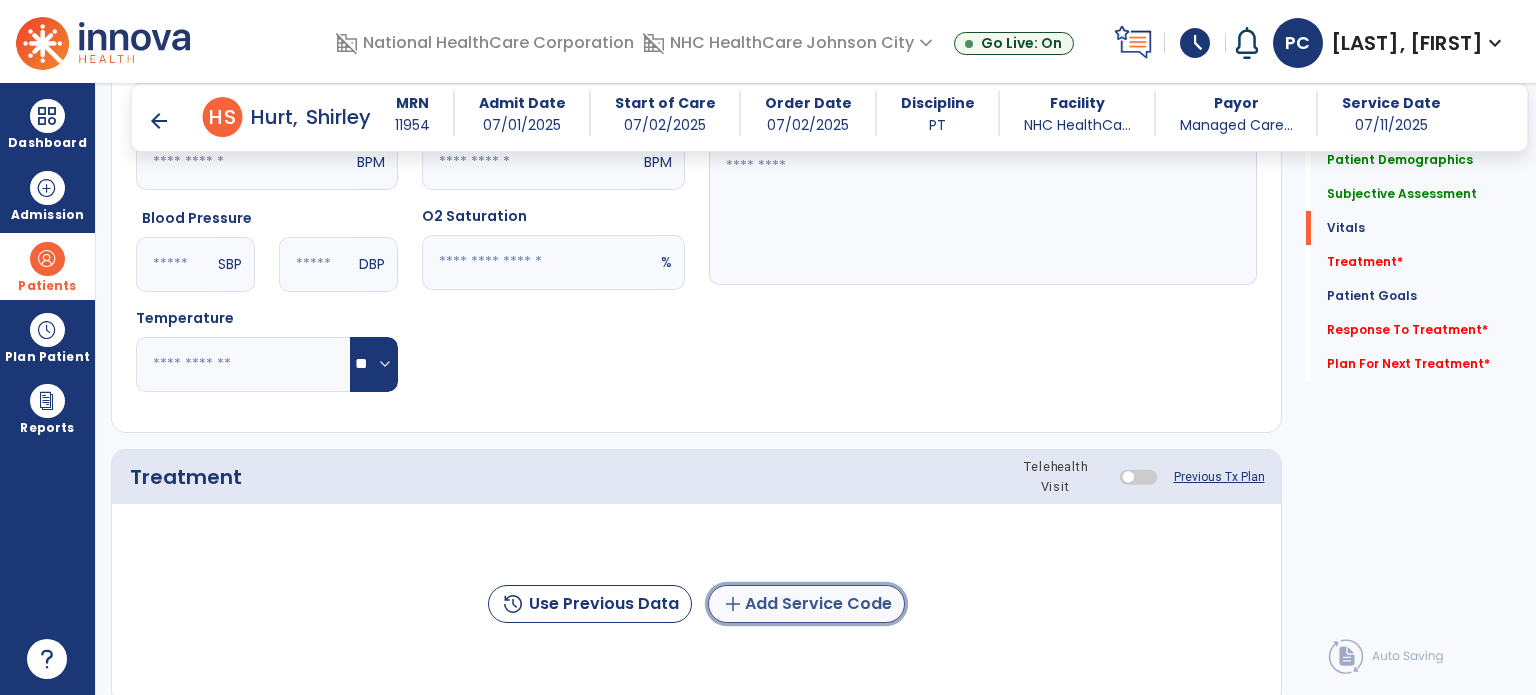 click on "add  Add Service Code" 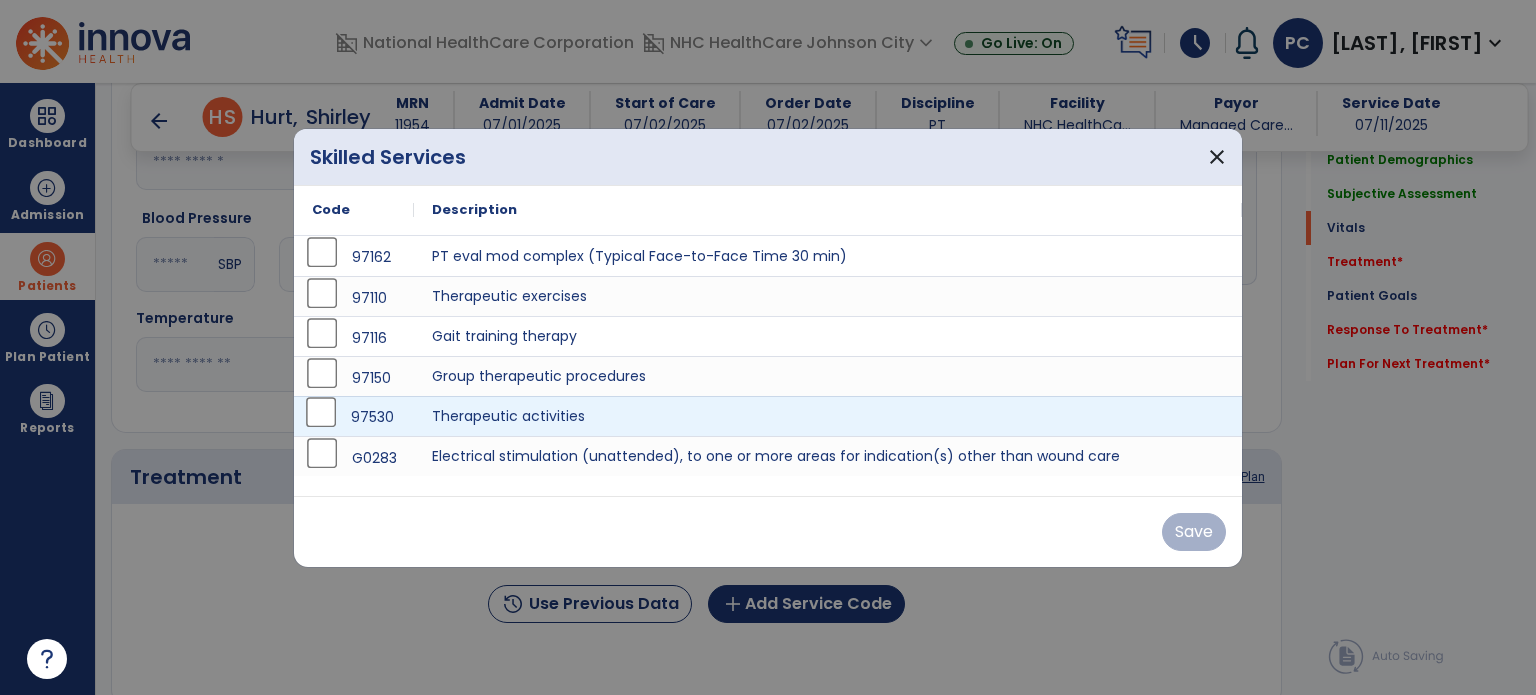 click on "97530" at bounding box center (354, 417) 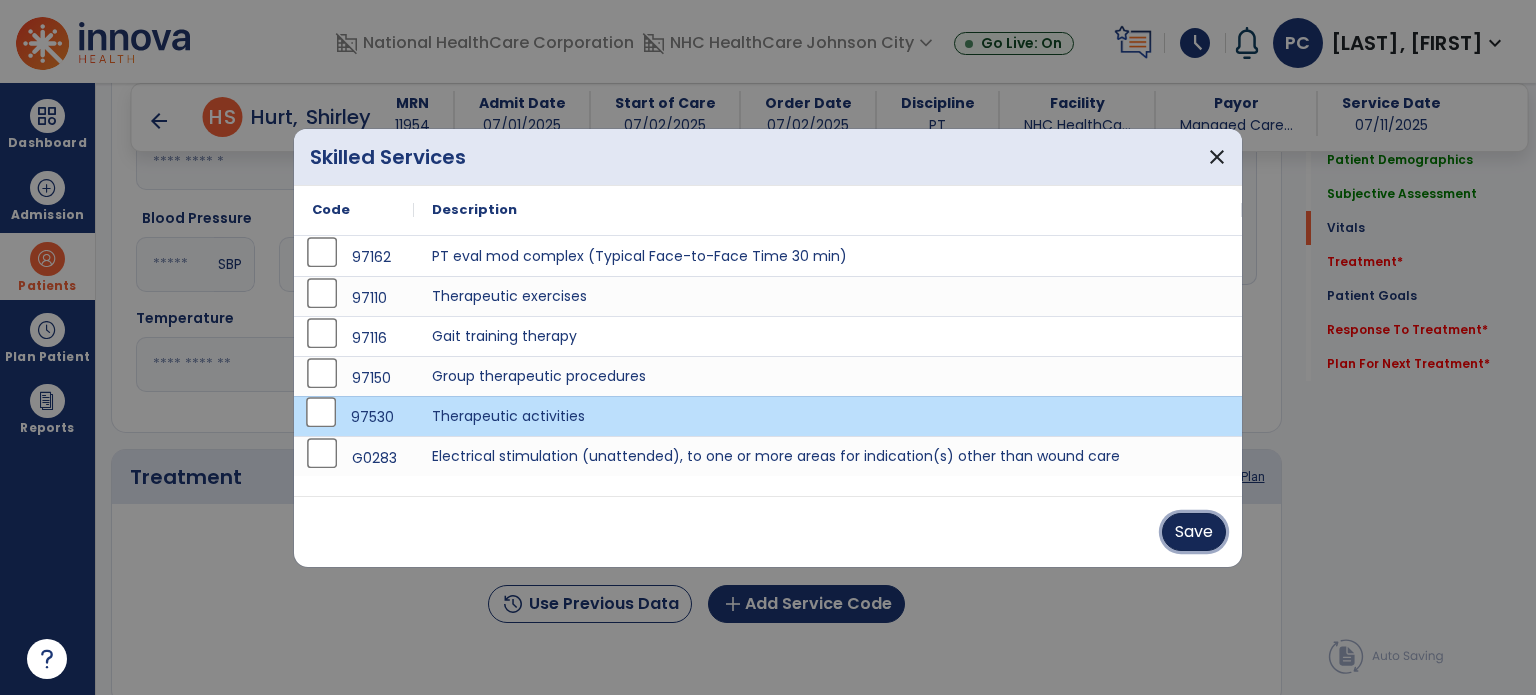 click on "Save" at bounding box center (1194, 532) 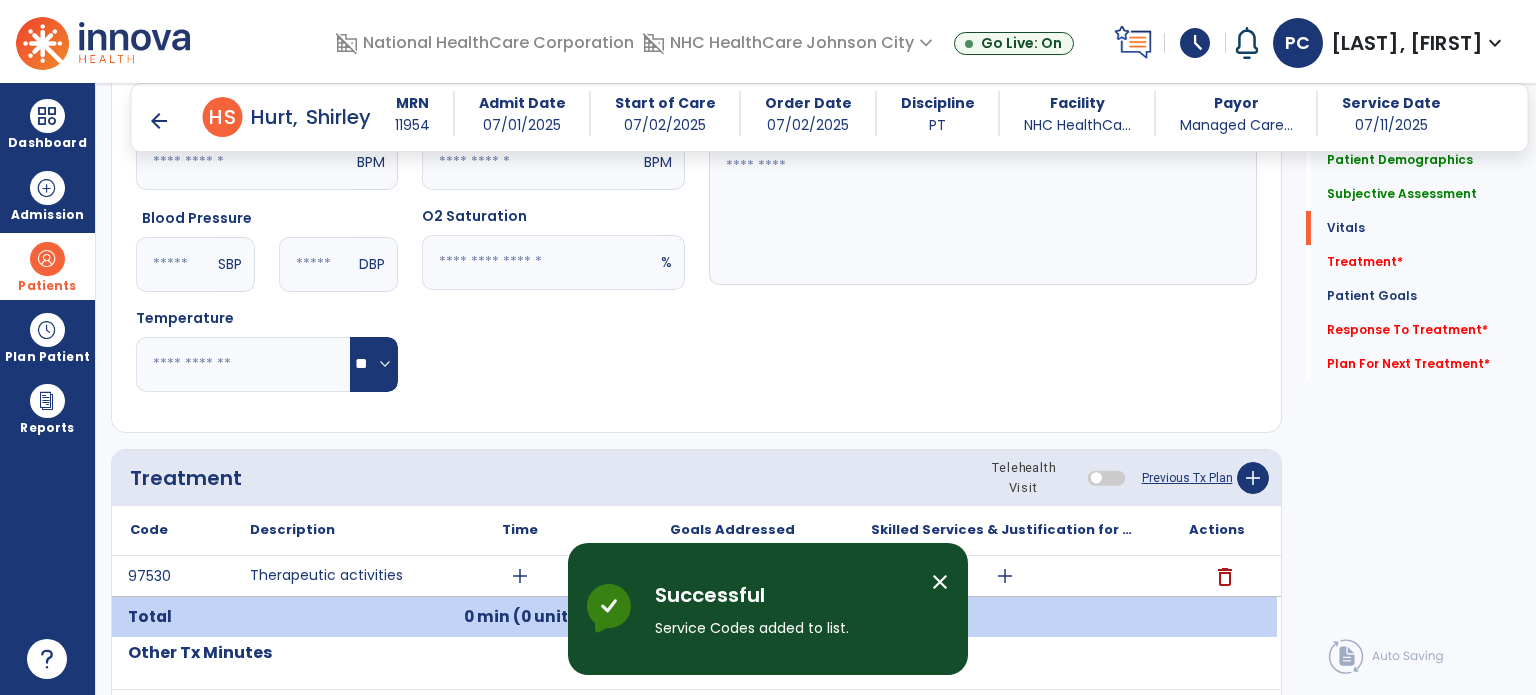 scroll, scrollTop: 1000, scrollLeft: 0, axis: vertical 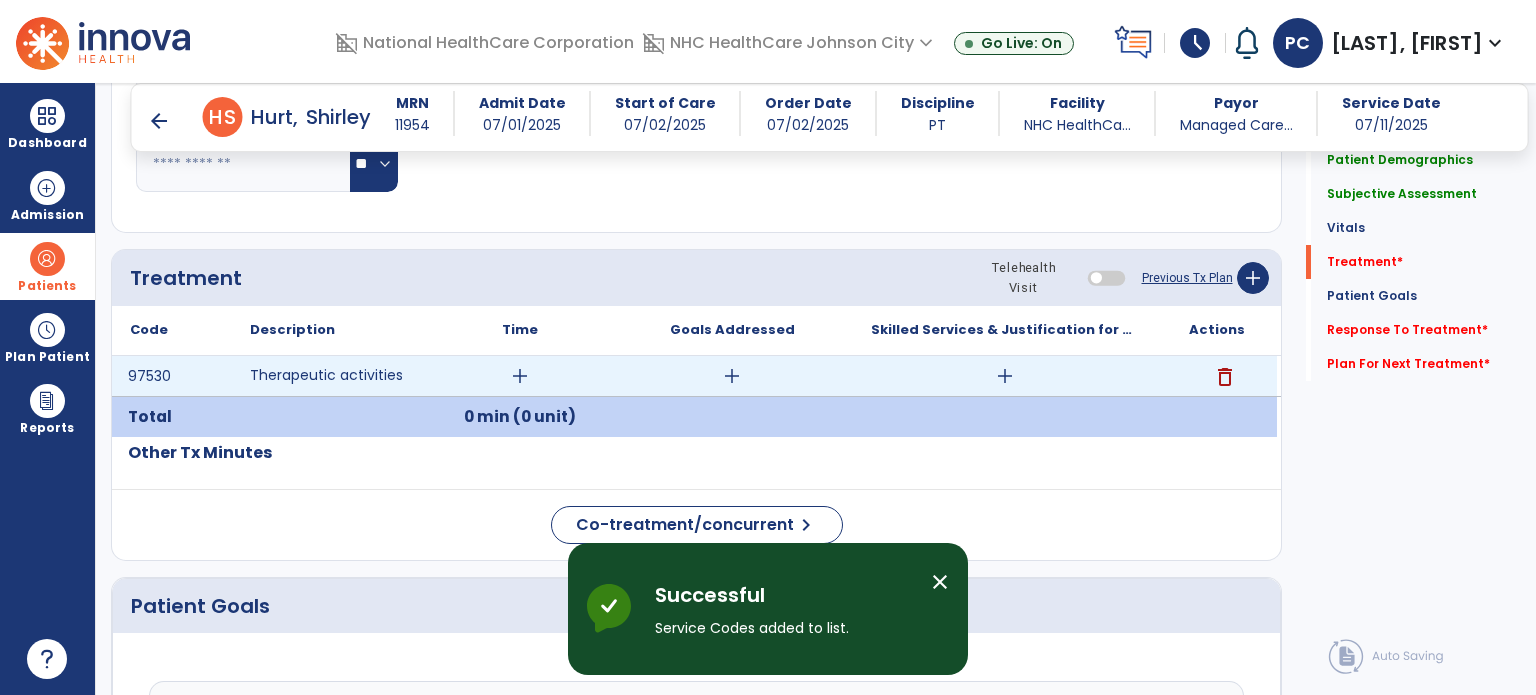 click on "add" at bounding box center [520, 376] 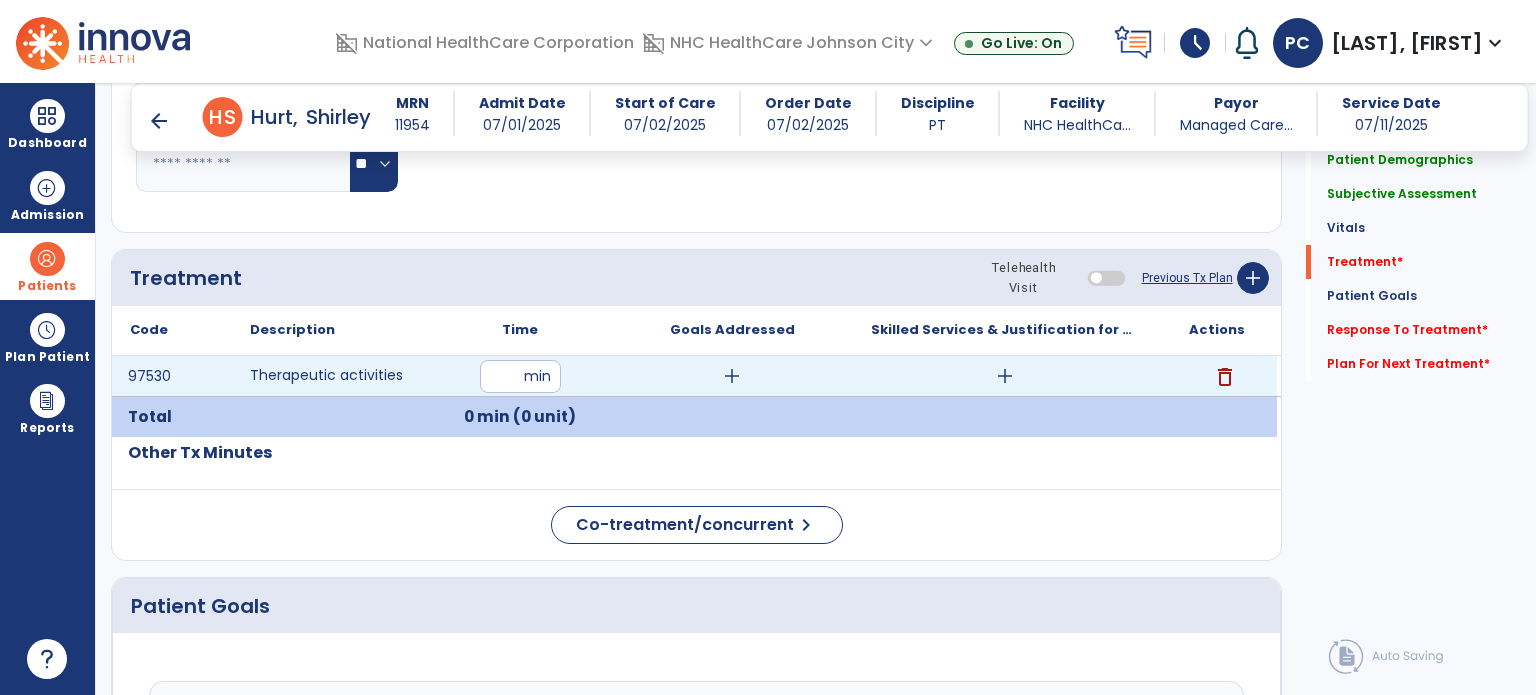 type on "**" 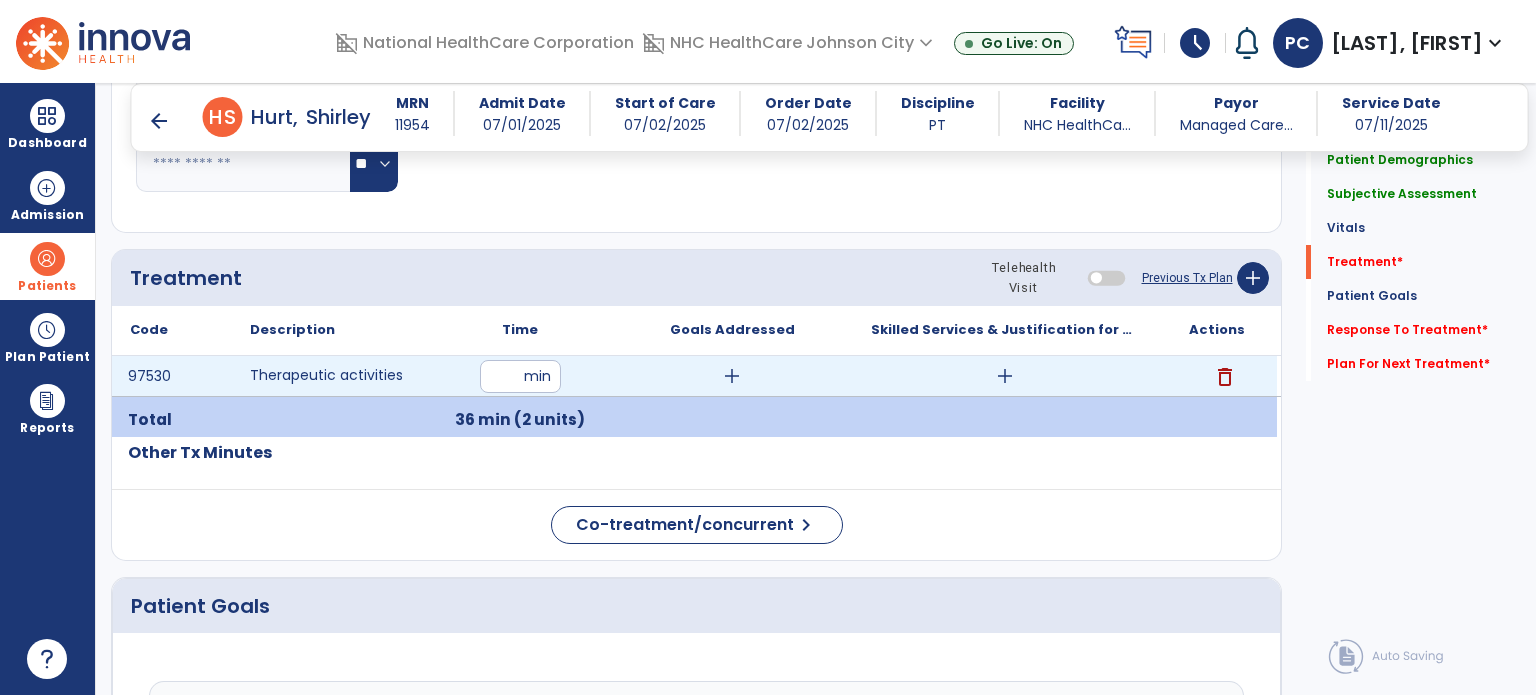 click on "add" at bounding box center (732, 376) 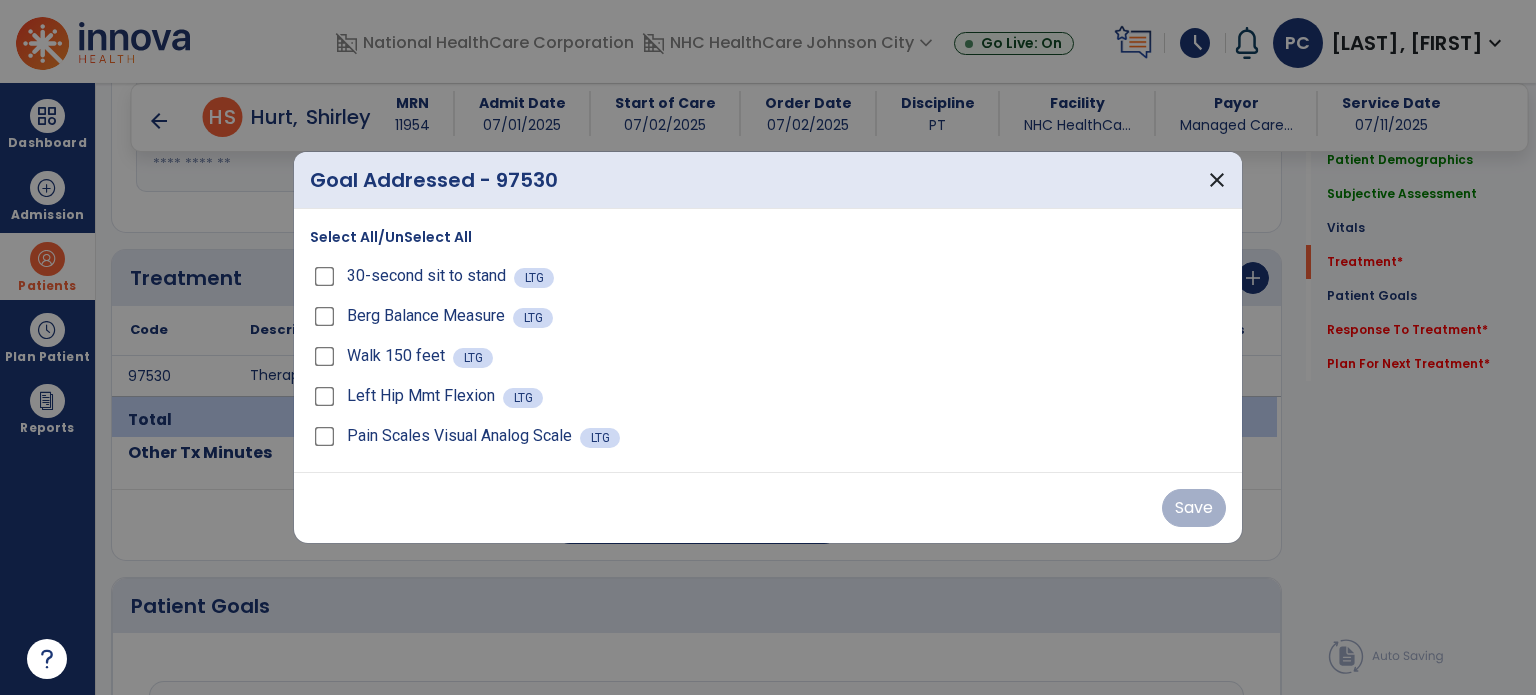 click on "Select All/UnSelect All" at bounding box center [391, 237] 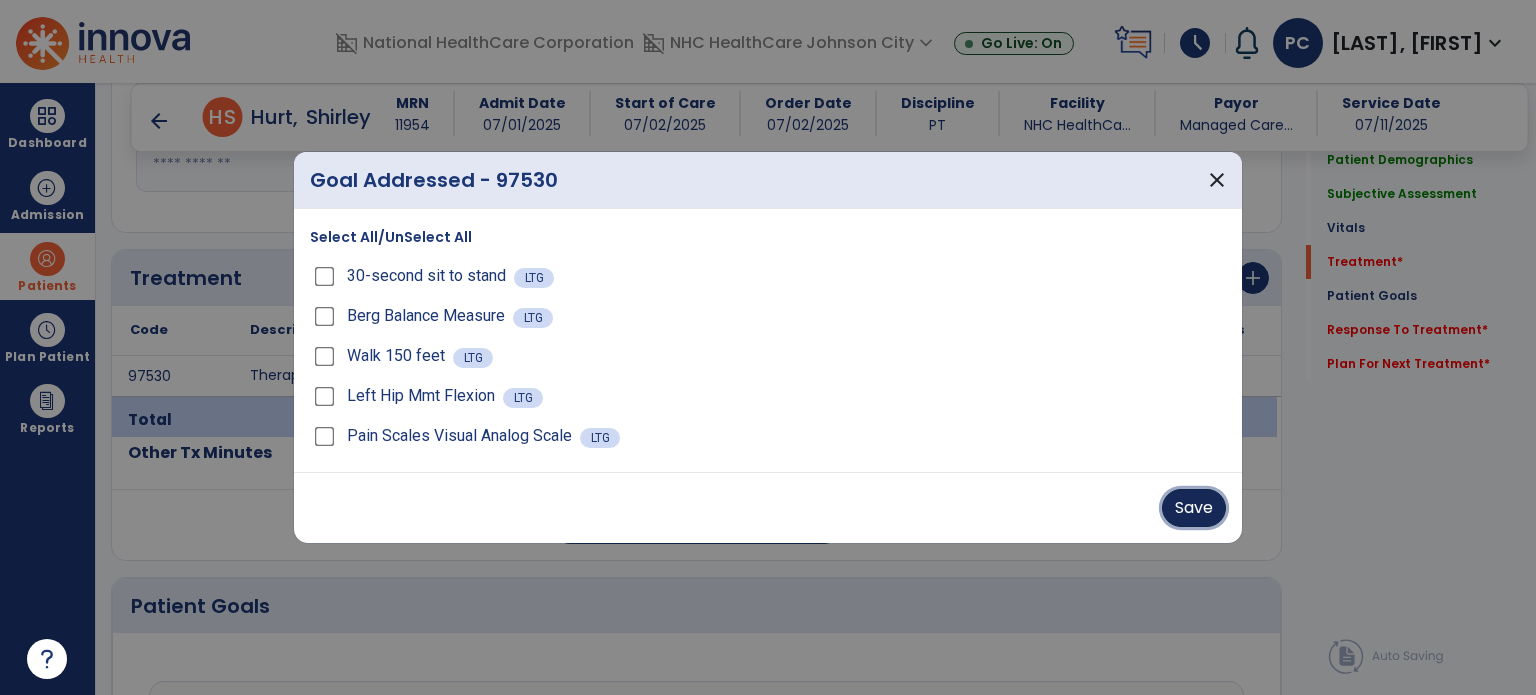 click on "Save" at bounding box center (1194, 508) 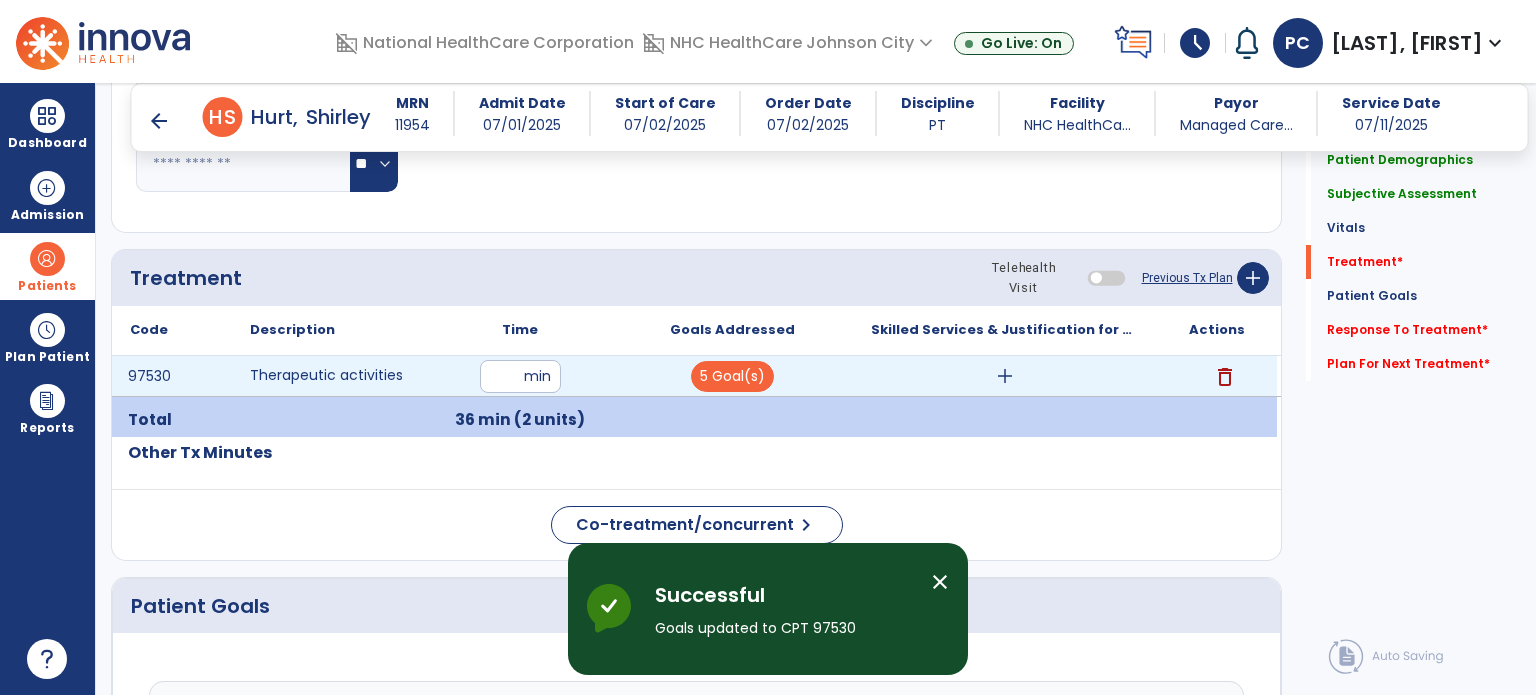 click on "add" at bounding box center [1004, 376] 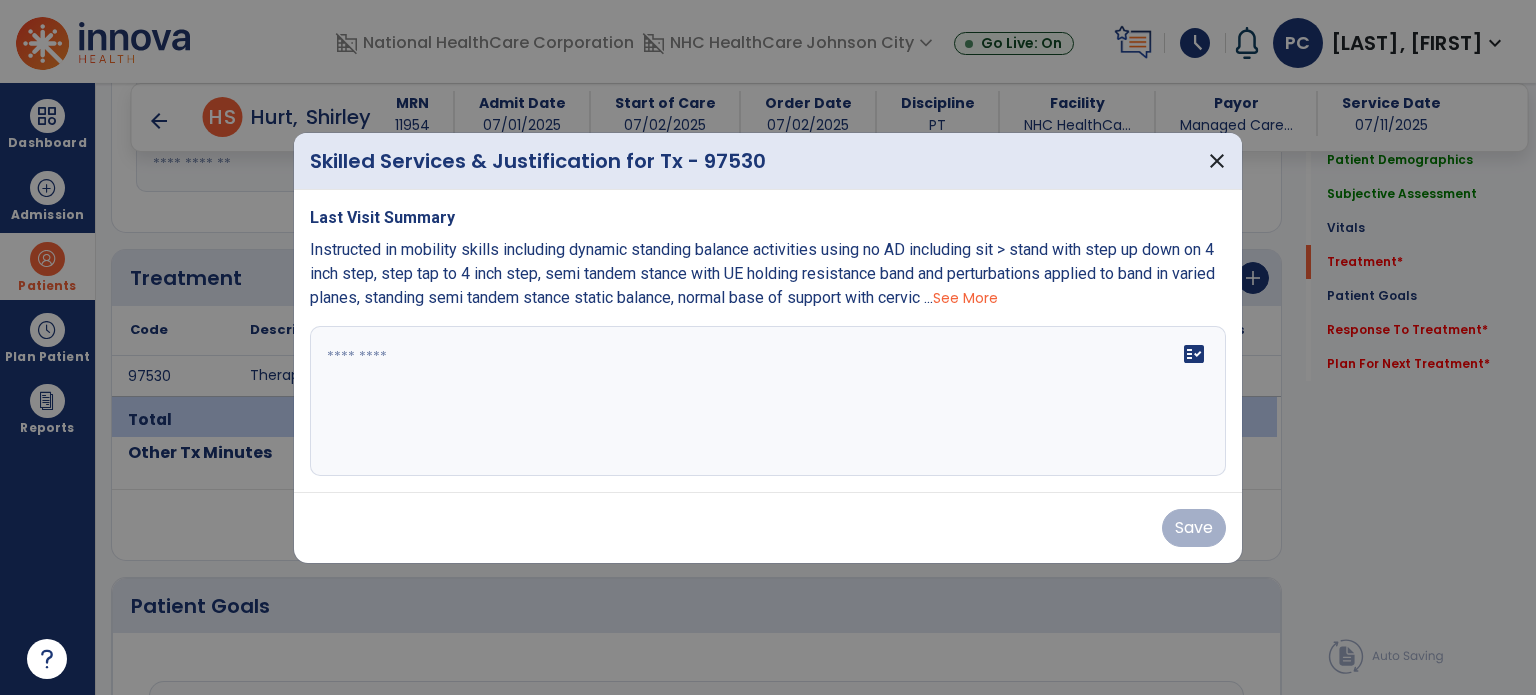 click on "fact_check" at bounding box center (768, 401) 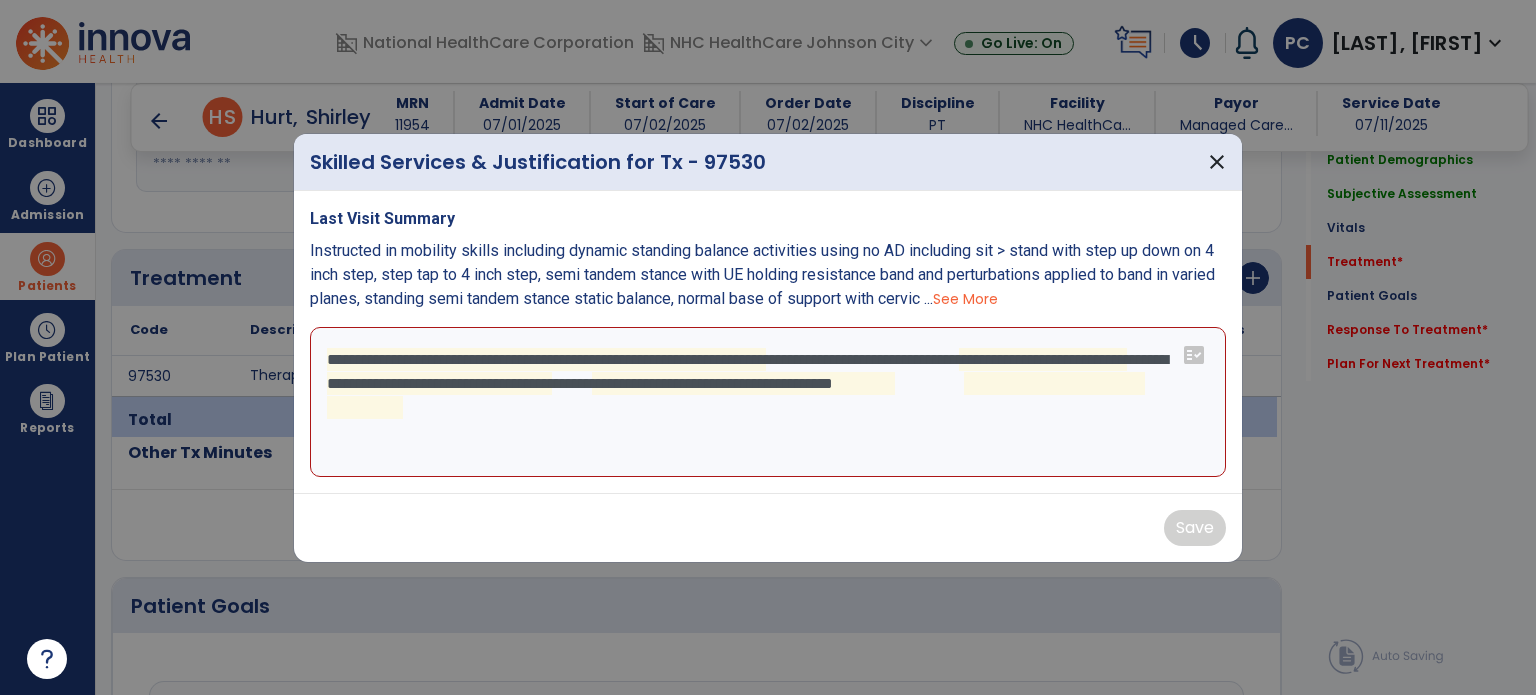 click on "**********" at bounding box center (768, 402) 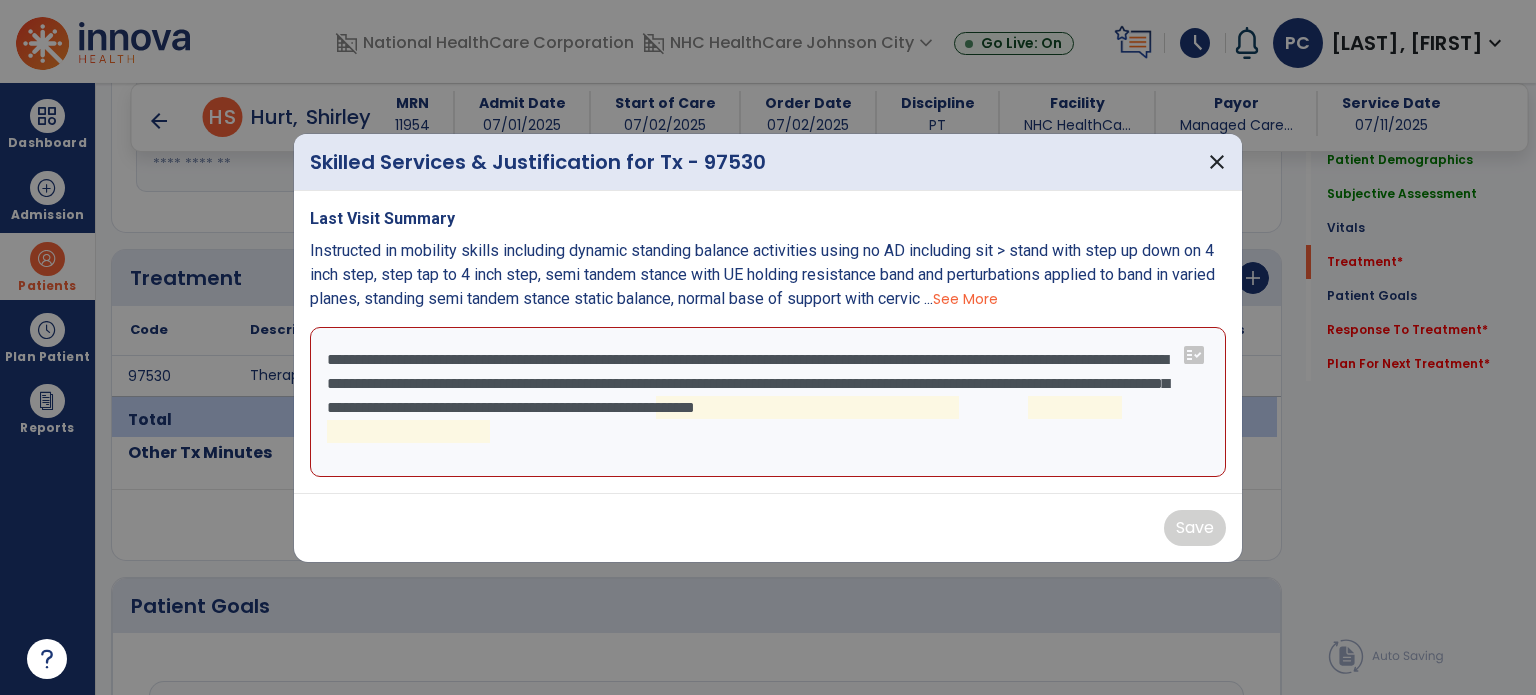 click on "**********" at bounding box center [768, 402] 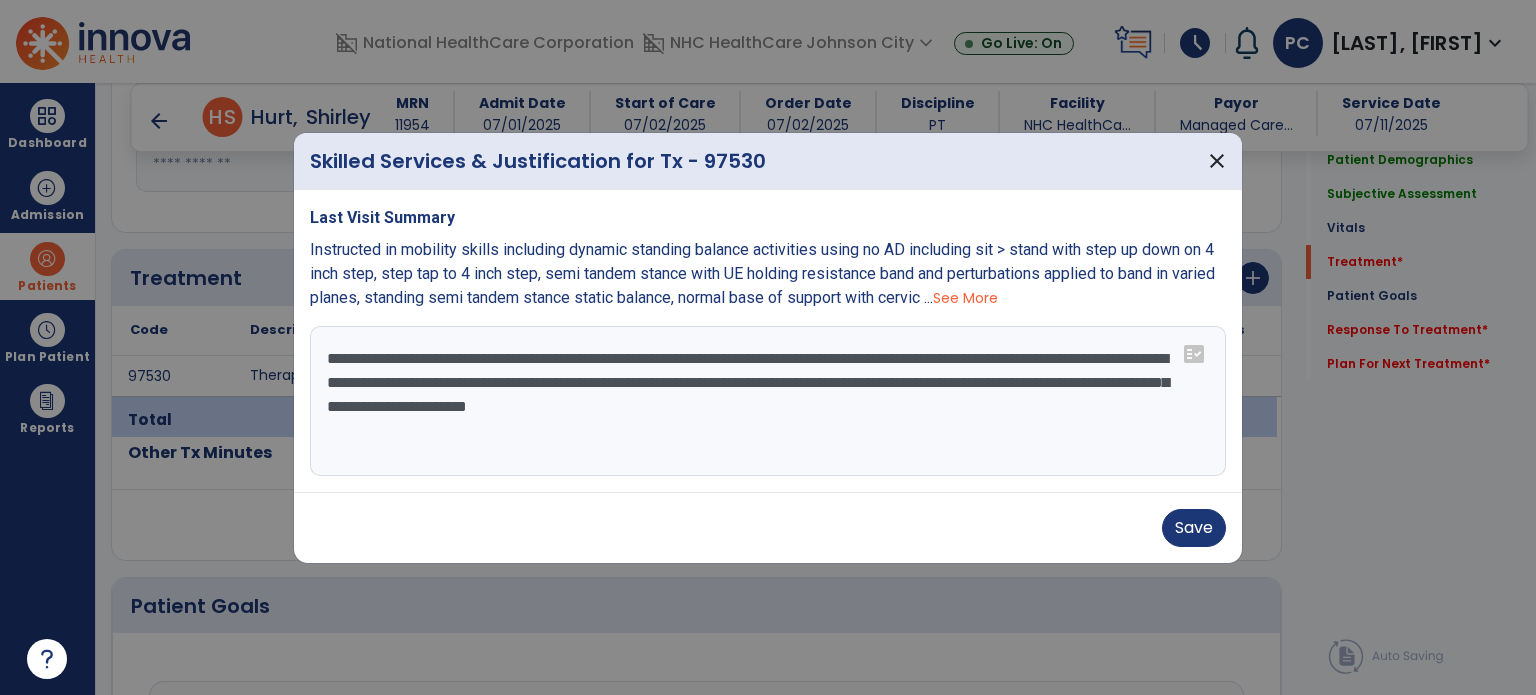 type on "**********" 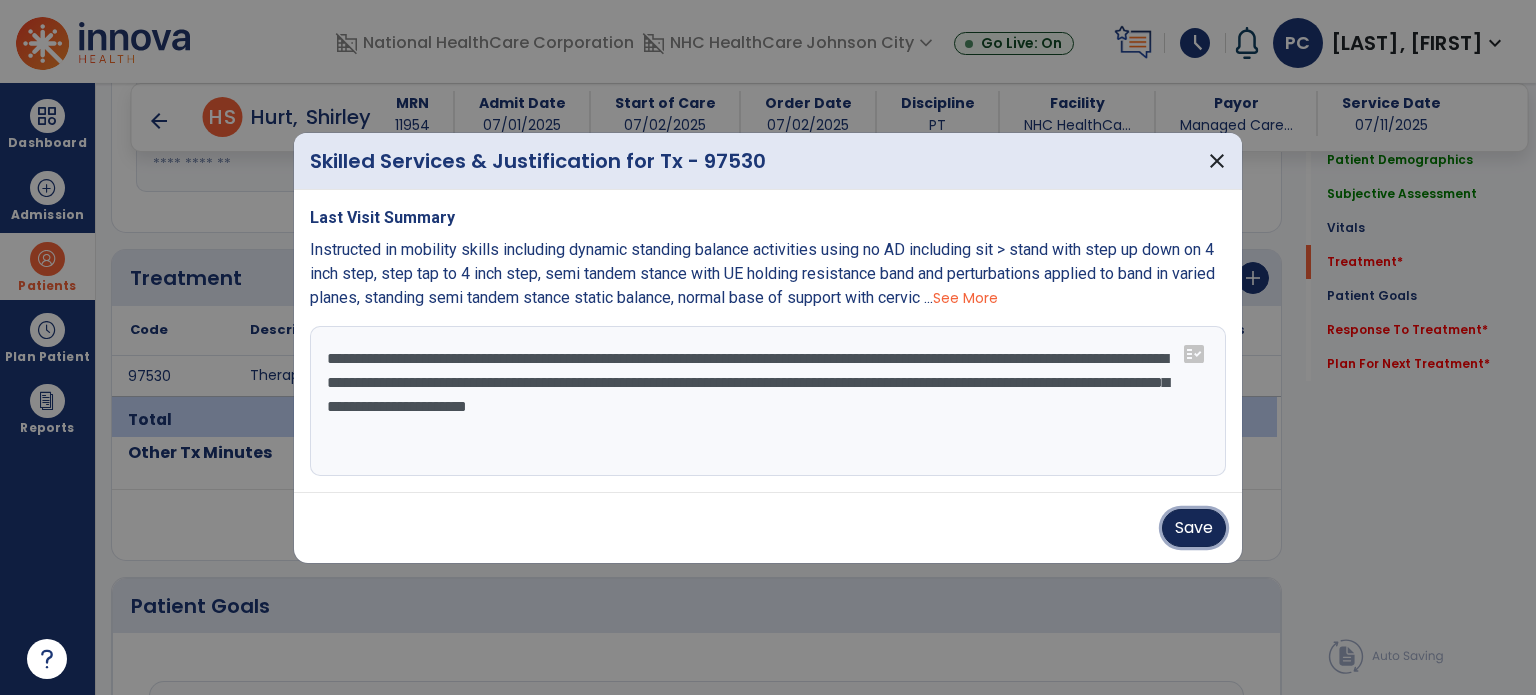 click on "Save" at bounding box center [1194, 528] 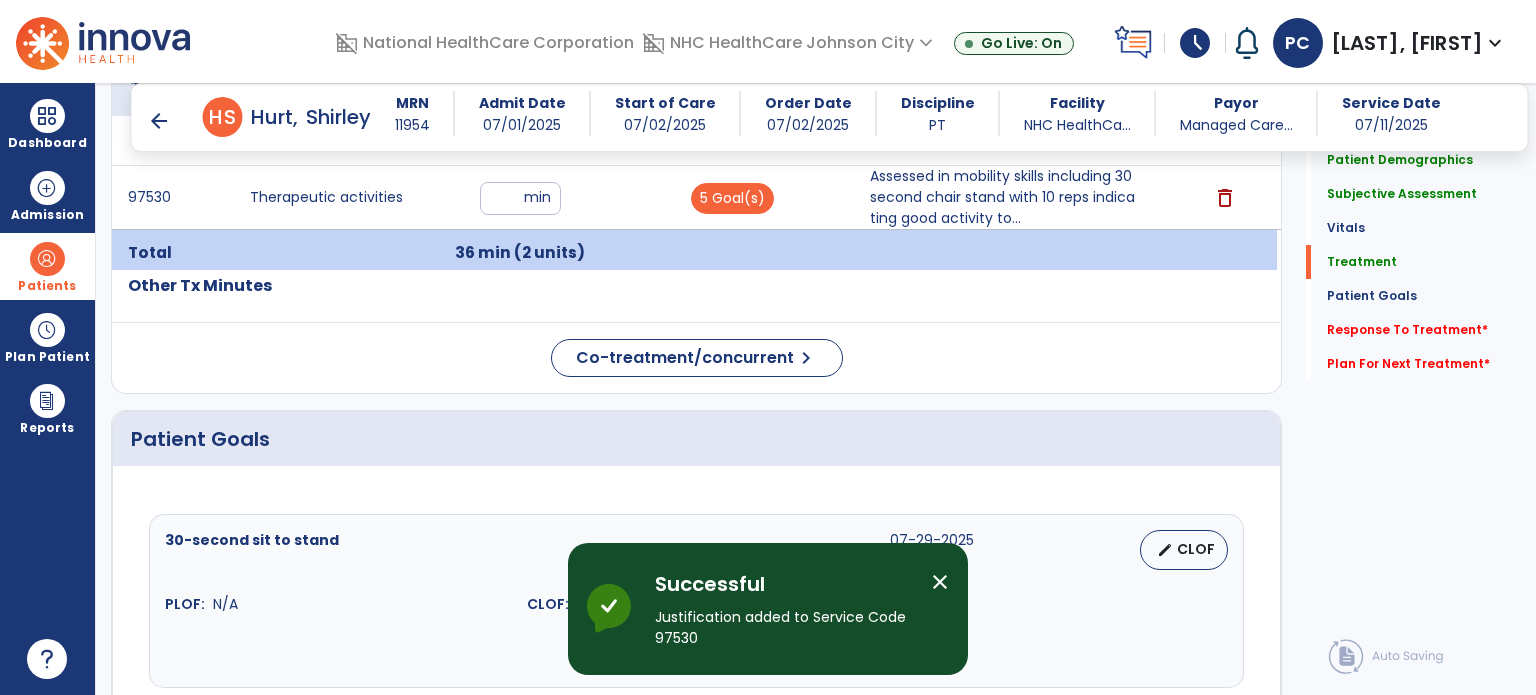 scroll, scrollTop: 1500, scrollLeft: 0, axis: vertical 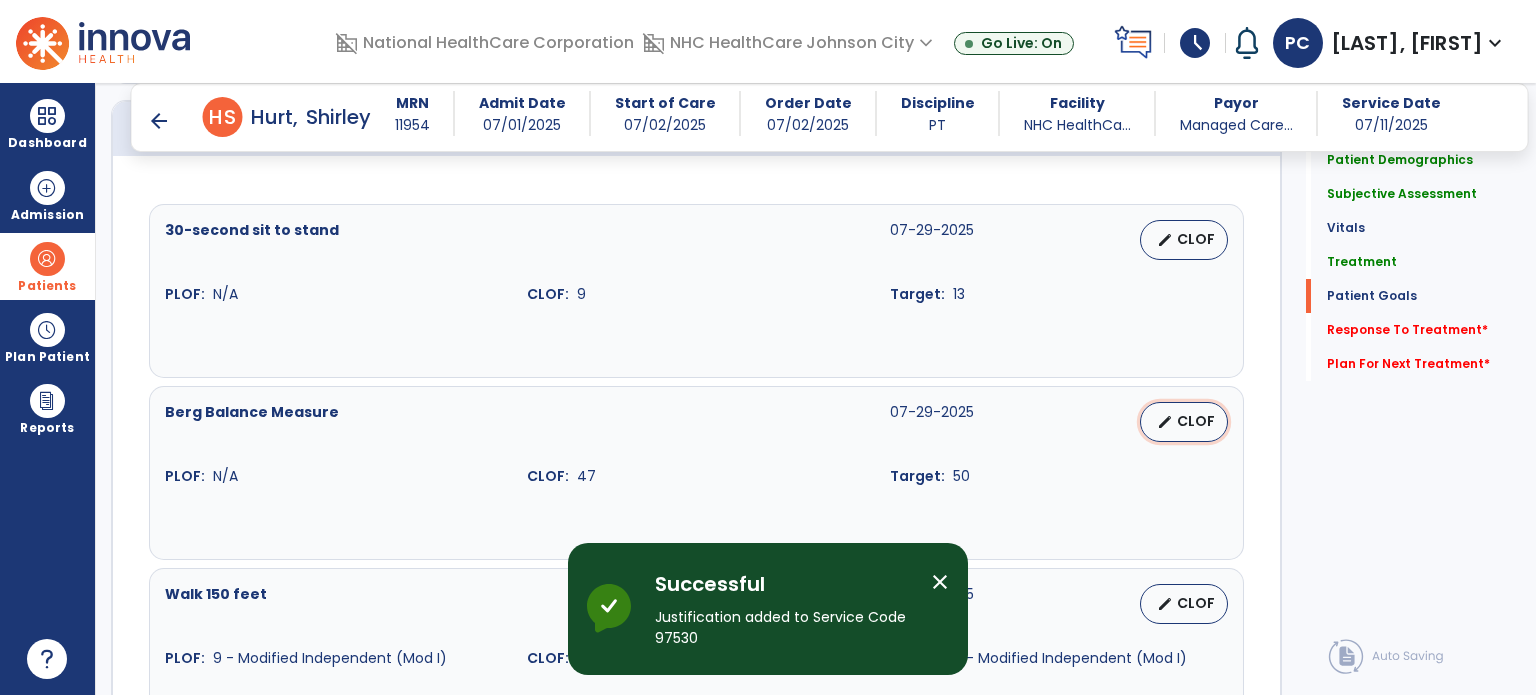 click on "edit" at bounding box center (1165, 422) 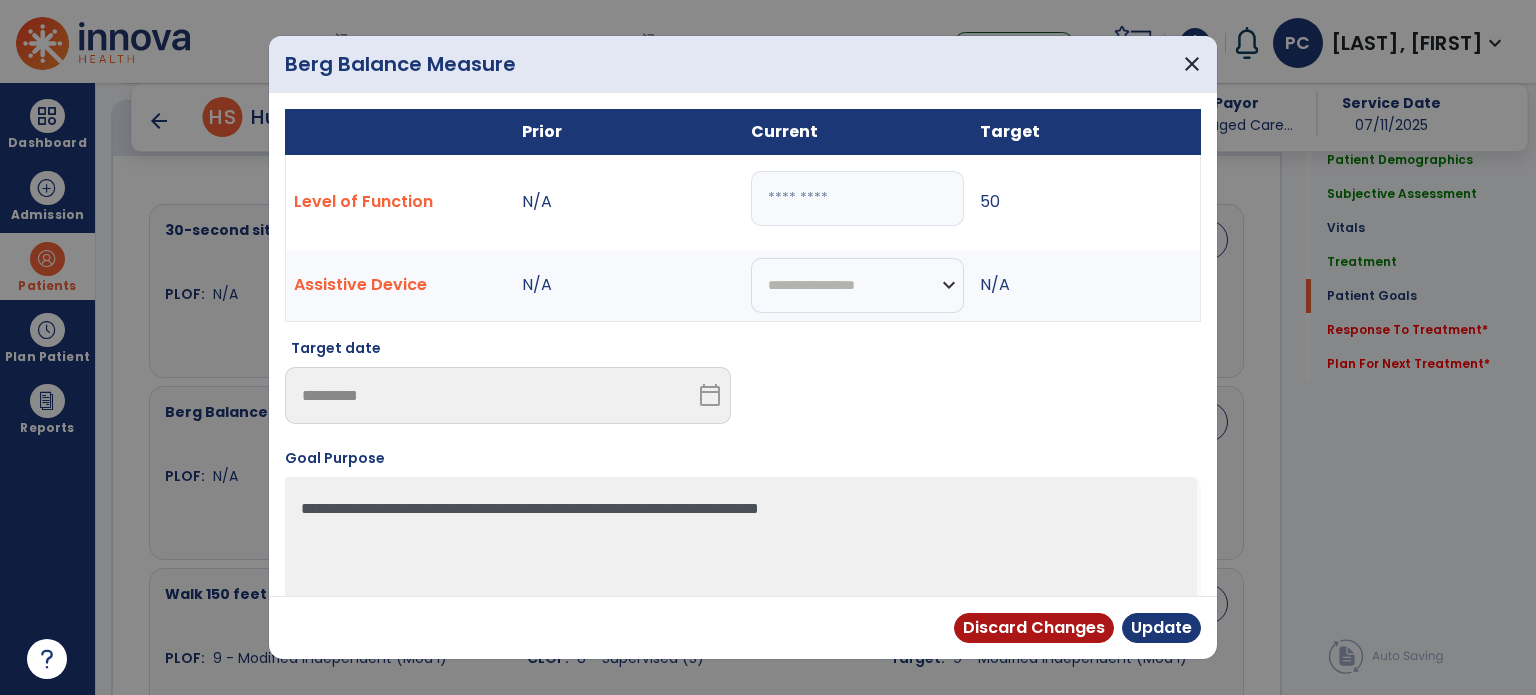 drag, startPoint x: 809, startPoint y: 195, endPoint x: 722, endPoint y: 207, distance: 87.823685 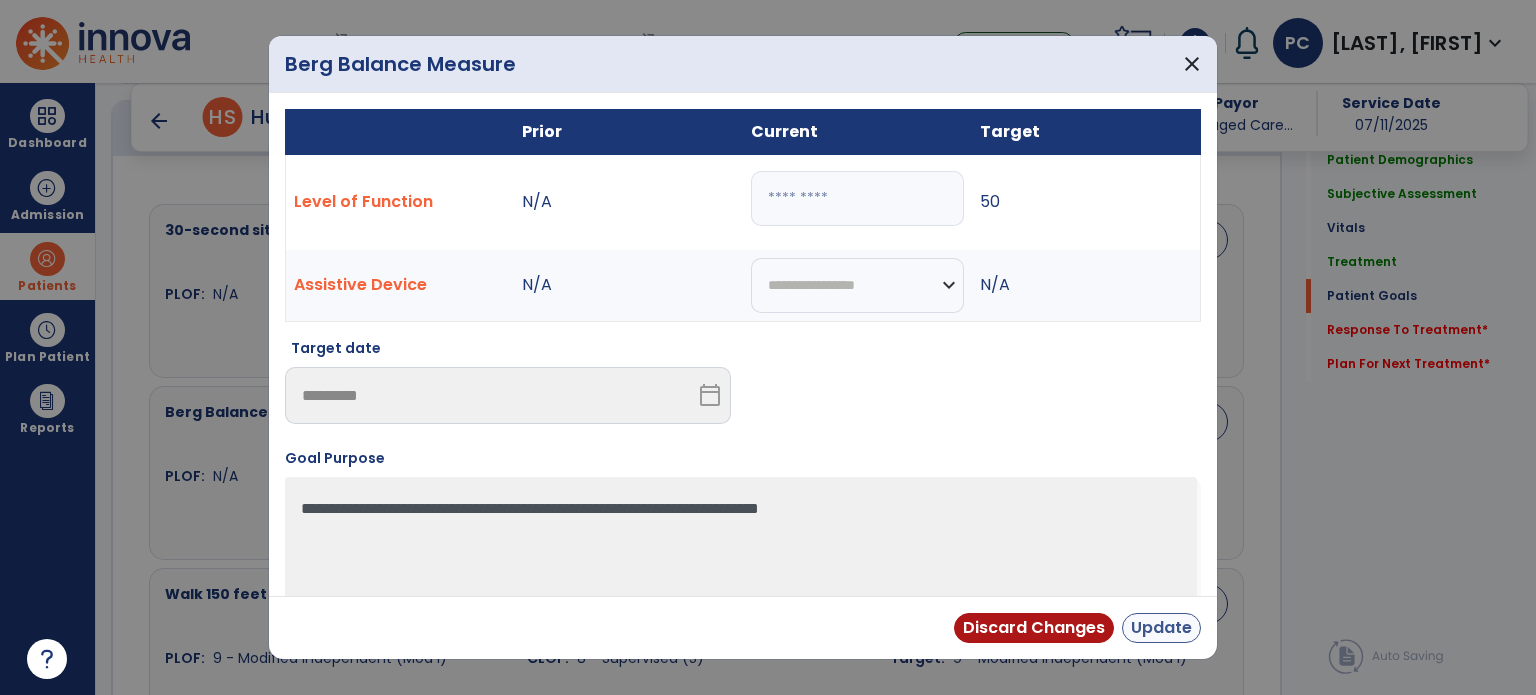 type on "**" 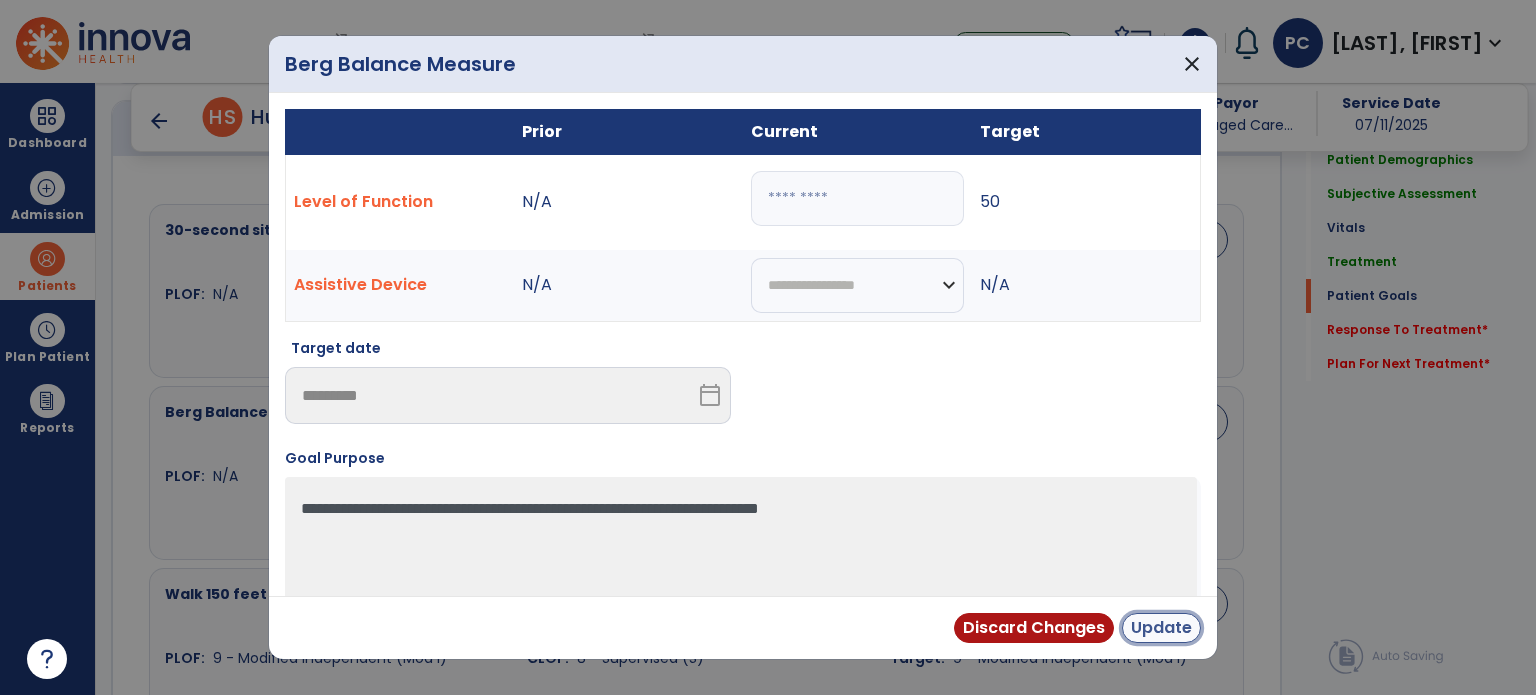 click on "Update" at bounding box center [1161, 628] 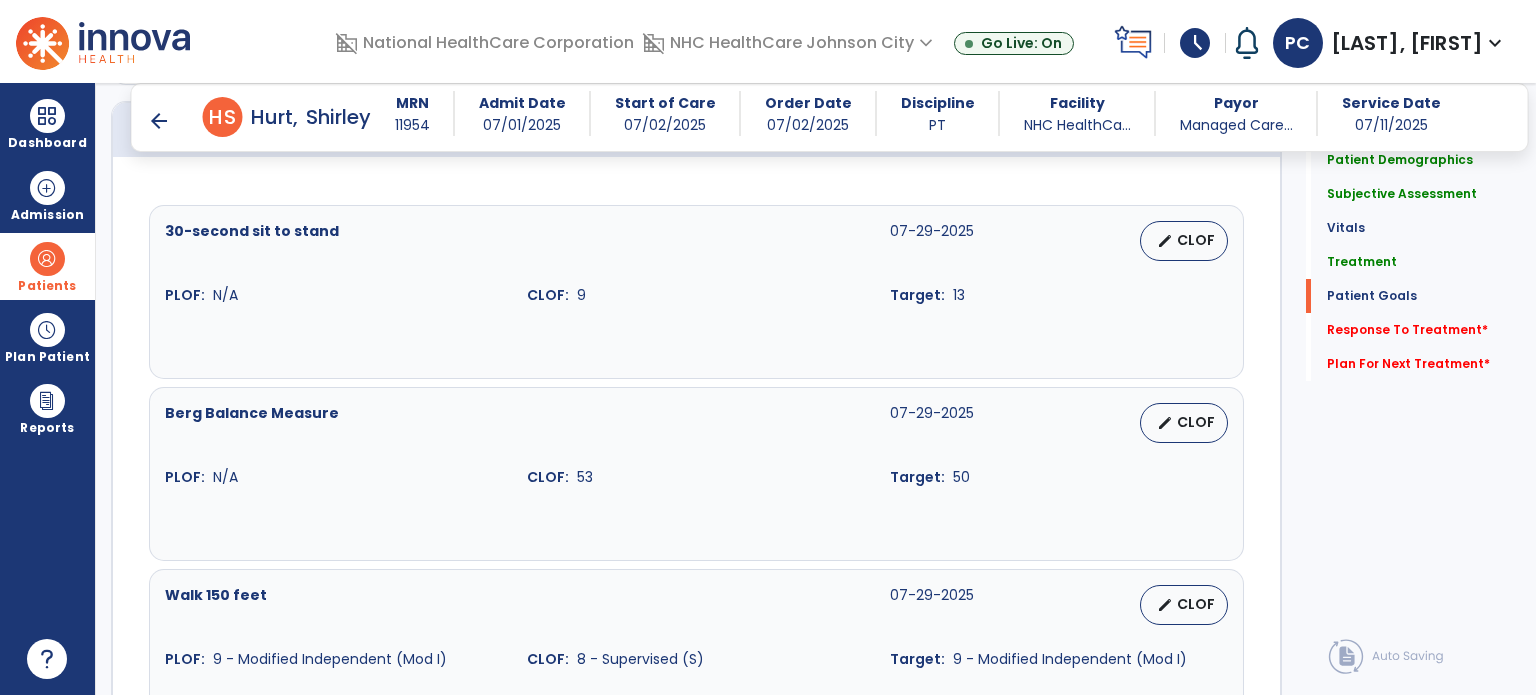 scroll, scrollTop: 1500, scrollLeft: 0, axis: vertical 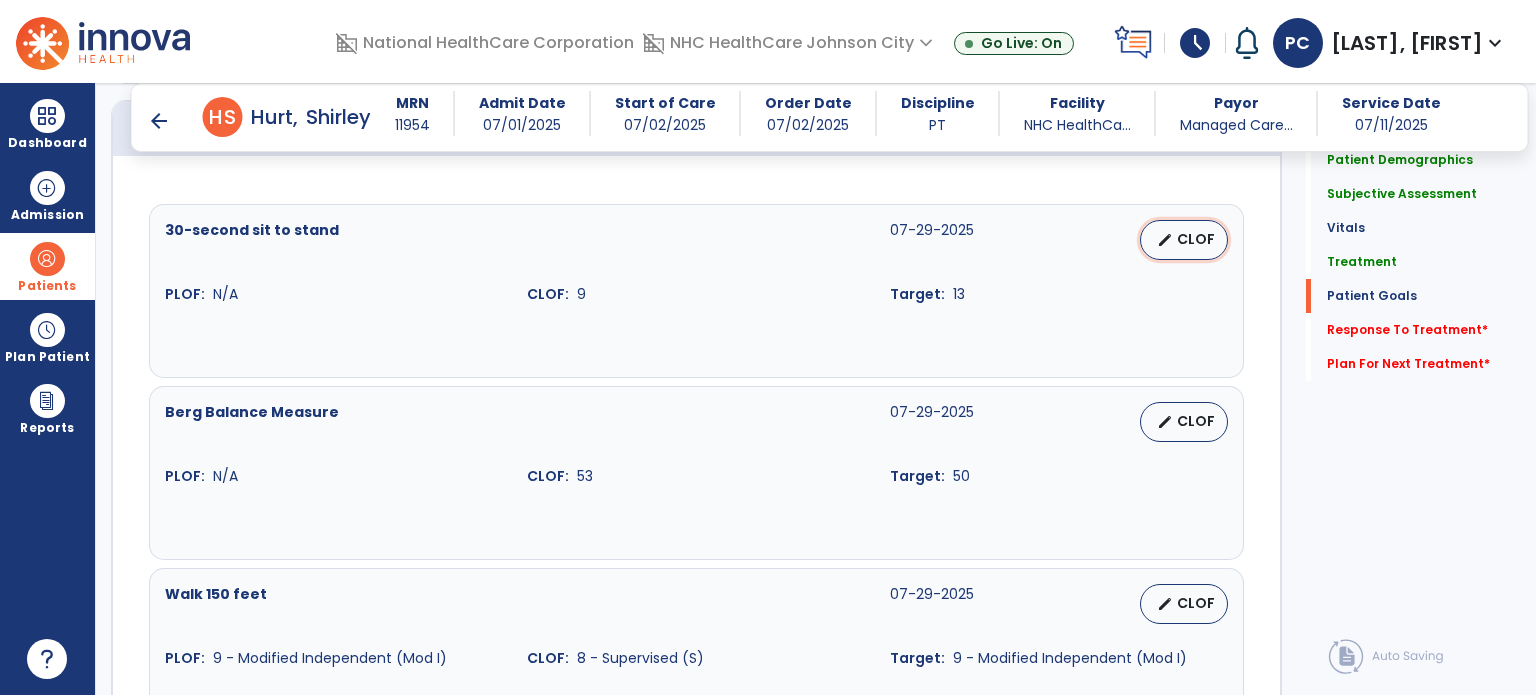 click on "edit   CLOF" at bounding box center (1184, 240) 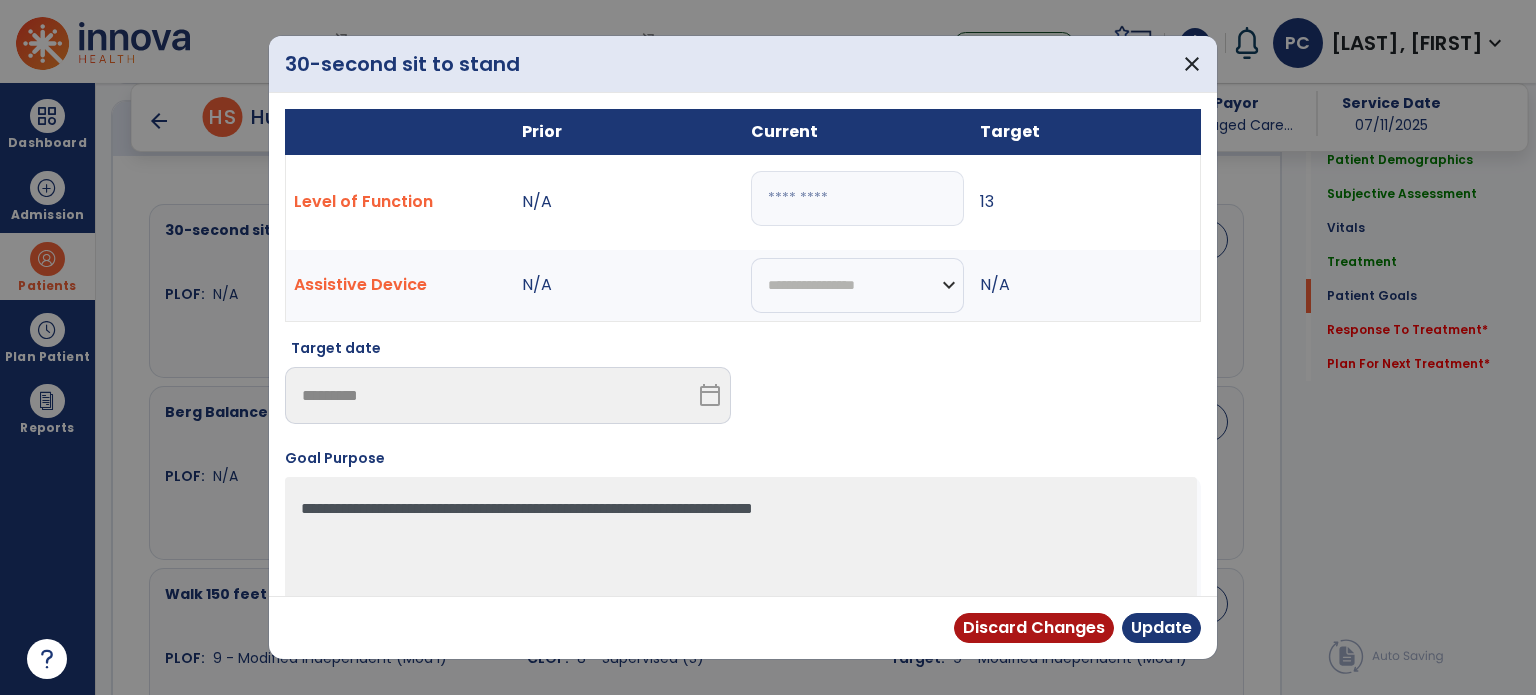 drag, startPoint x: 861, startPoint y: 210, endPoint x: 711, endPoint y: 219, distance: 150.26976 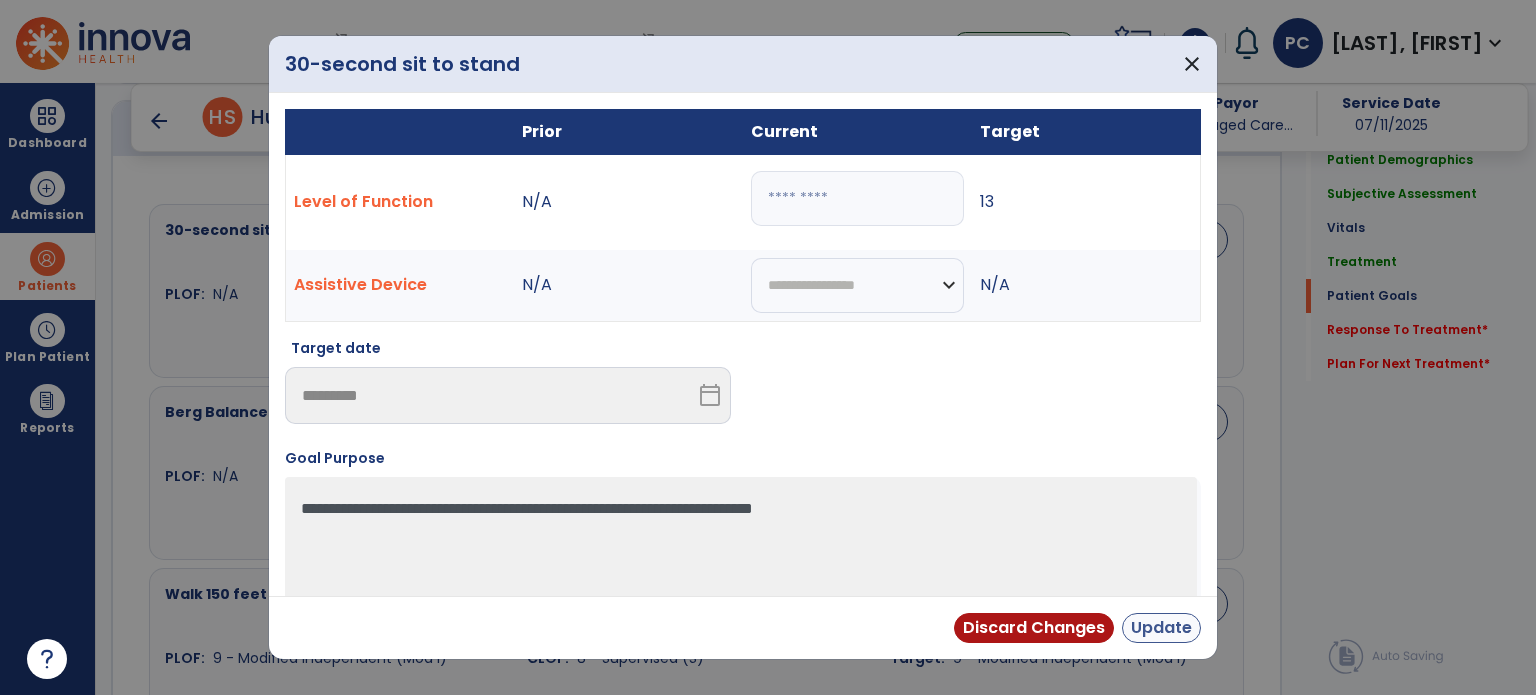 type on "**" 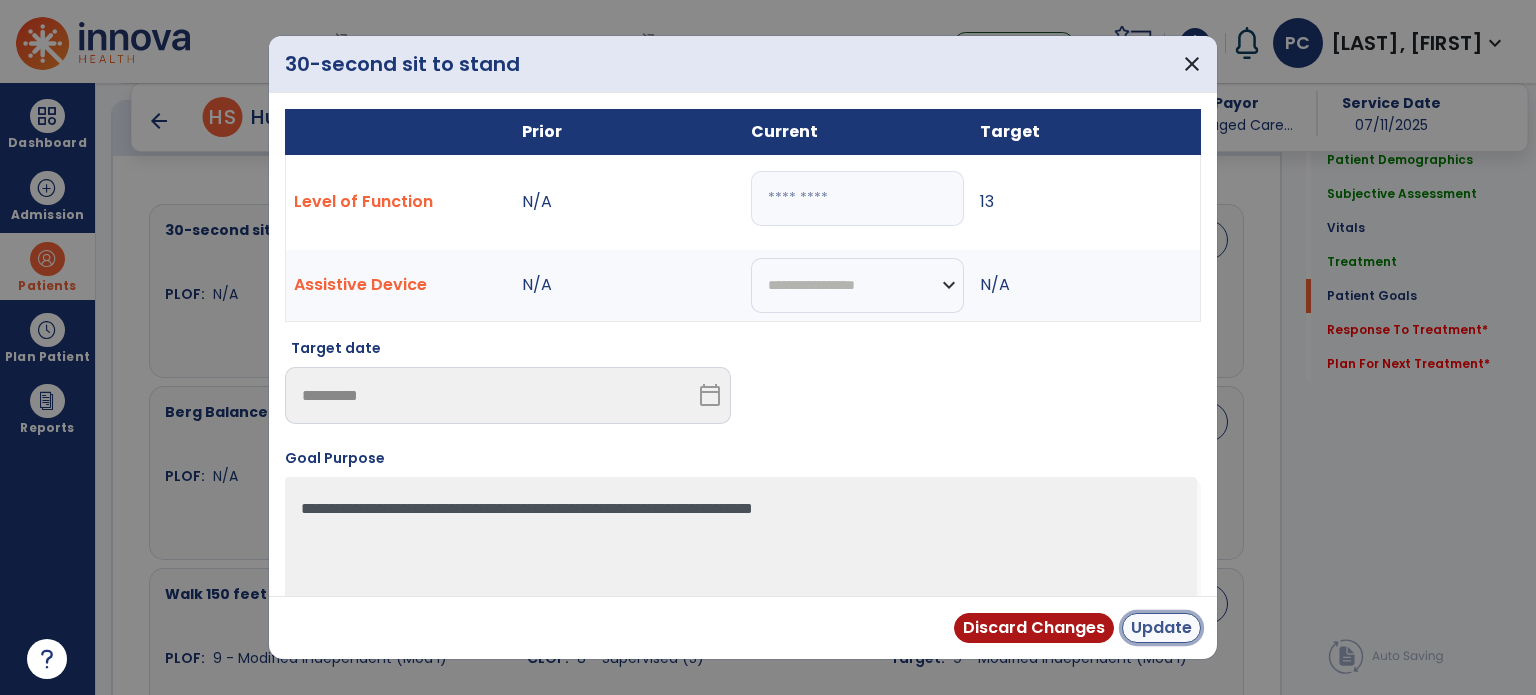 click on "Update" at bounding box center [1161, 628] 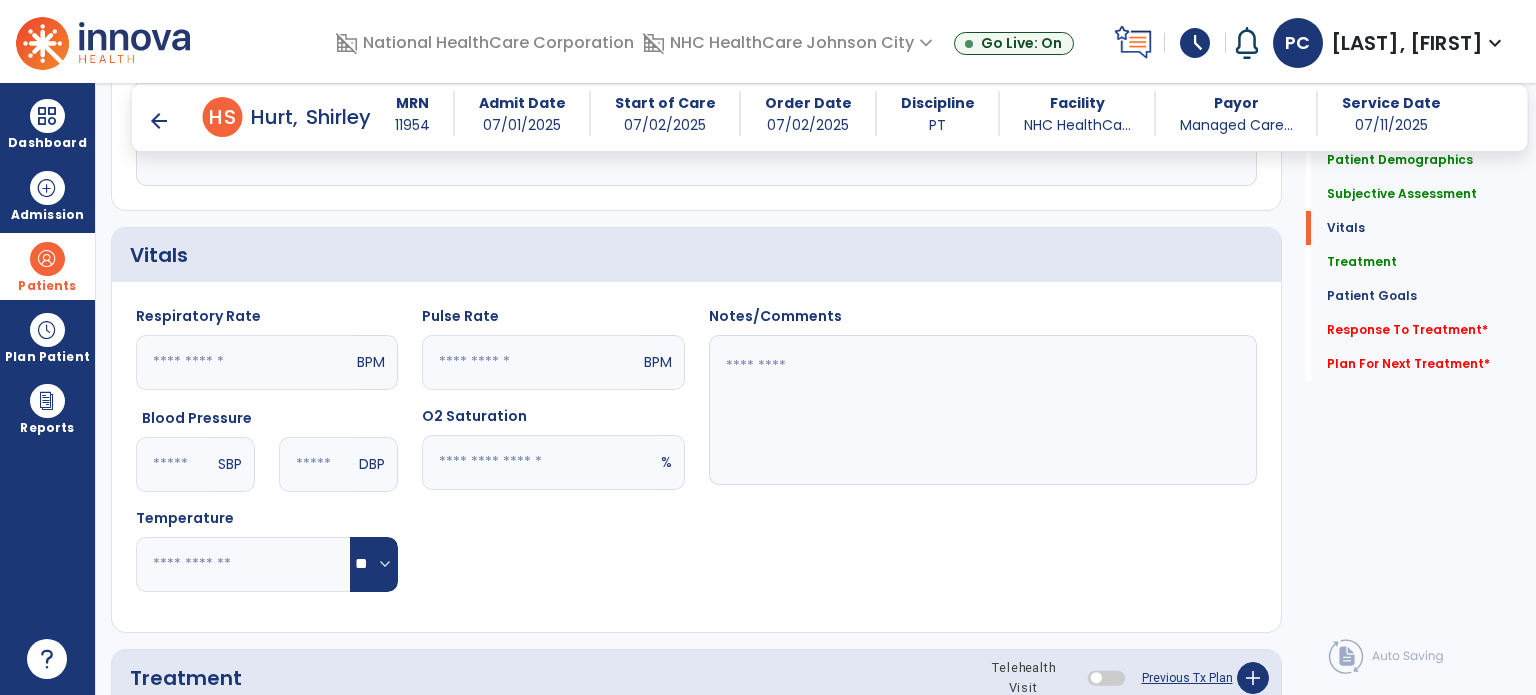 scroll, scrollTop: 800, scrollLeft: 0, axis: vertical 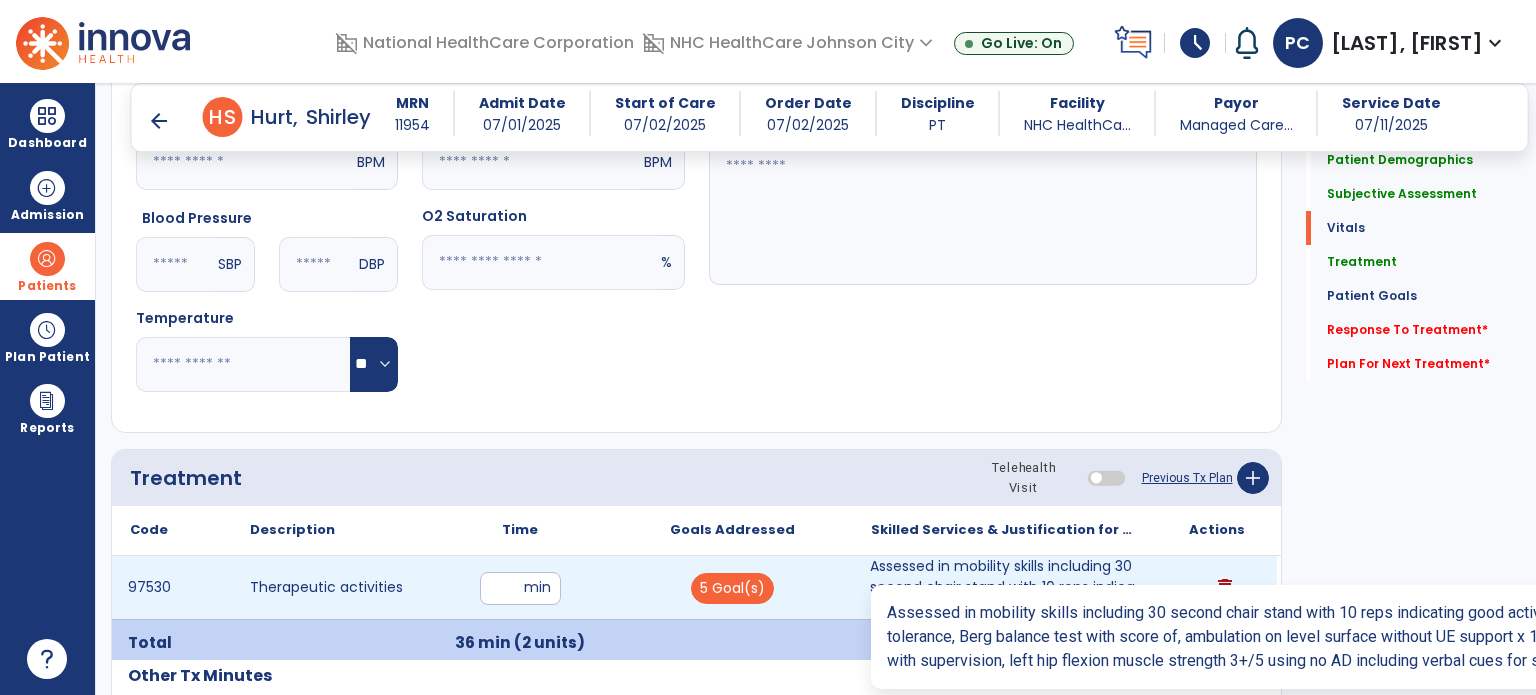 click on "Assessed in mobility skills including 30 second chair stand with 10 reps indicating good activity to..." at bounding box center (1004, 587) 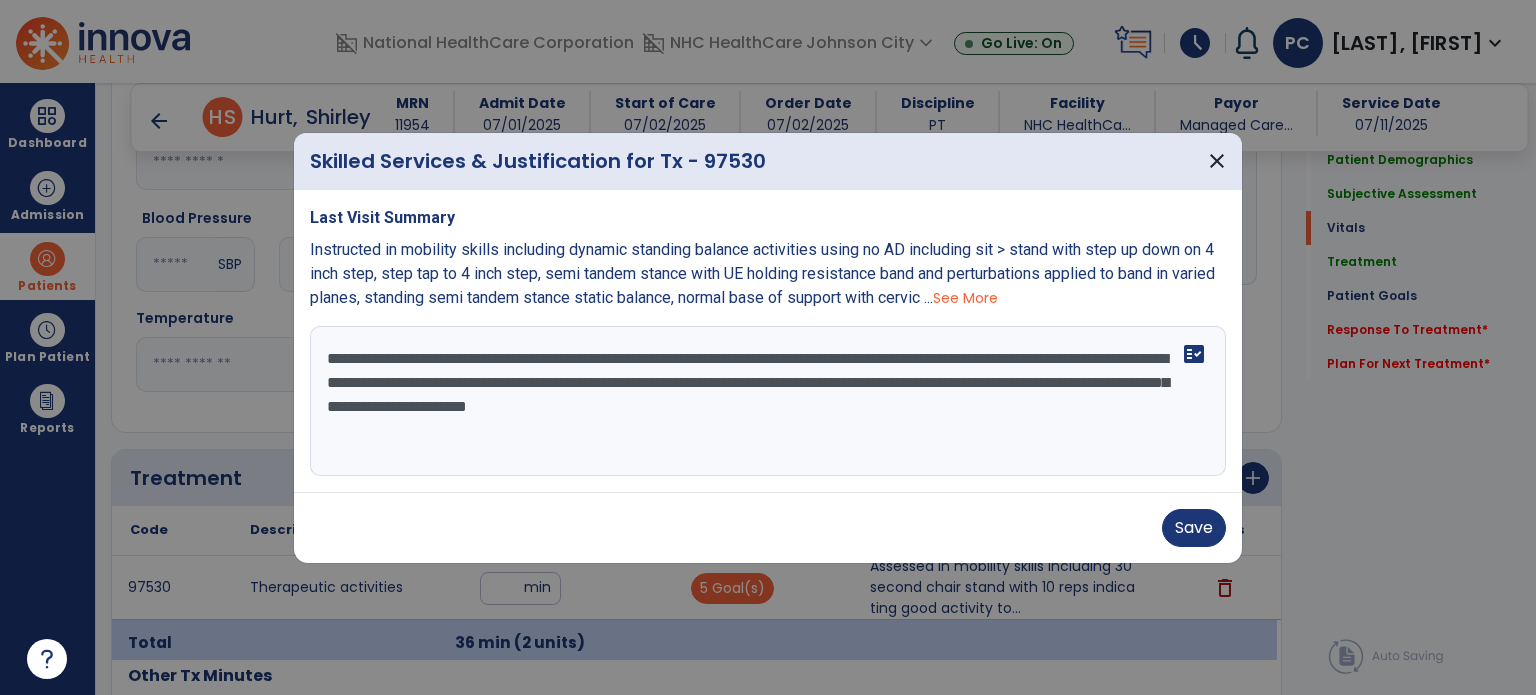 click on "**********" at bounding box center [768, 401] 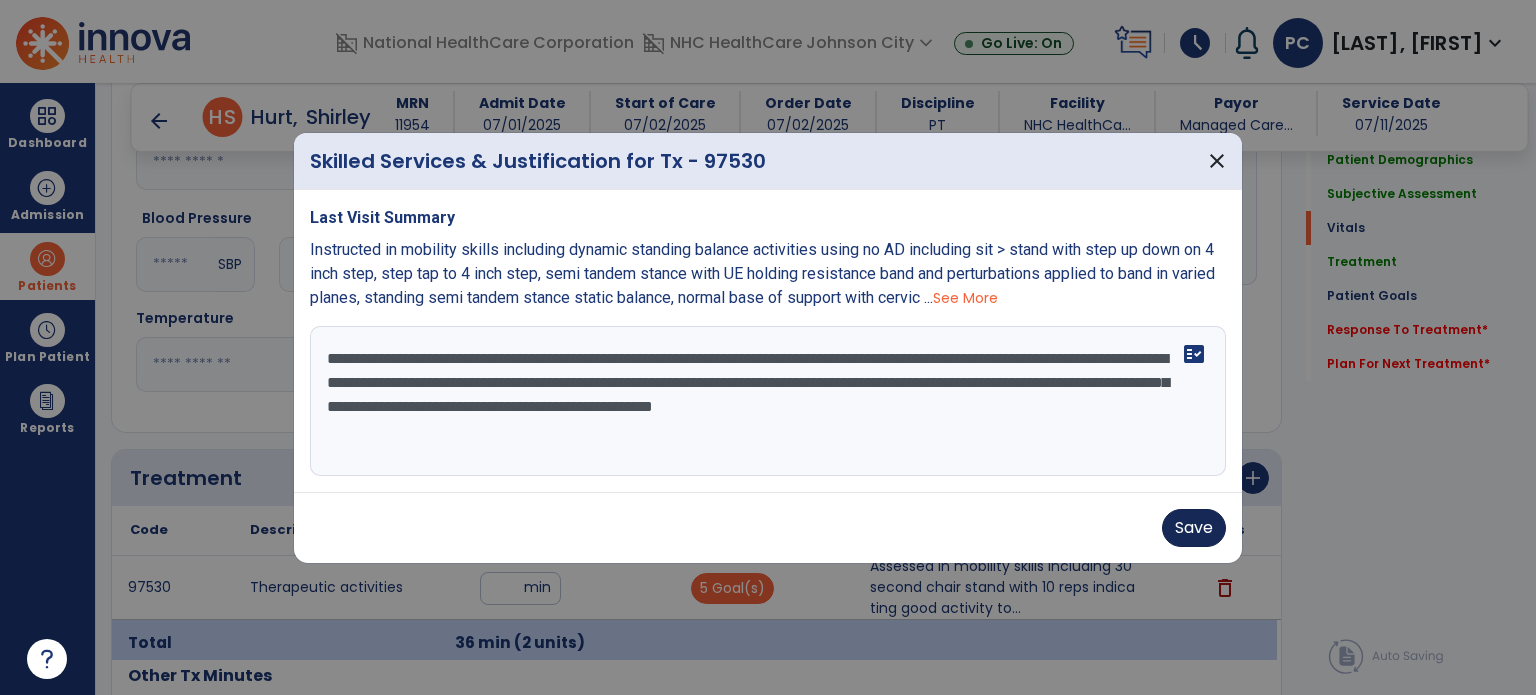 type on "**********" 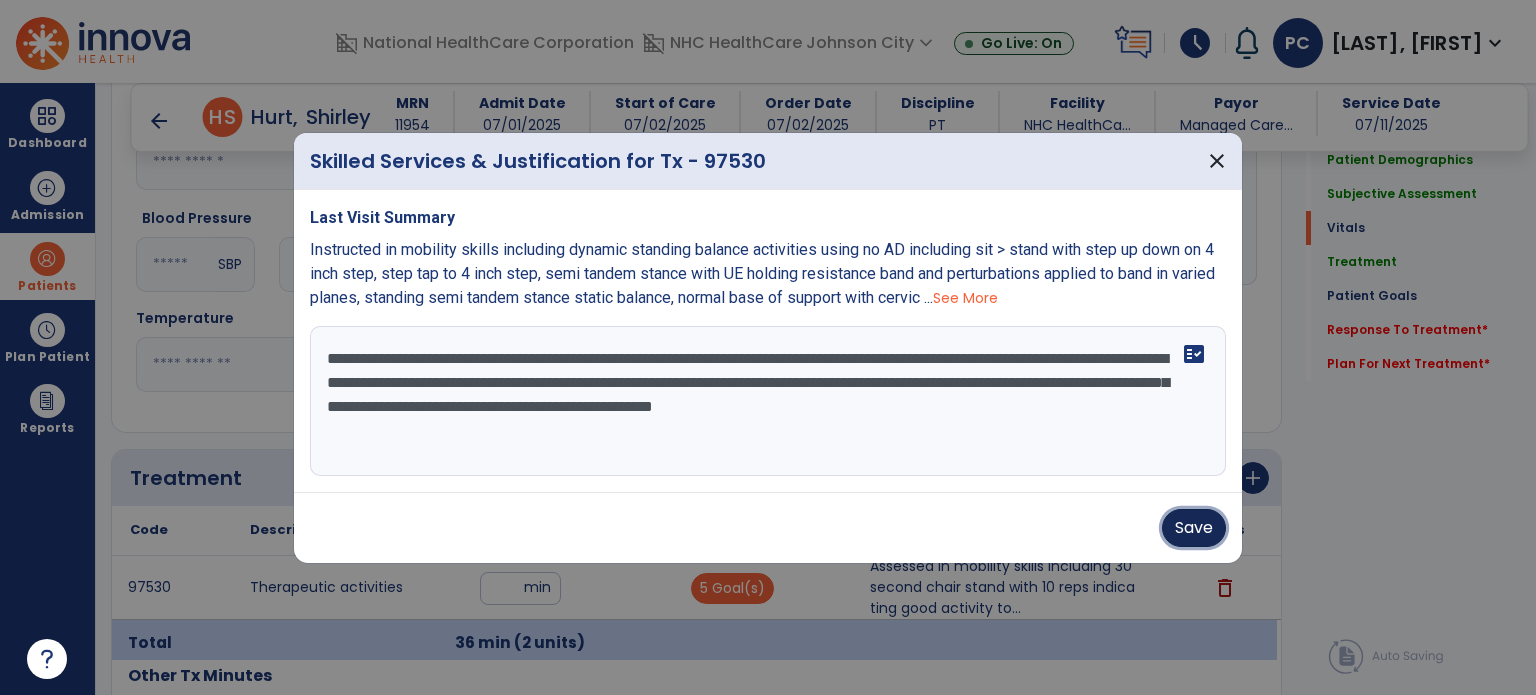click on "Save" at bounding box center [1194, 528] 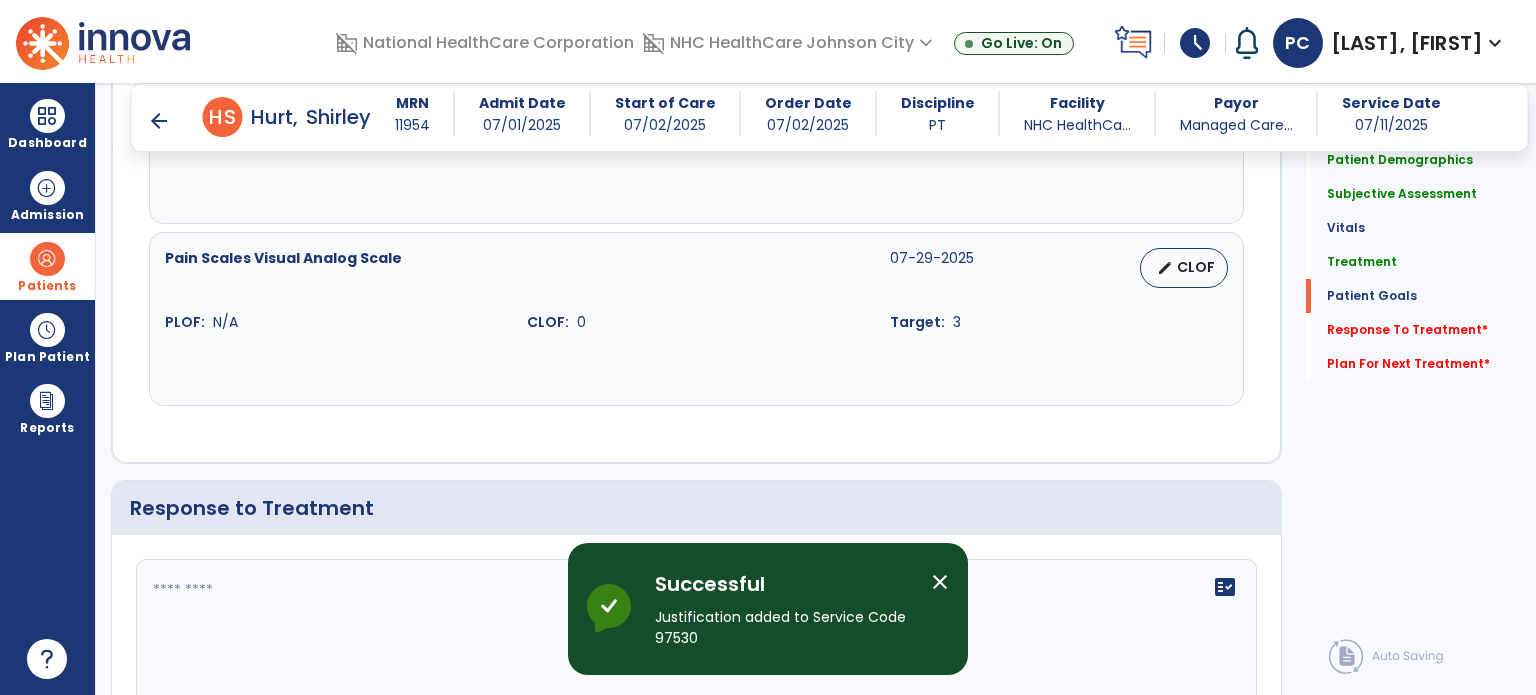 scroll, scrollTop: 2400, scrollLeft: 0, axis: vertical 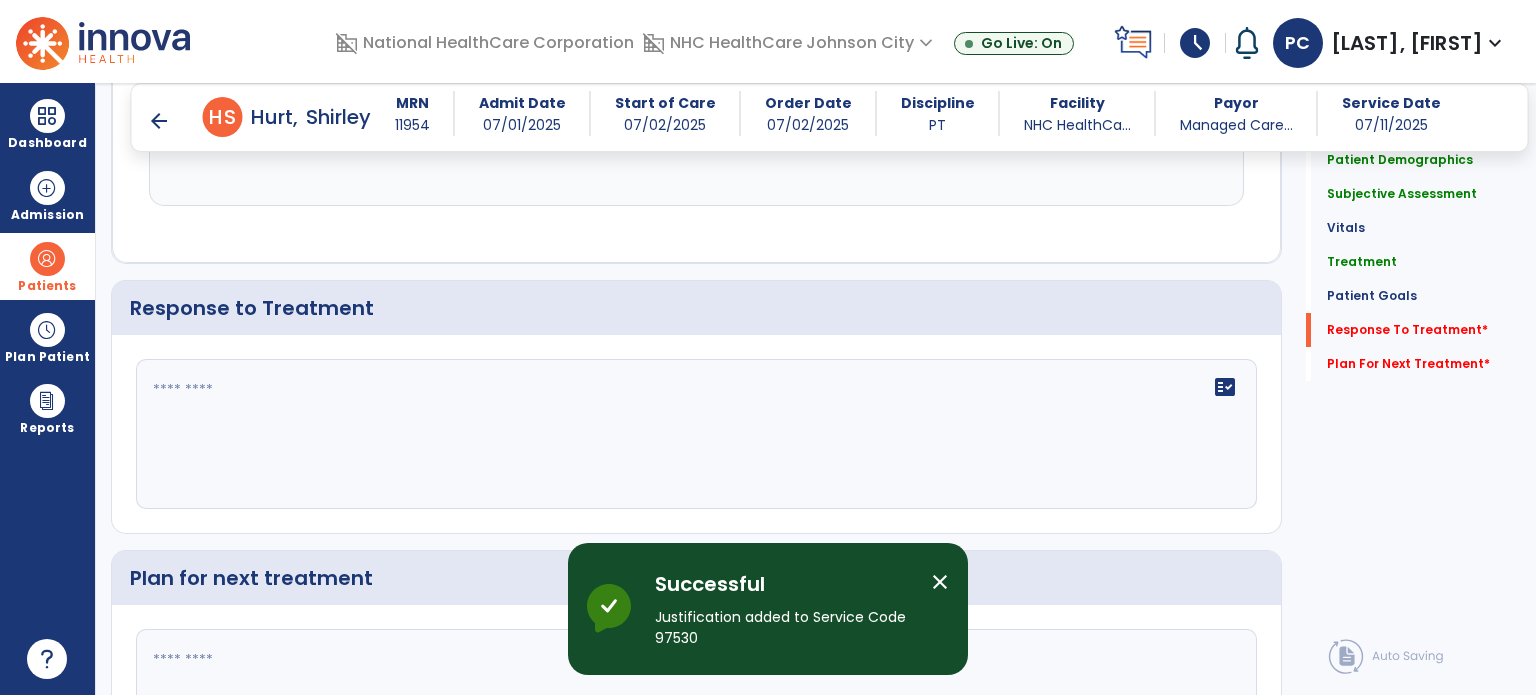 click on "fact_check" 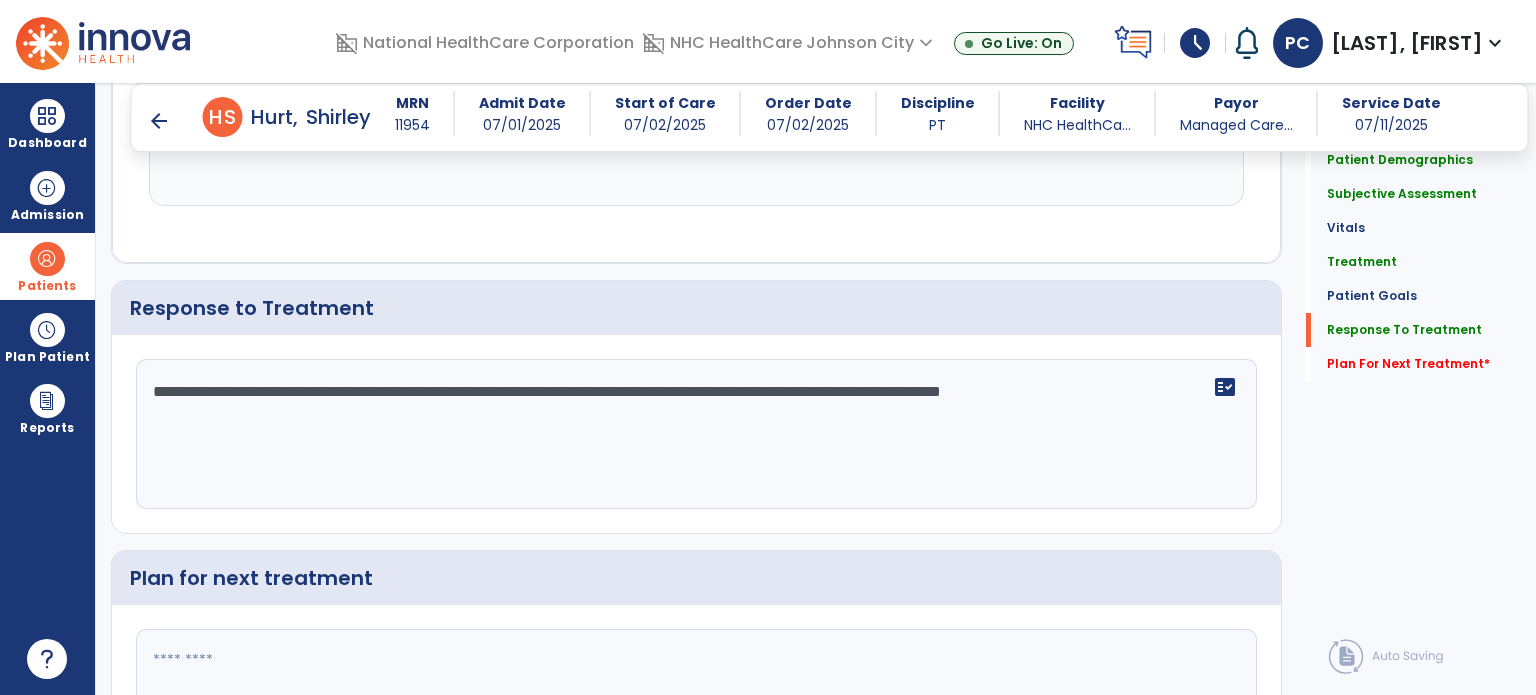 scroll, scrollTop: 2400, scrollLeft: 0, axis: vertical 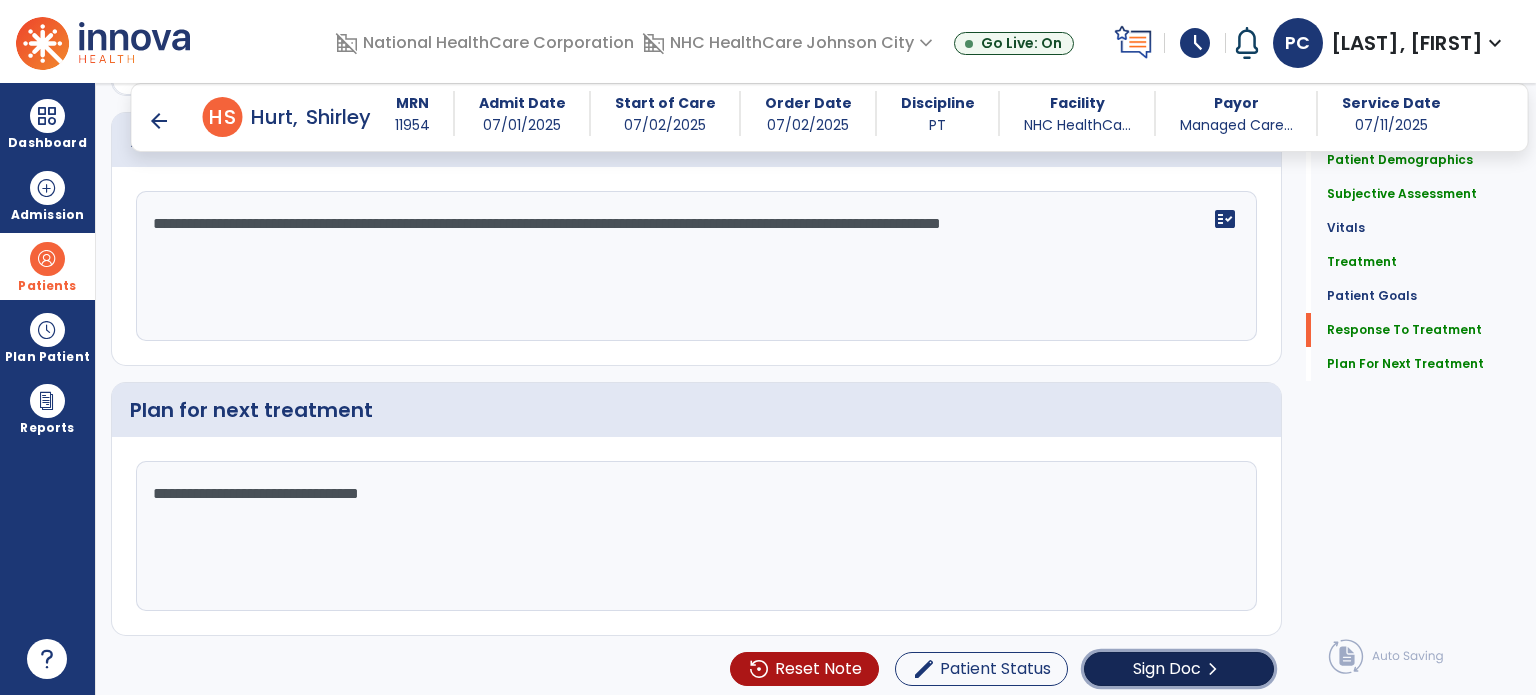 click on "Sign Doc" 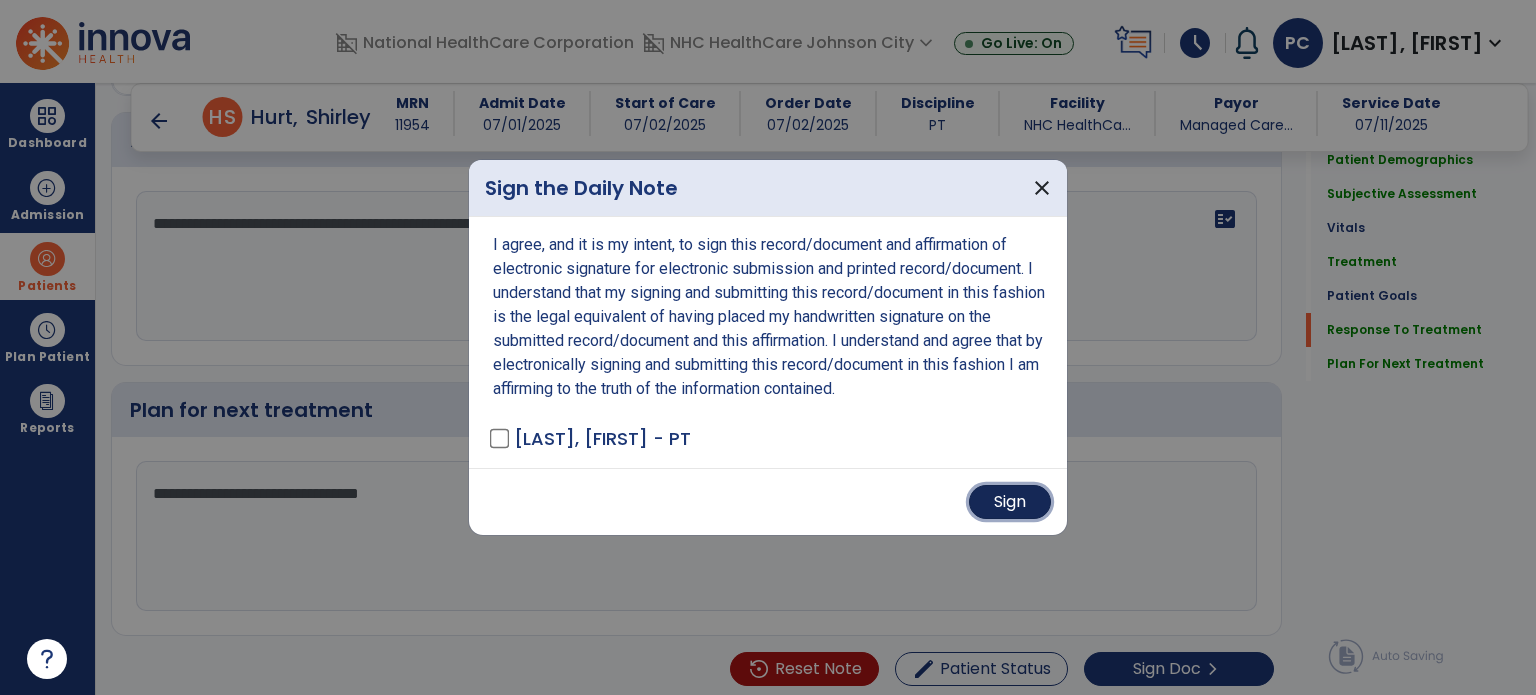 click on "Sign" at bounding box center [1010, 502] 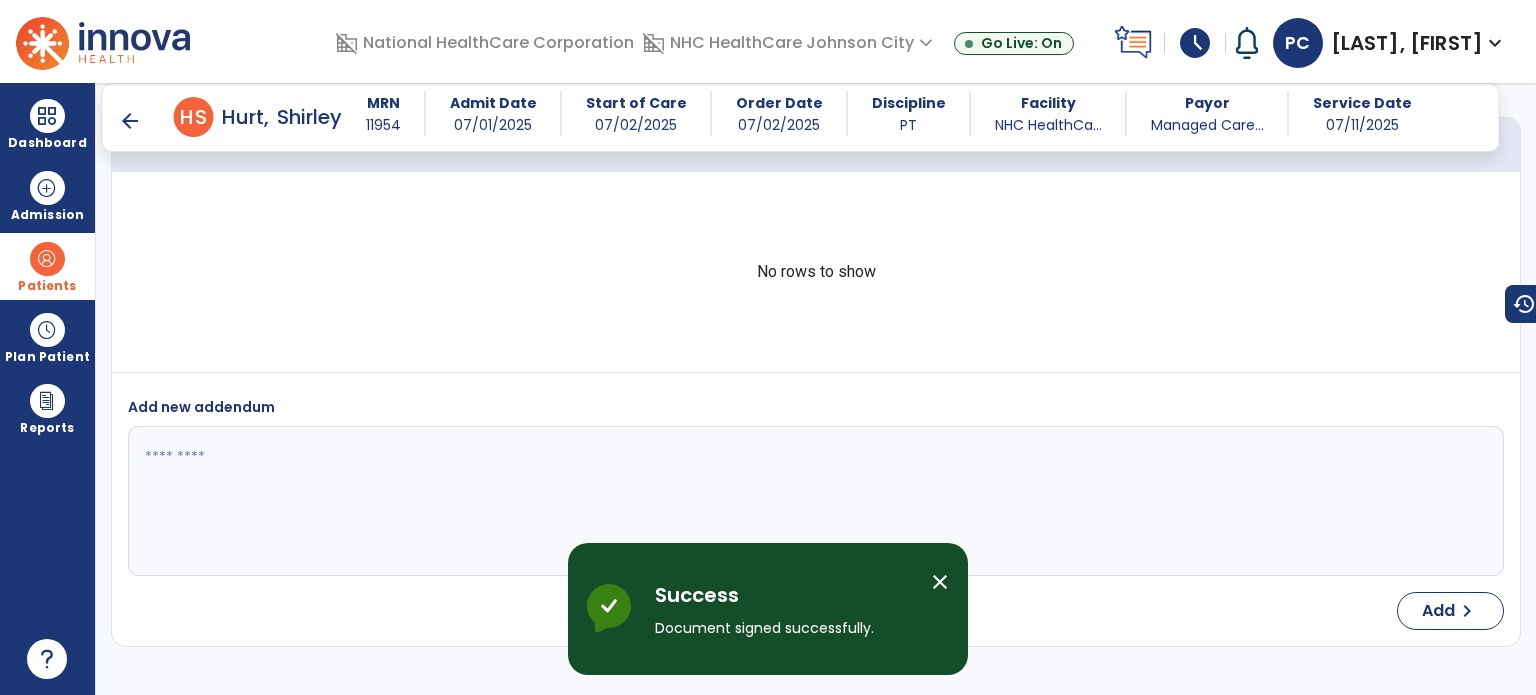 scroll, scrollTop: 2865, scrollLeft: 0, axis: vertical 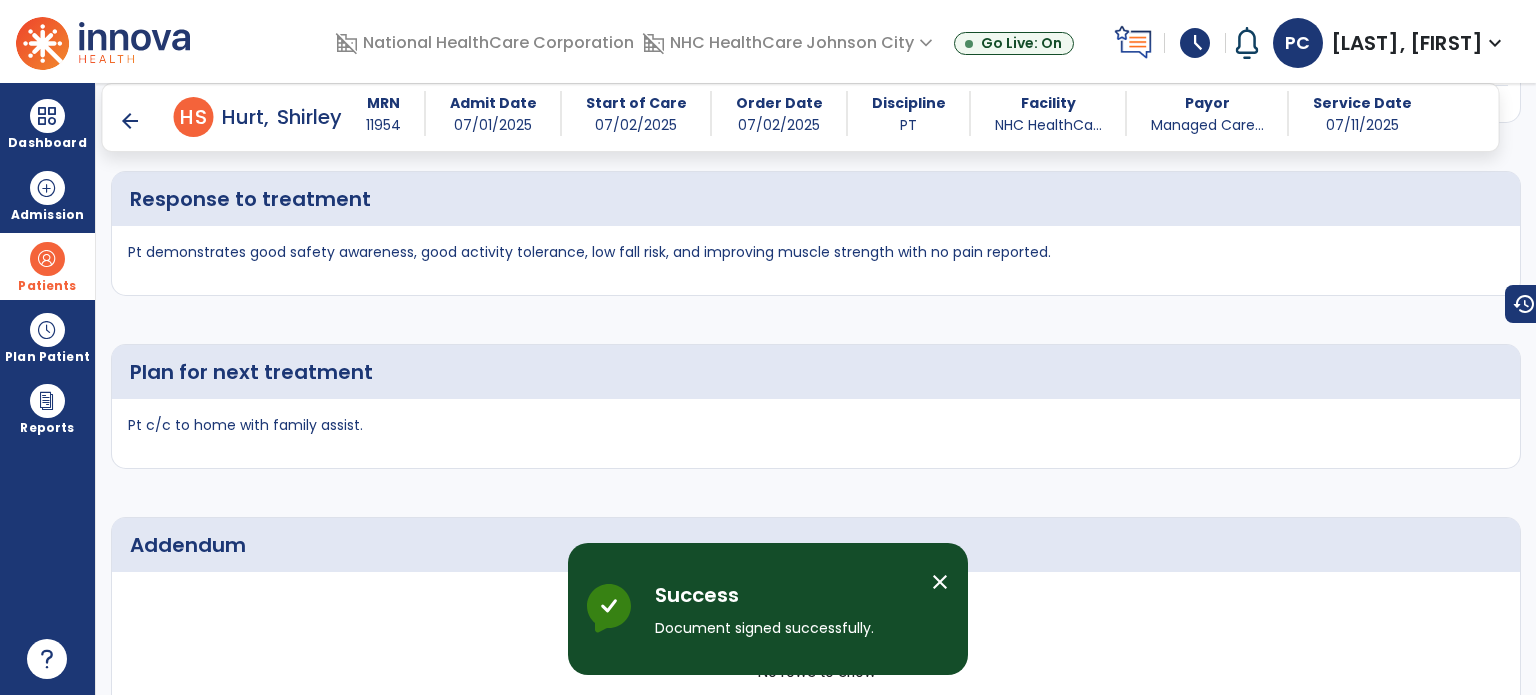click on "arrow_back" at bounding box center [130, 121] 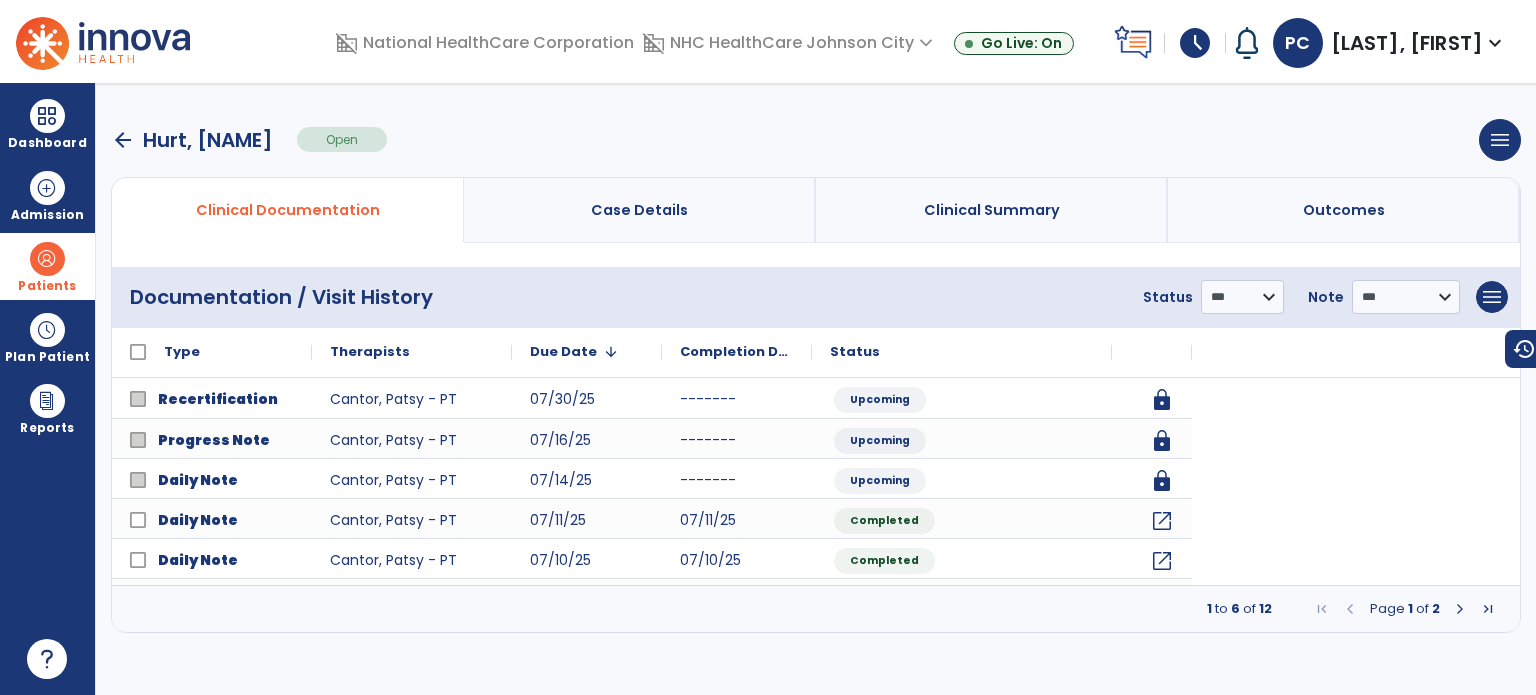 scroll, scrollTop: 0, scrollLeft: 0, axis: both 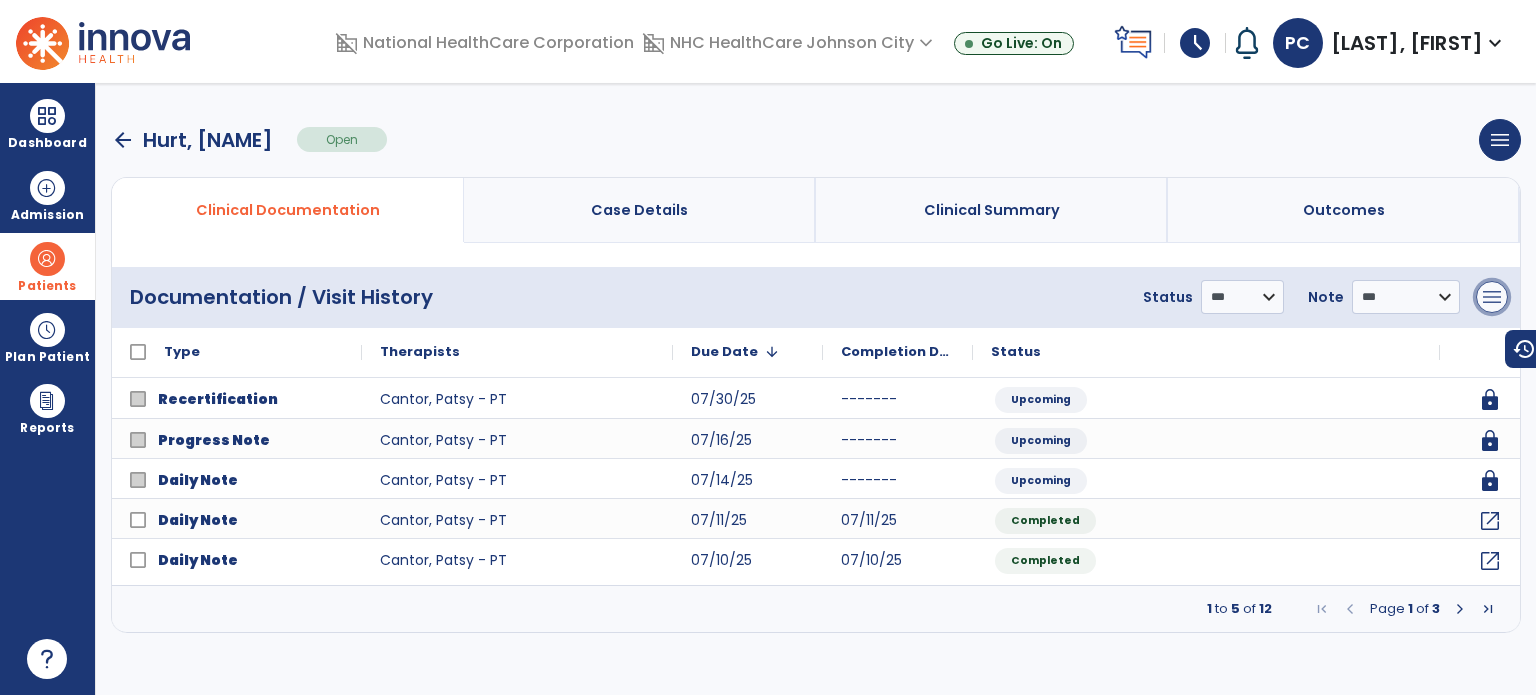 click on "menu" at bounding box center [1492, 297] 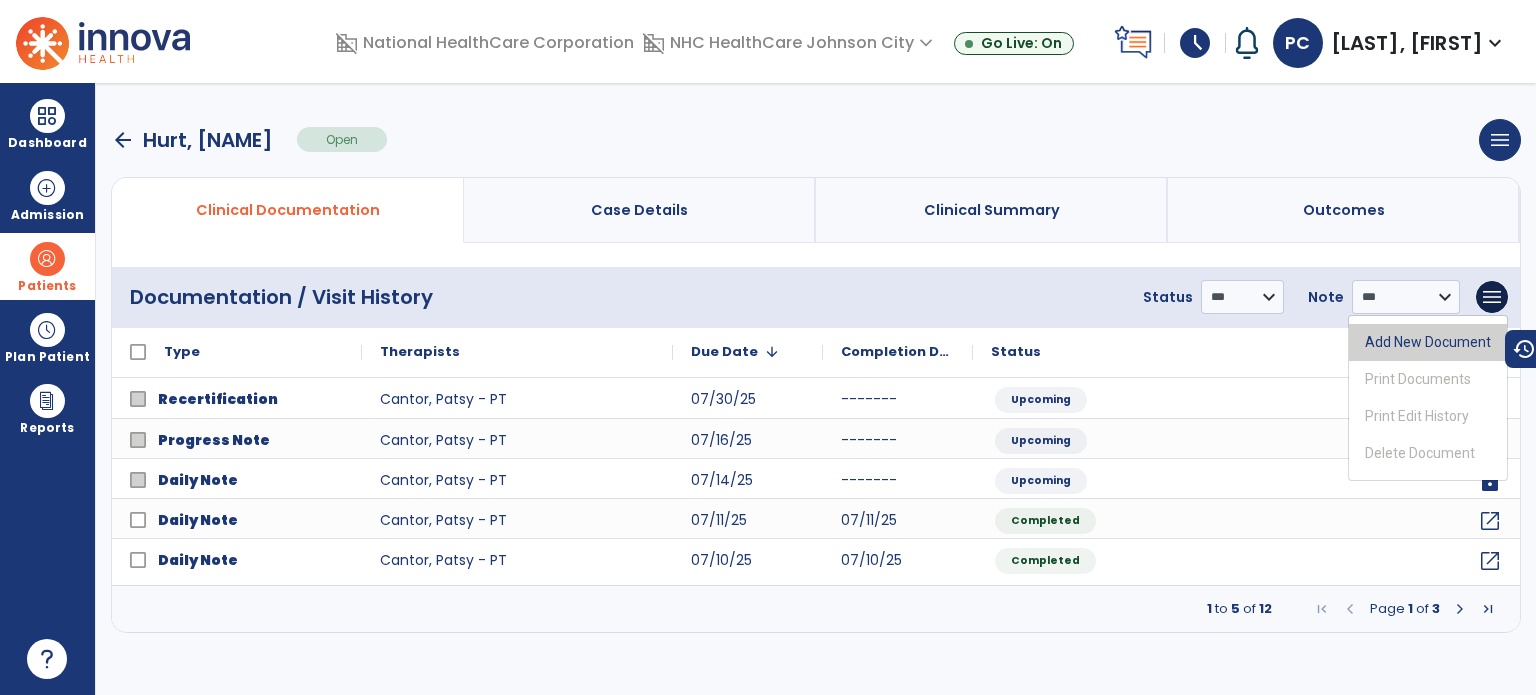 click on "Add New Document" at bounding box center [1428, 342] 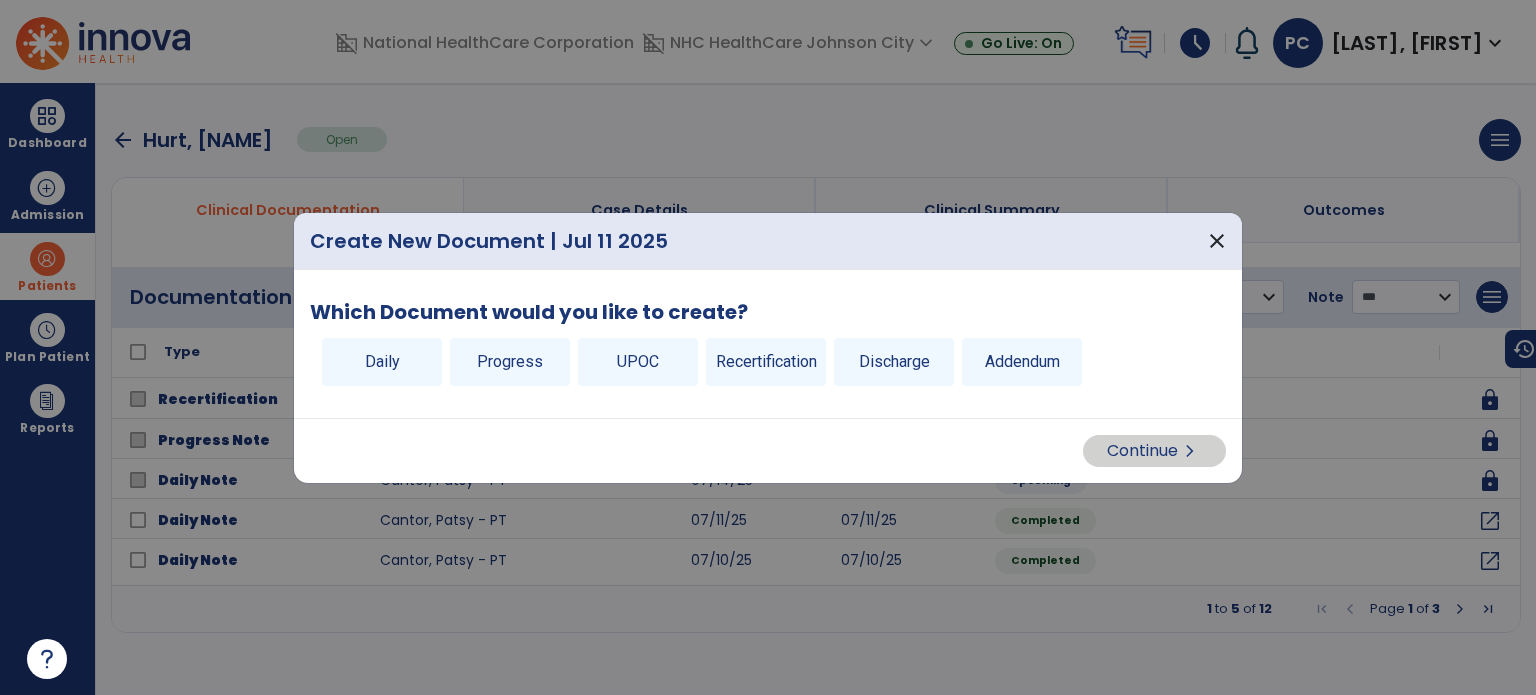 click on "Discharge" at bounding box center (894, 362) 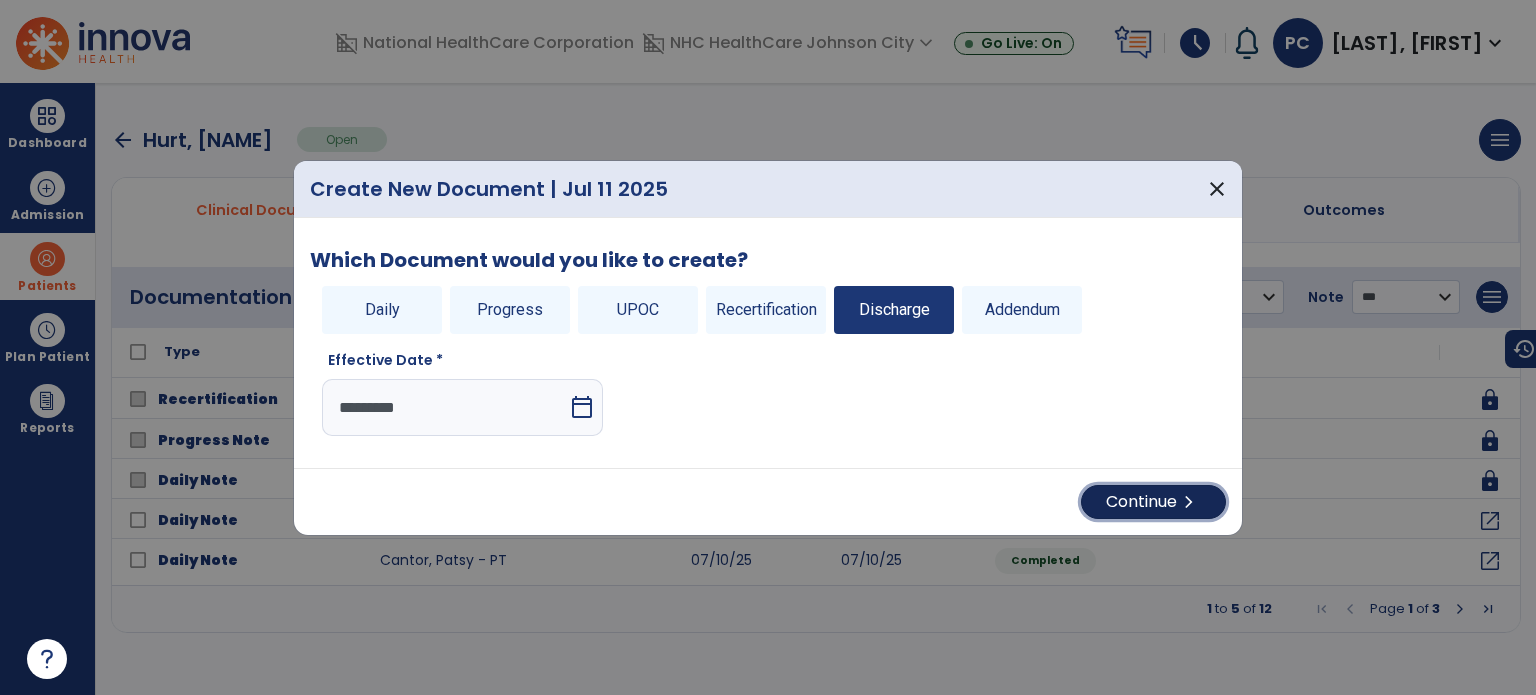 click on "Continue   chevron_right" at bounding box center (1153, 502) 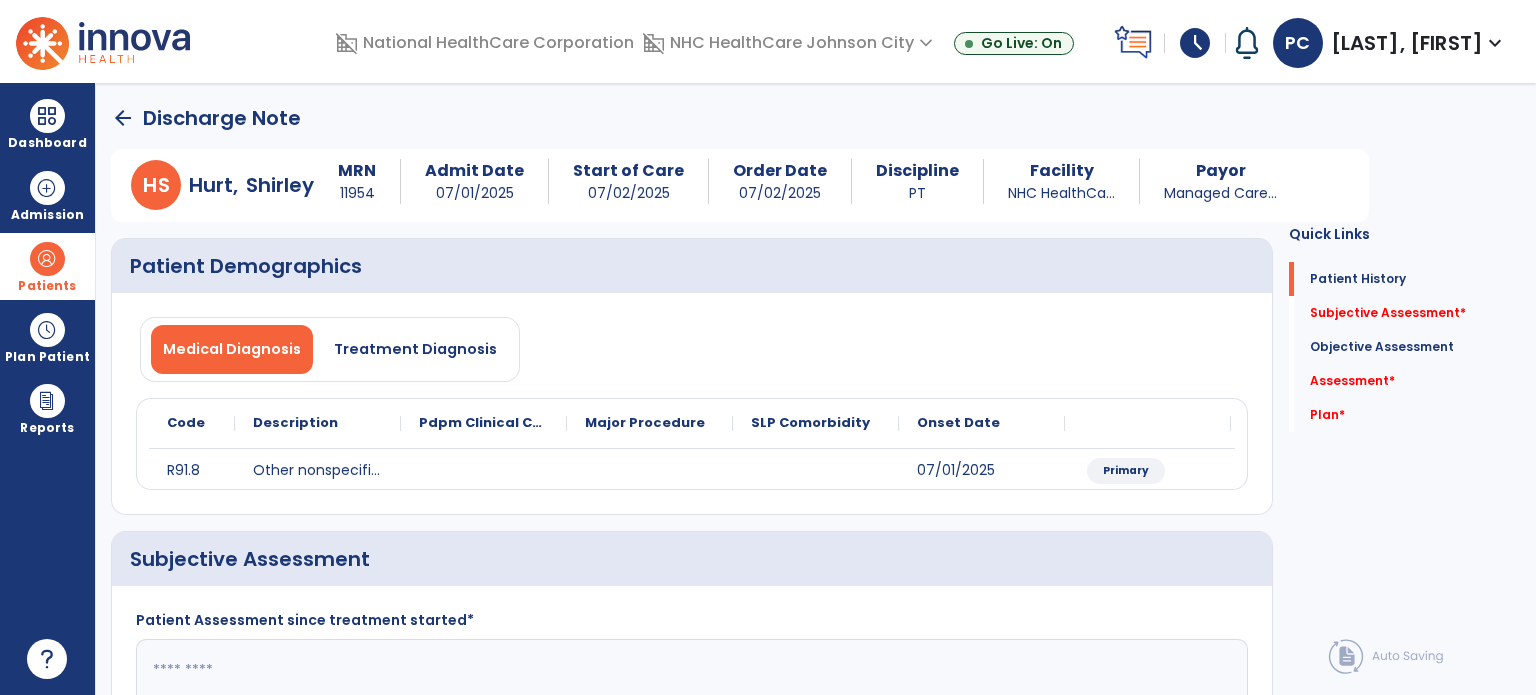 scroll, scrollTop: 200, scrollLeft: 0, axis: vertical 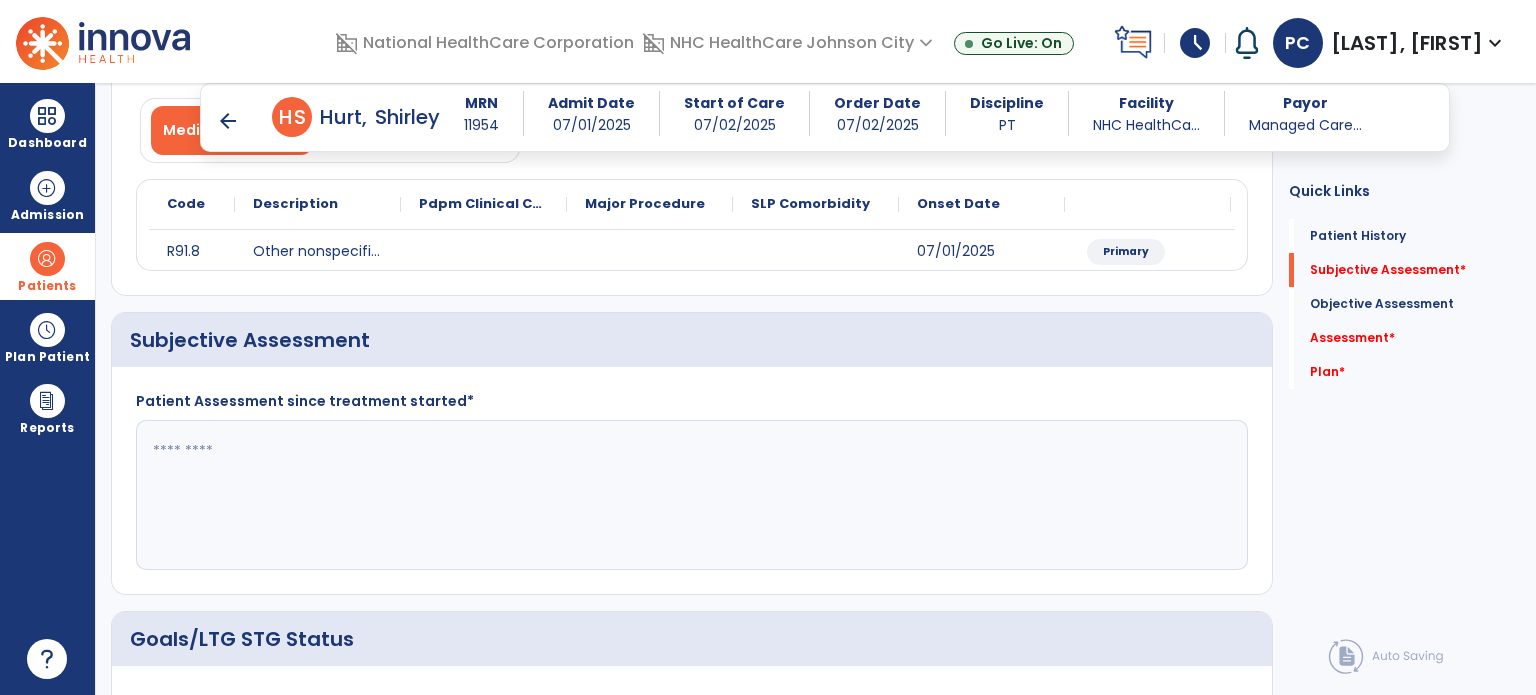 paste on "**********" 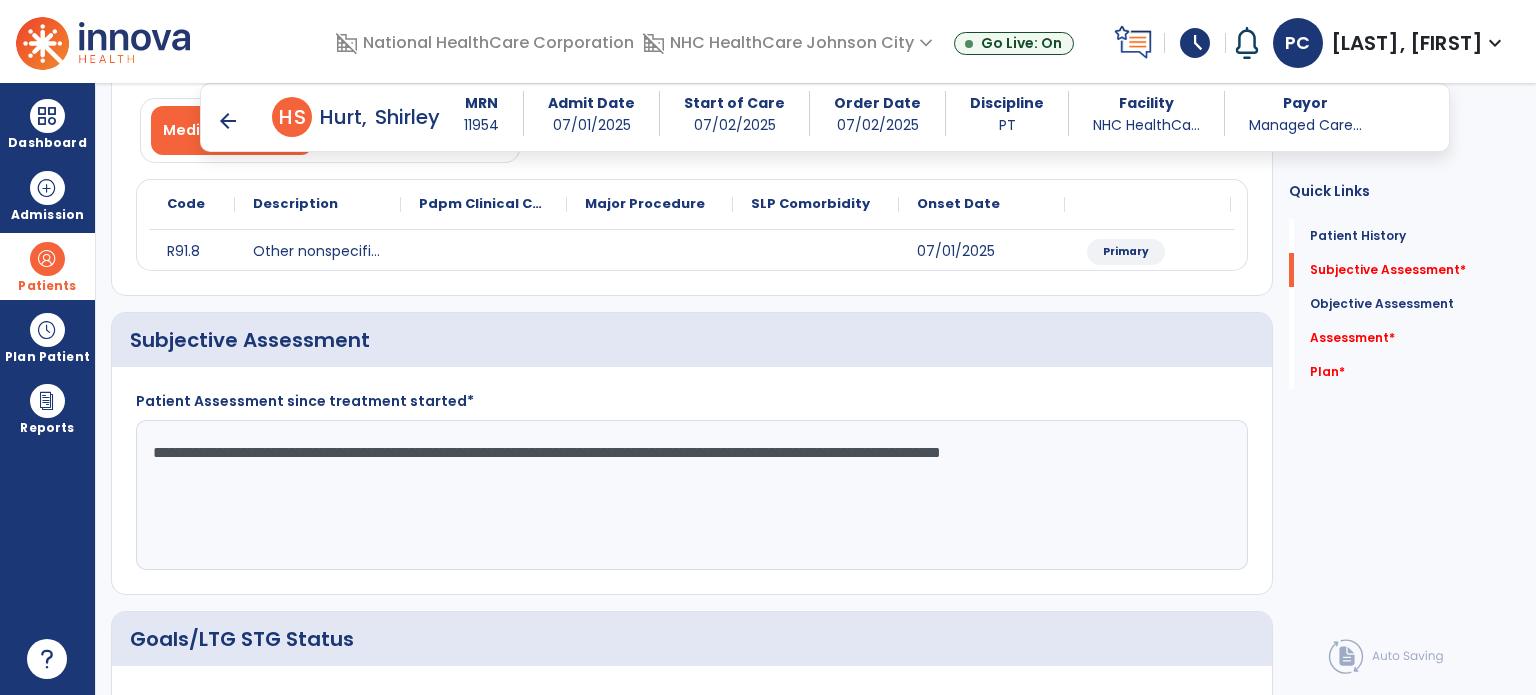 click on "**********" 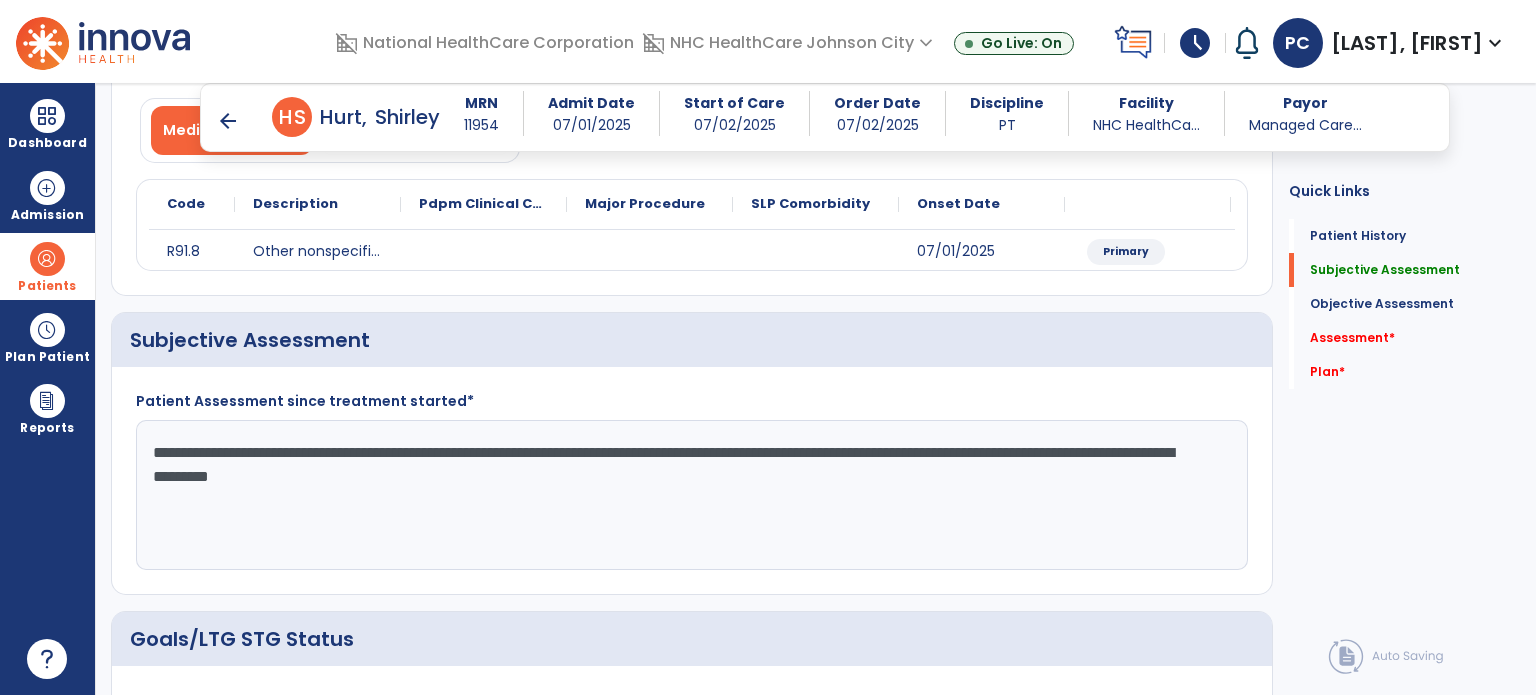 click on "**********" 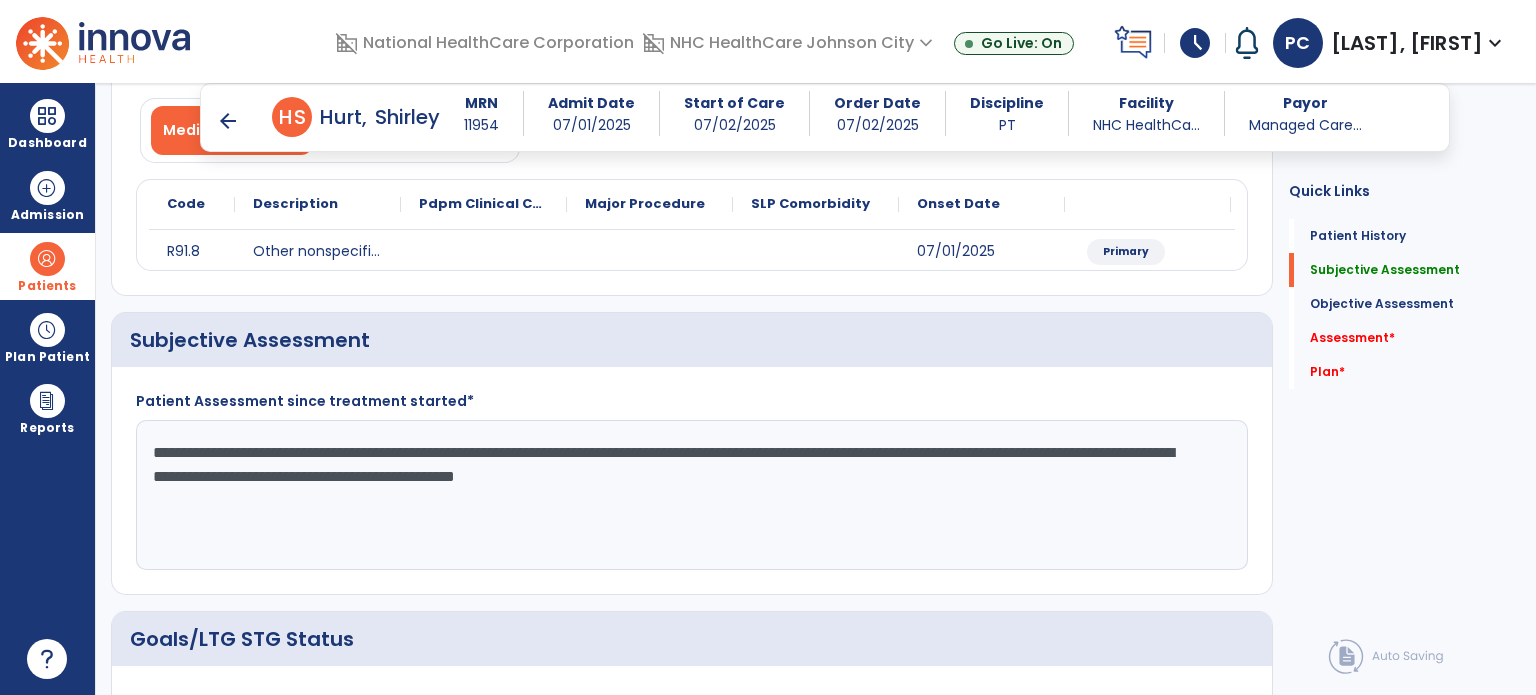 click on "**********" 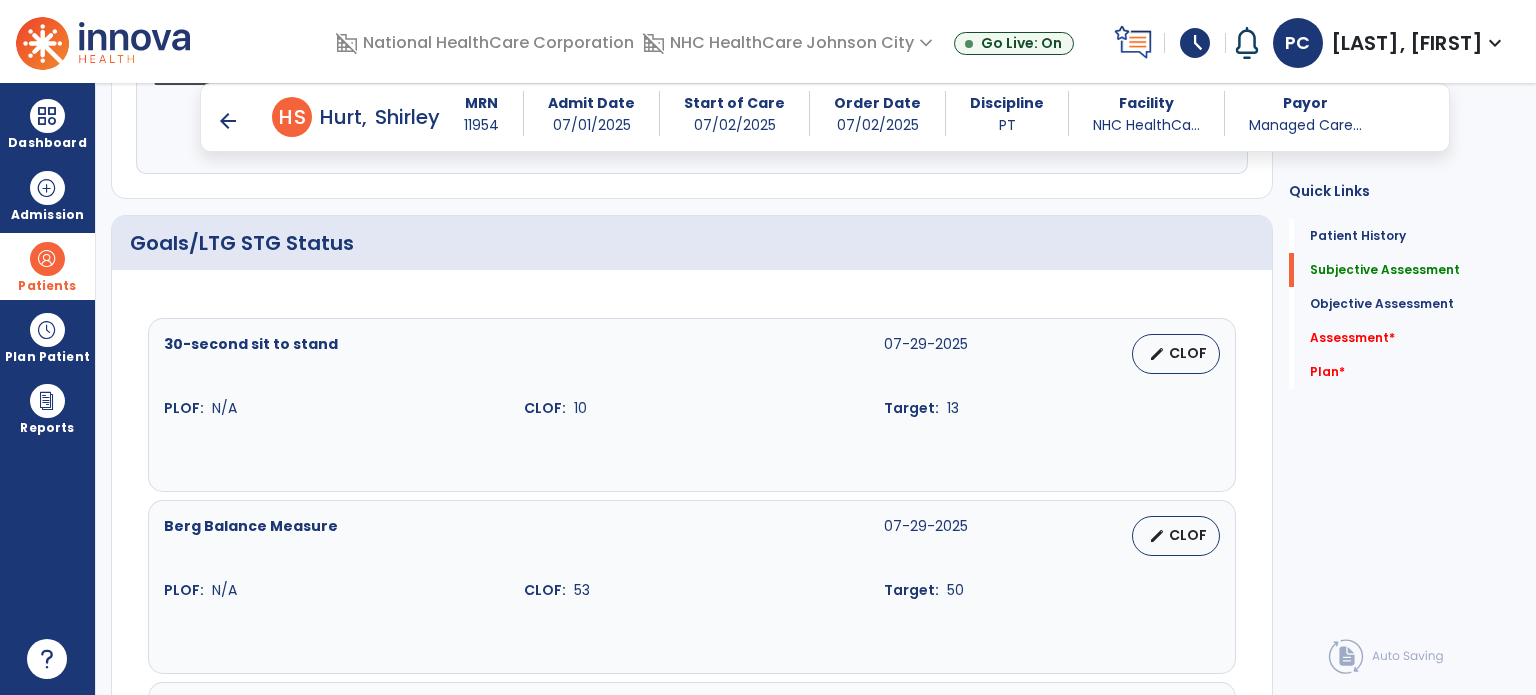 scroll, scrollTop: 600, scrollLeft: 0, axis: vertical 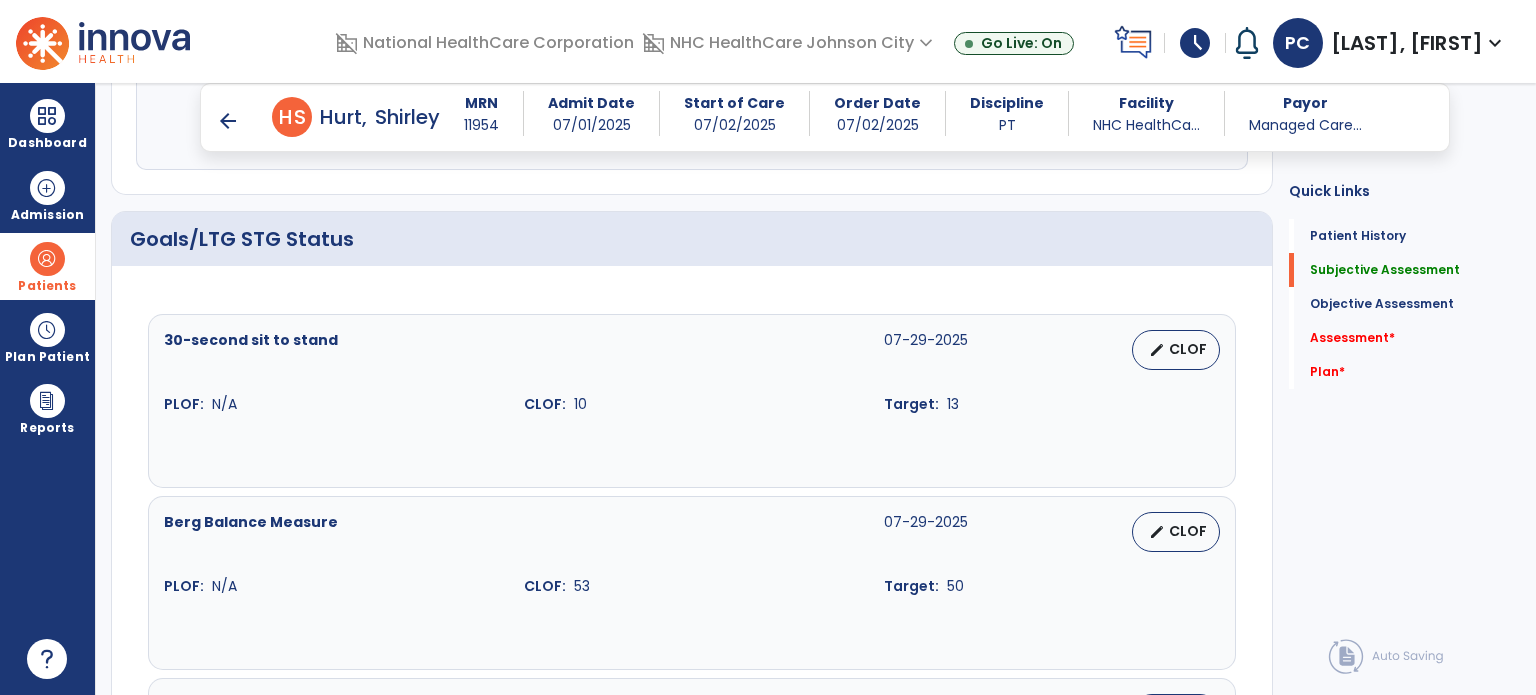 type on "**********" 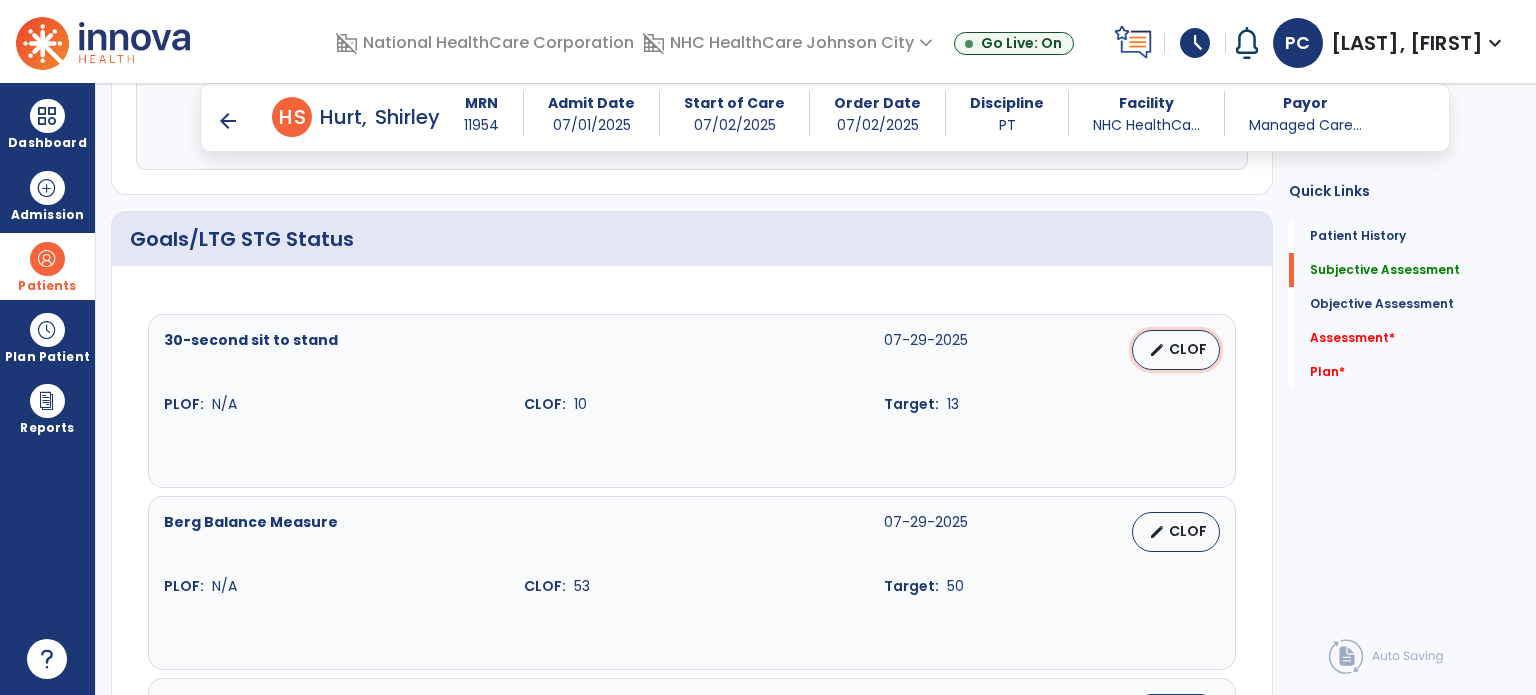 click on "edit" at bounding box center [1157, 350] 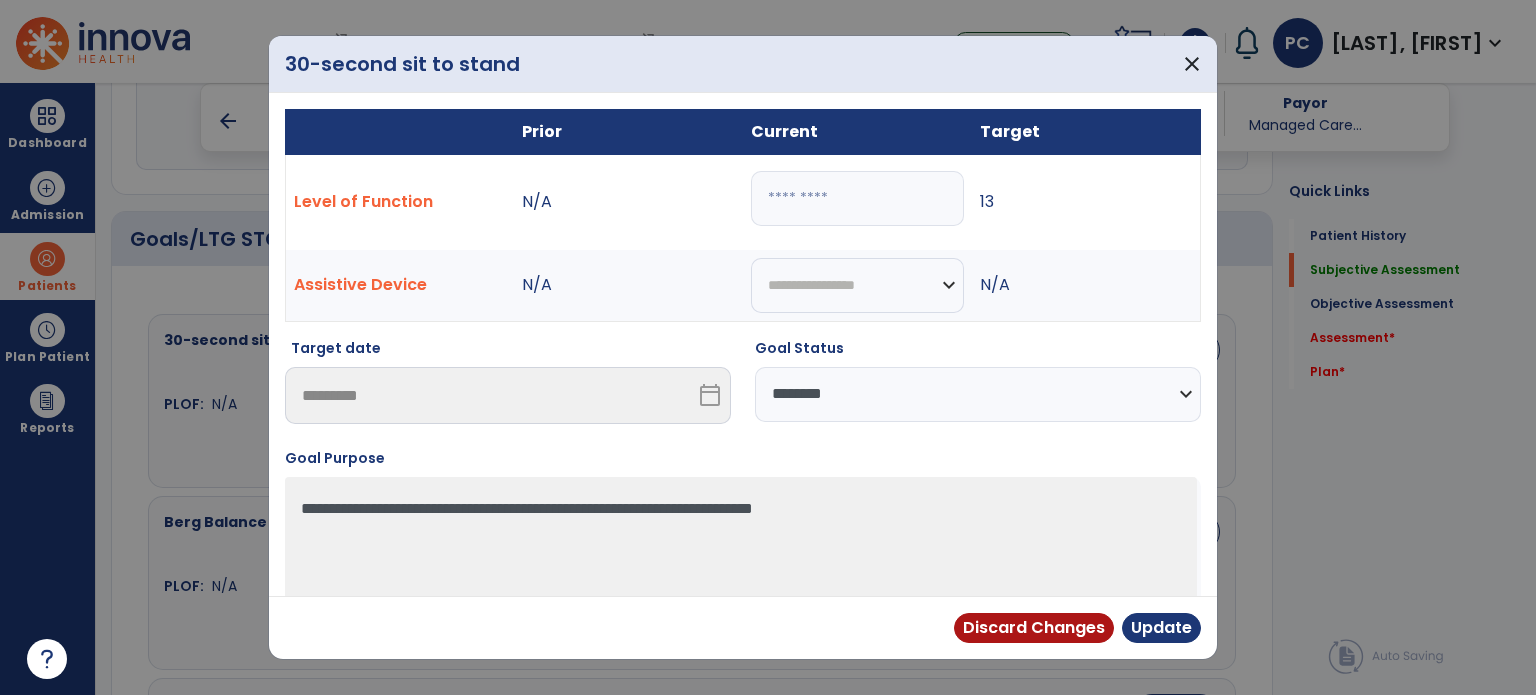 click on "**********" at bounding box center [978, 394] 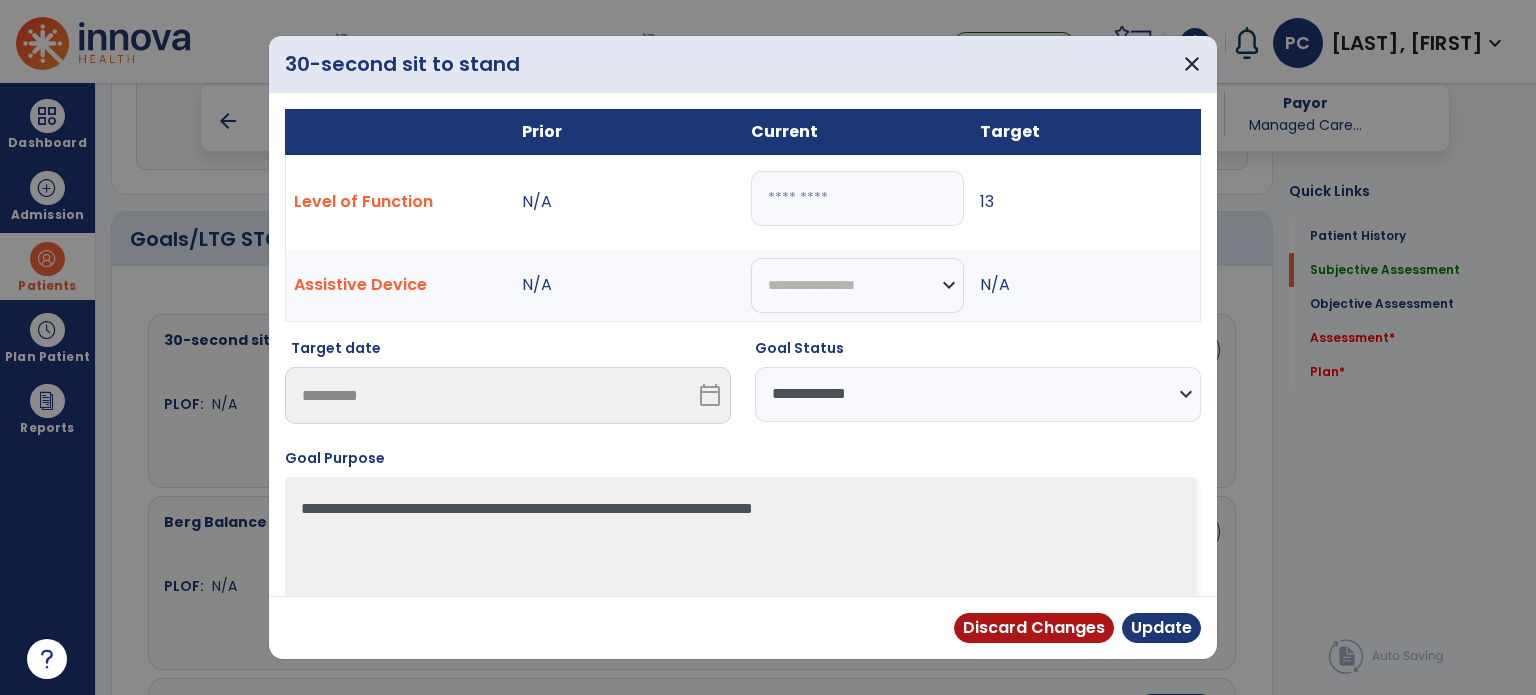 click on "**********" at bounding box center (978, 394) 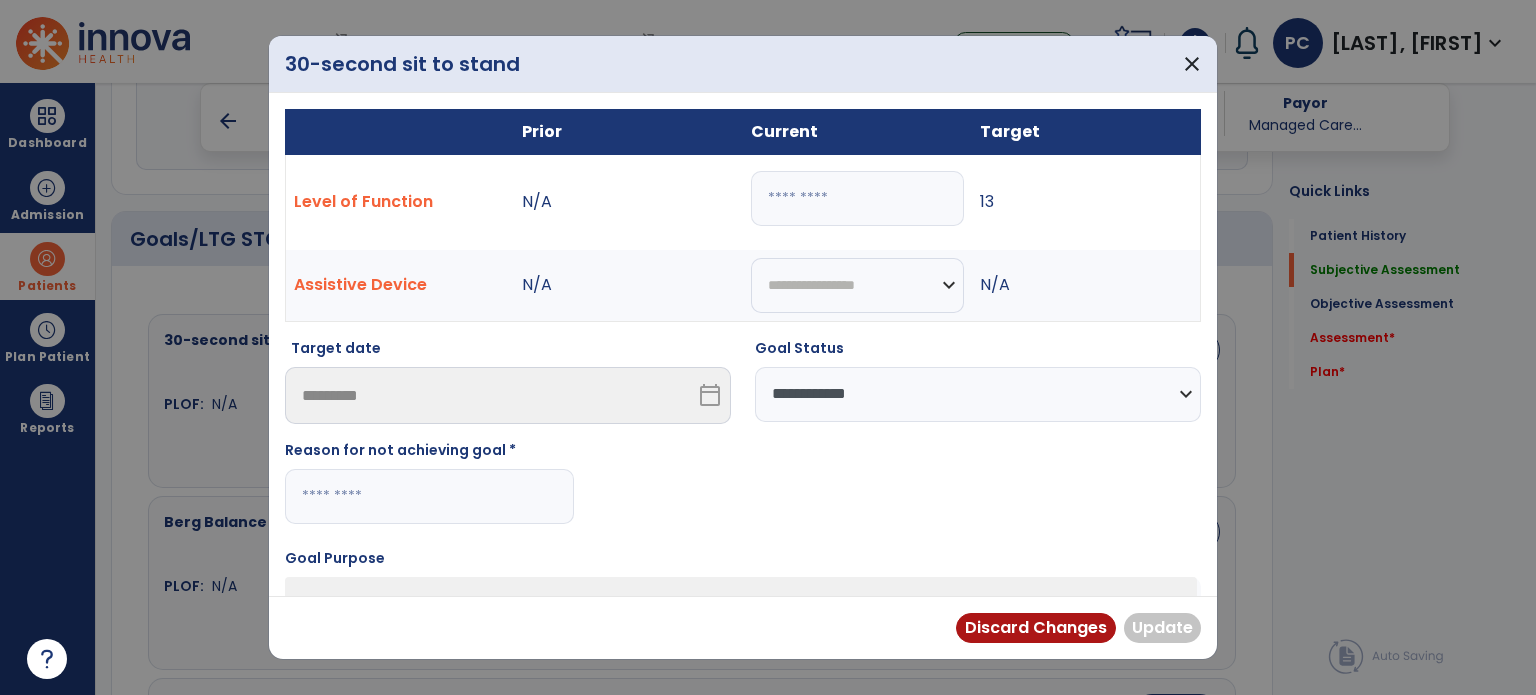 click at bounding box center (429, 496) 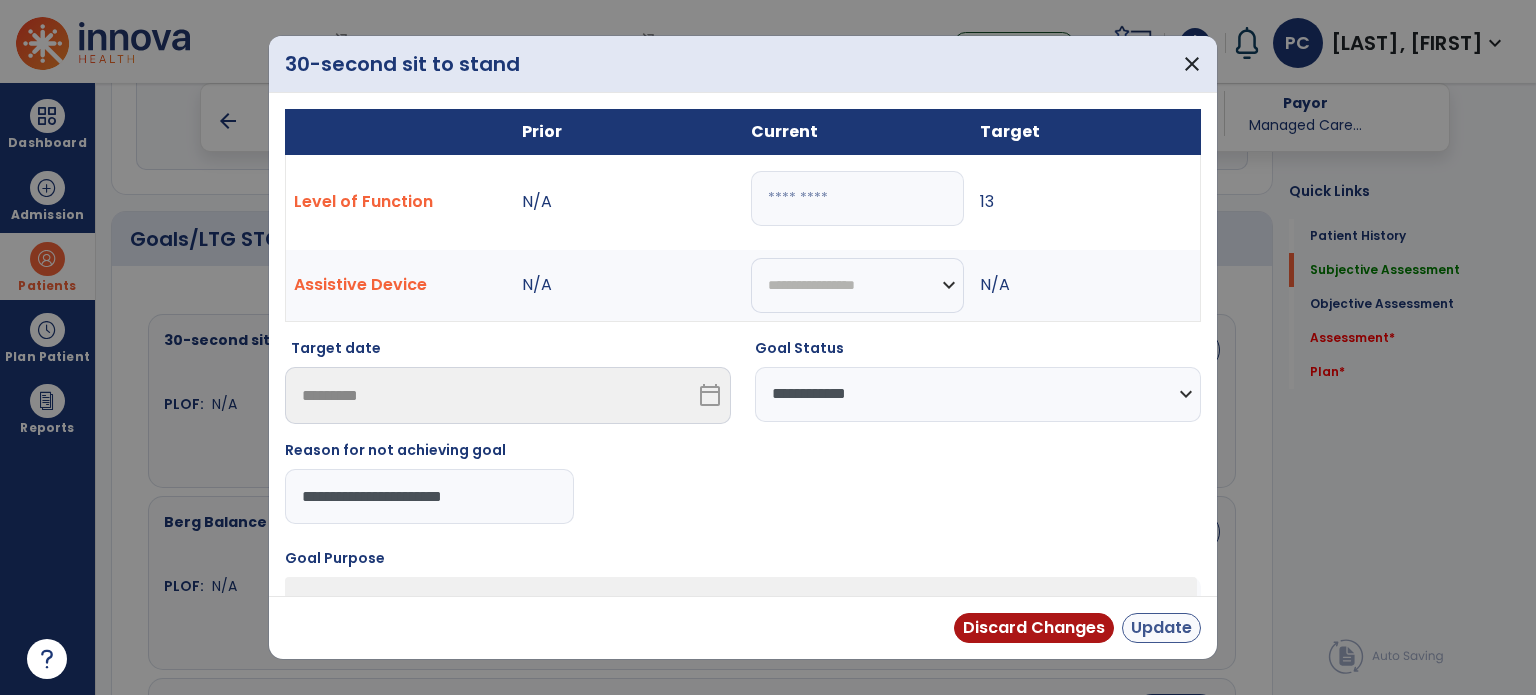 type on "**********" 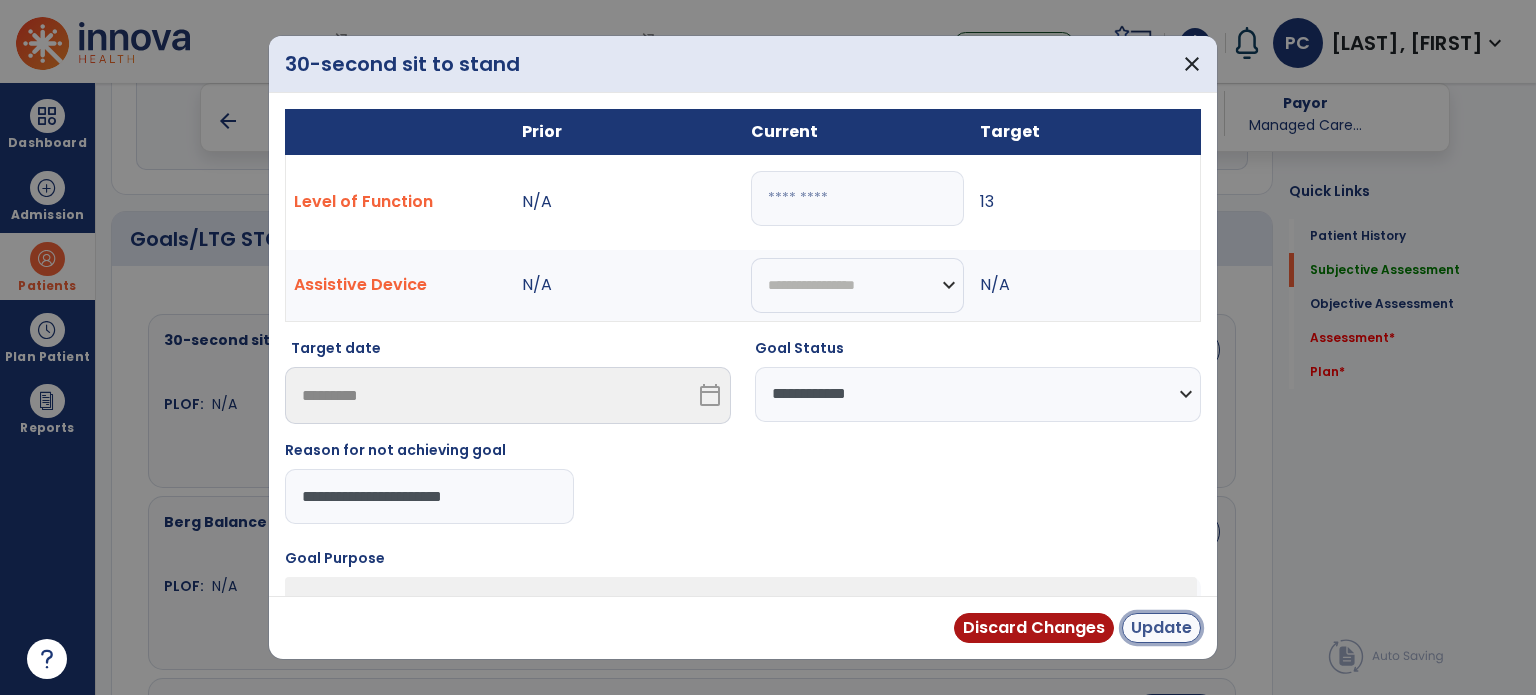 click on "Update" at bounding box center (1161, 628) 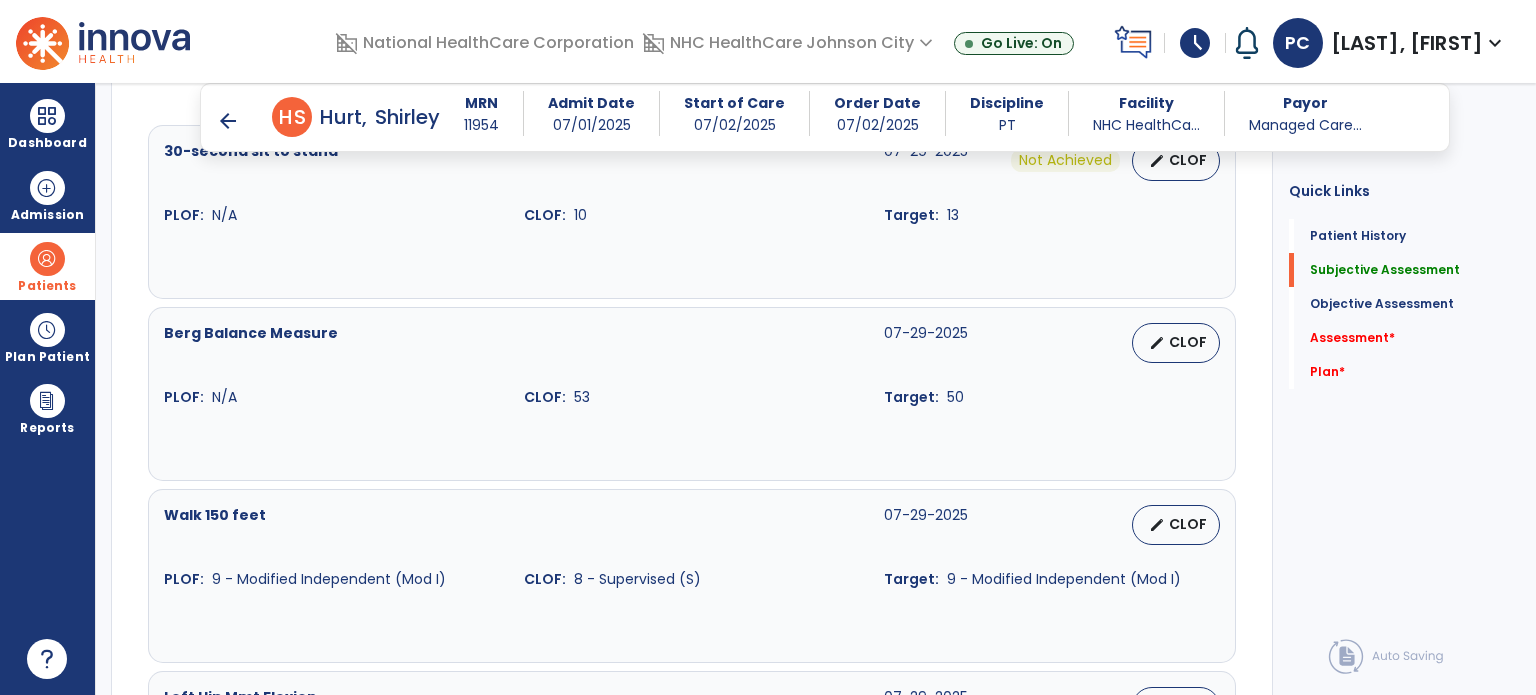 scroll, scrollTop: 800, scrollLeft: 0, axis: vertical 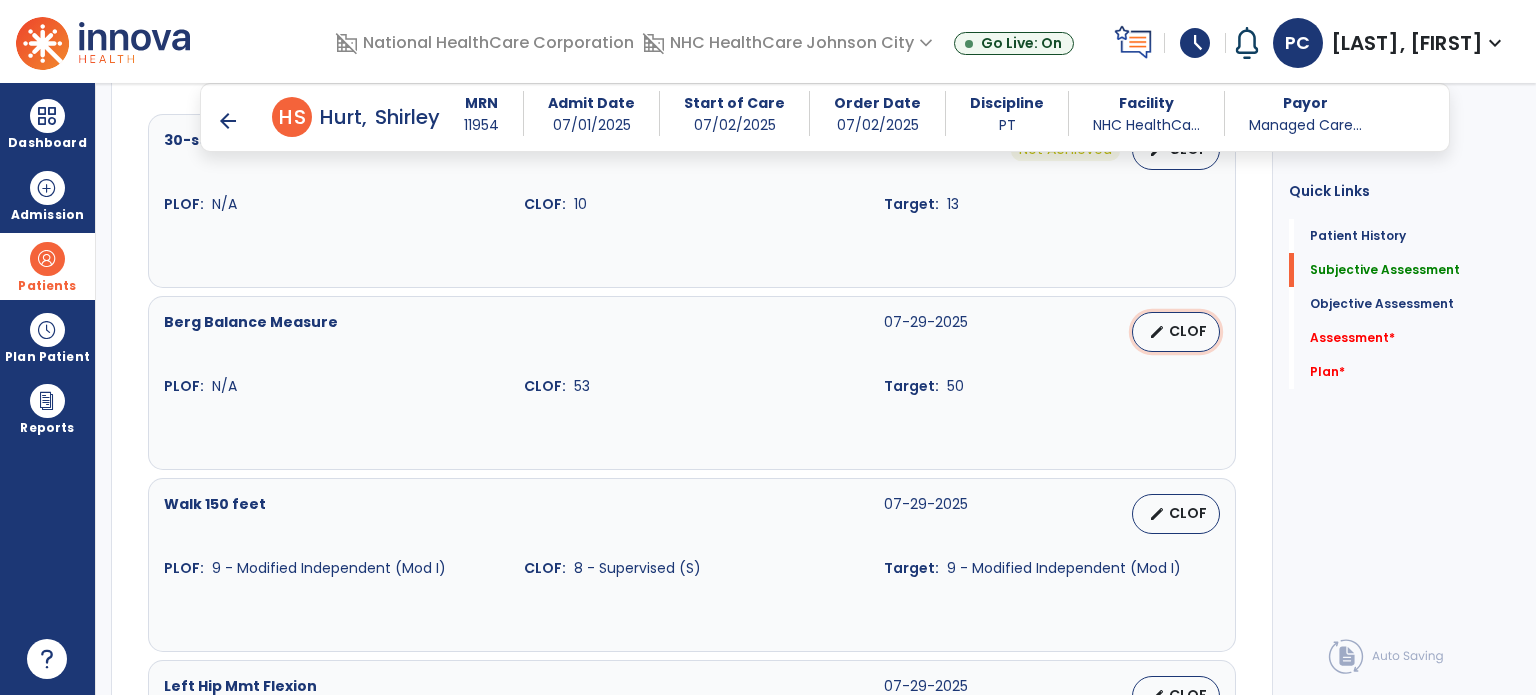 click on "CLOF" at bounding box center [1188, 331] 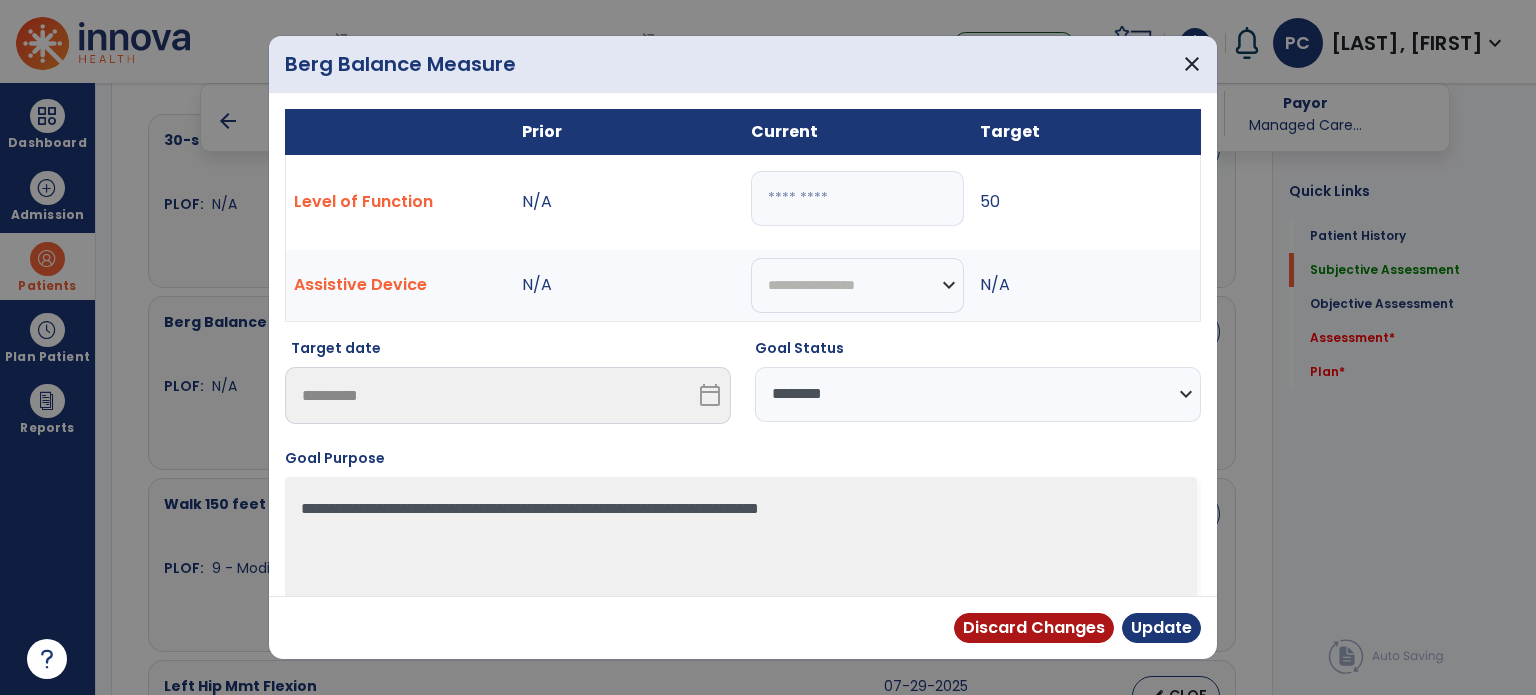 click on "**********" at bounding box center [978, 394] 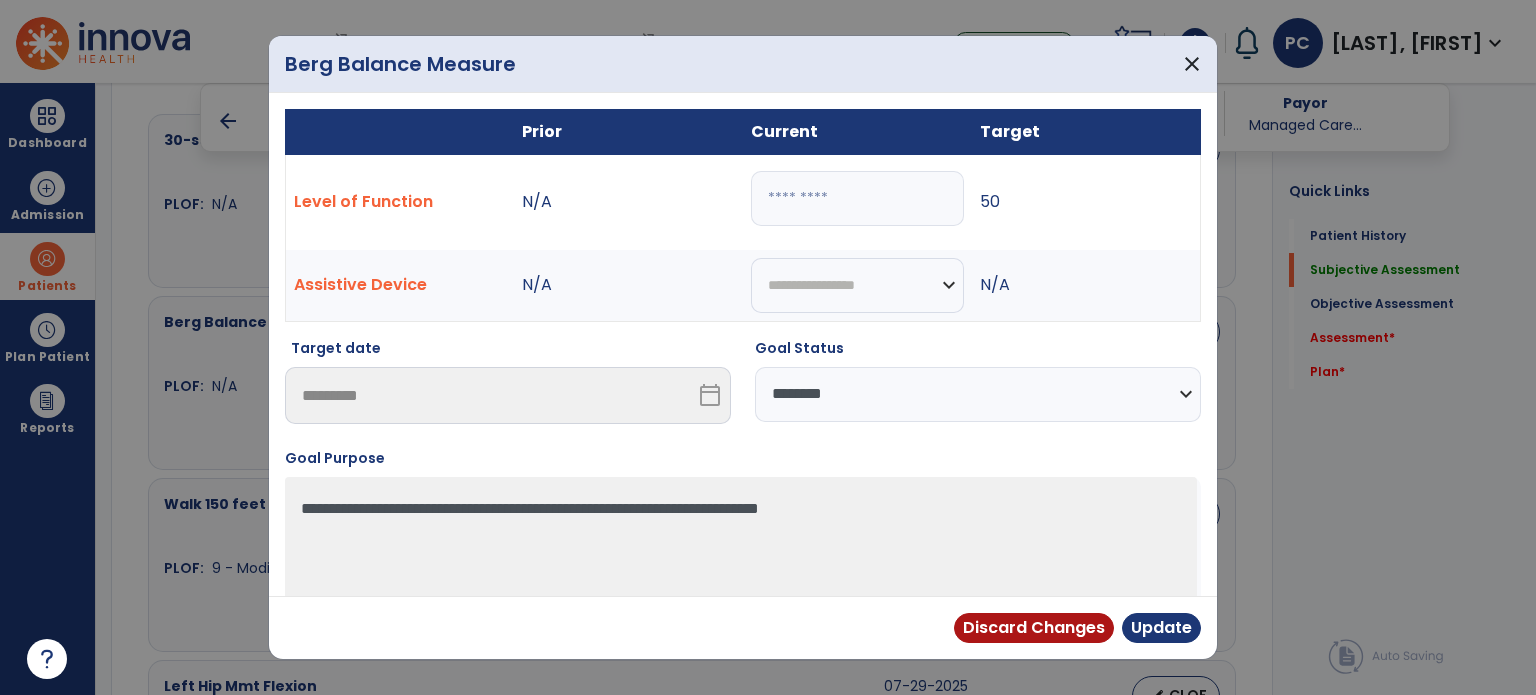 select on "********" 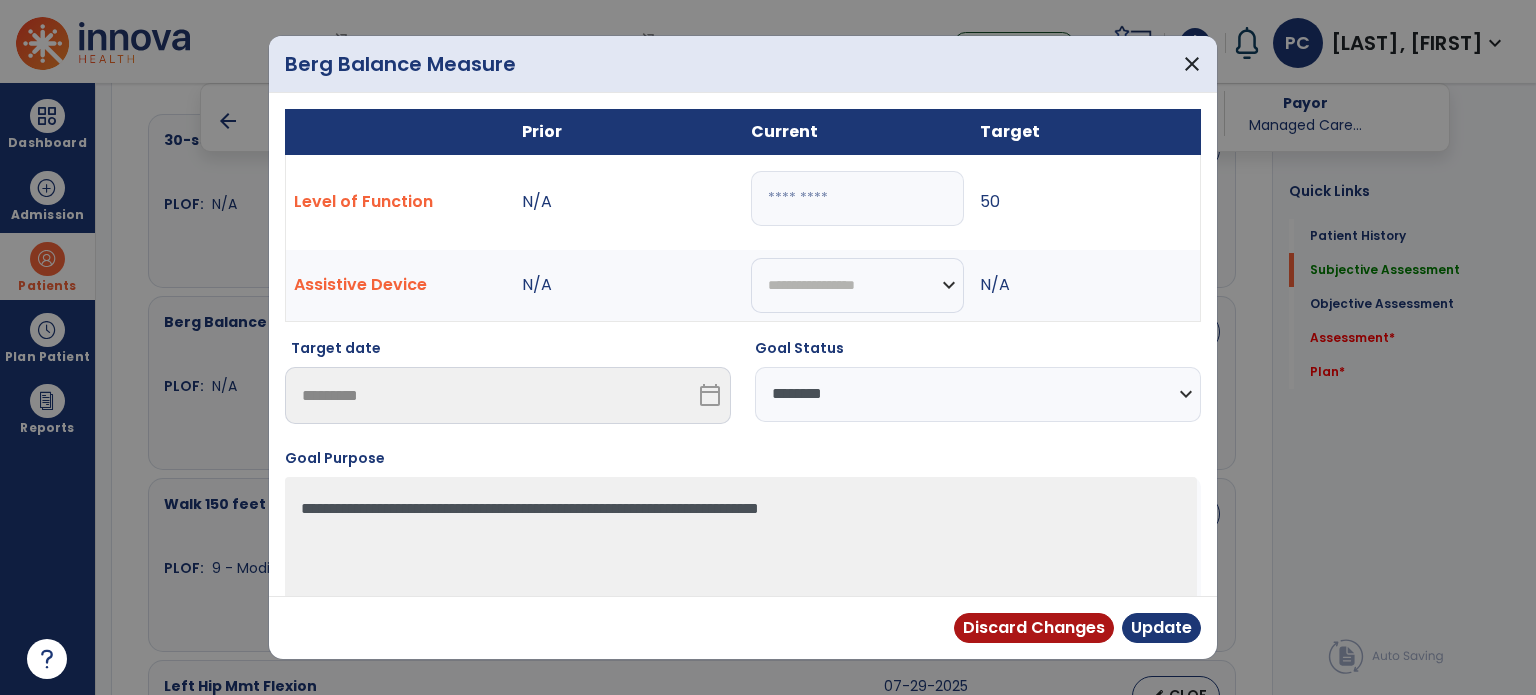 click on "**********" at bounding box center [978, 394] 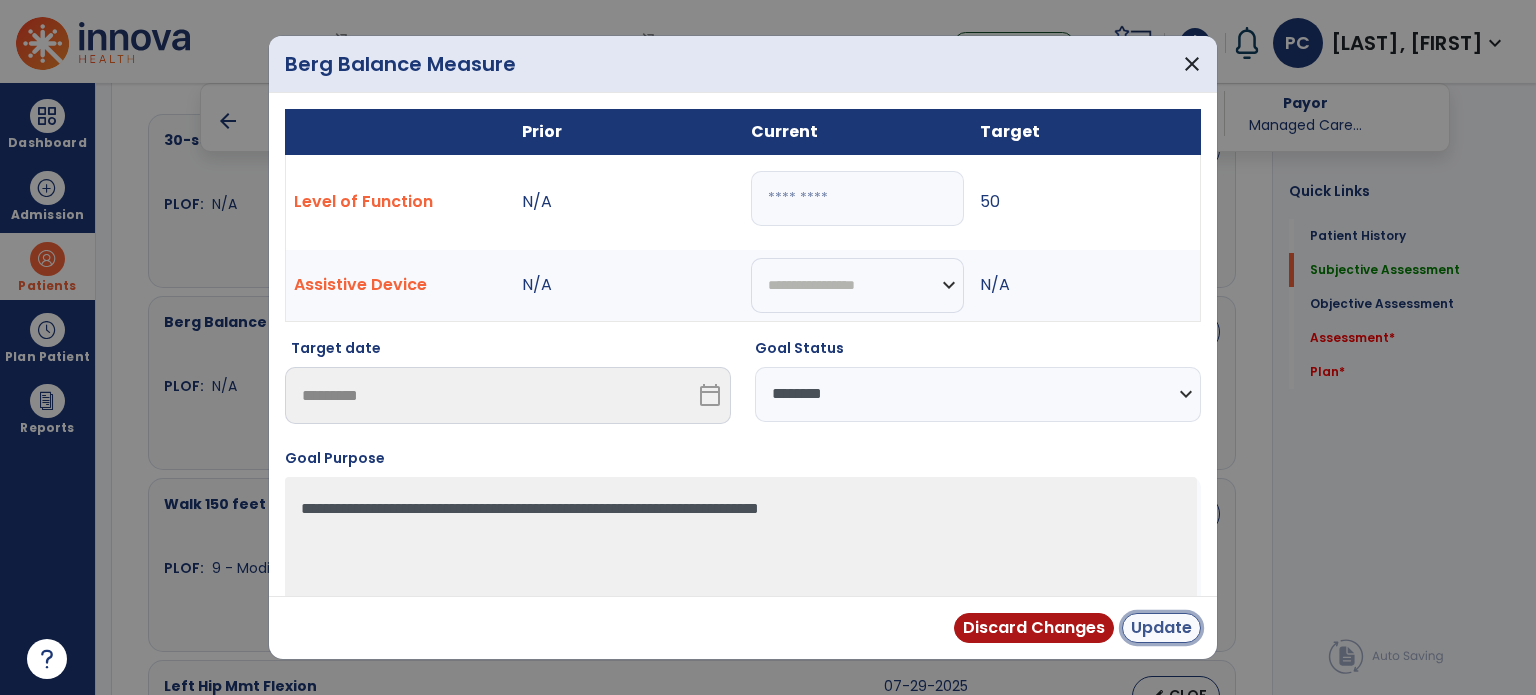 click on "Update" at bounding box center [1161, 628] 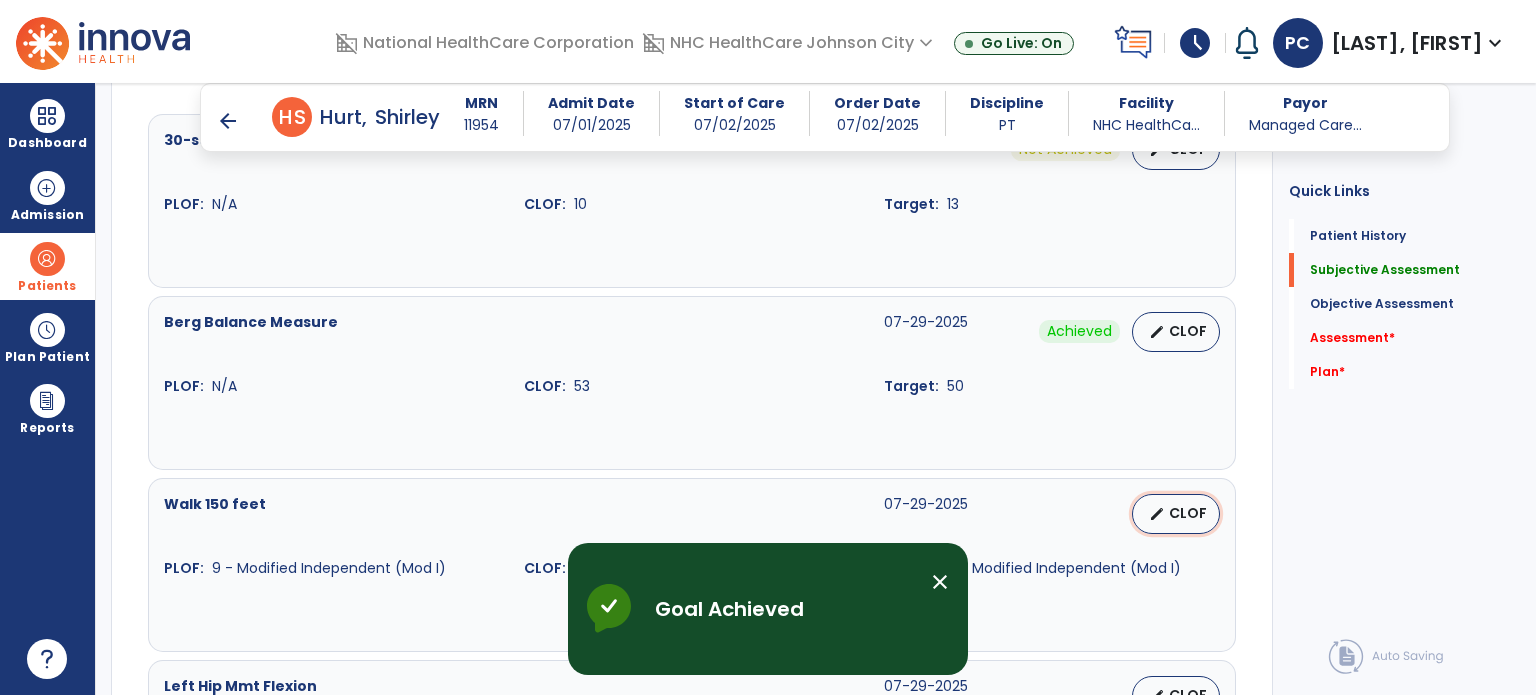 click on "edit   CLOF" at bounding box center [1176, 514] 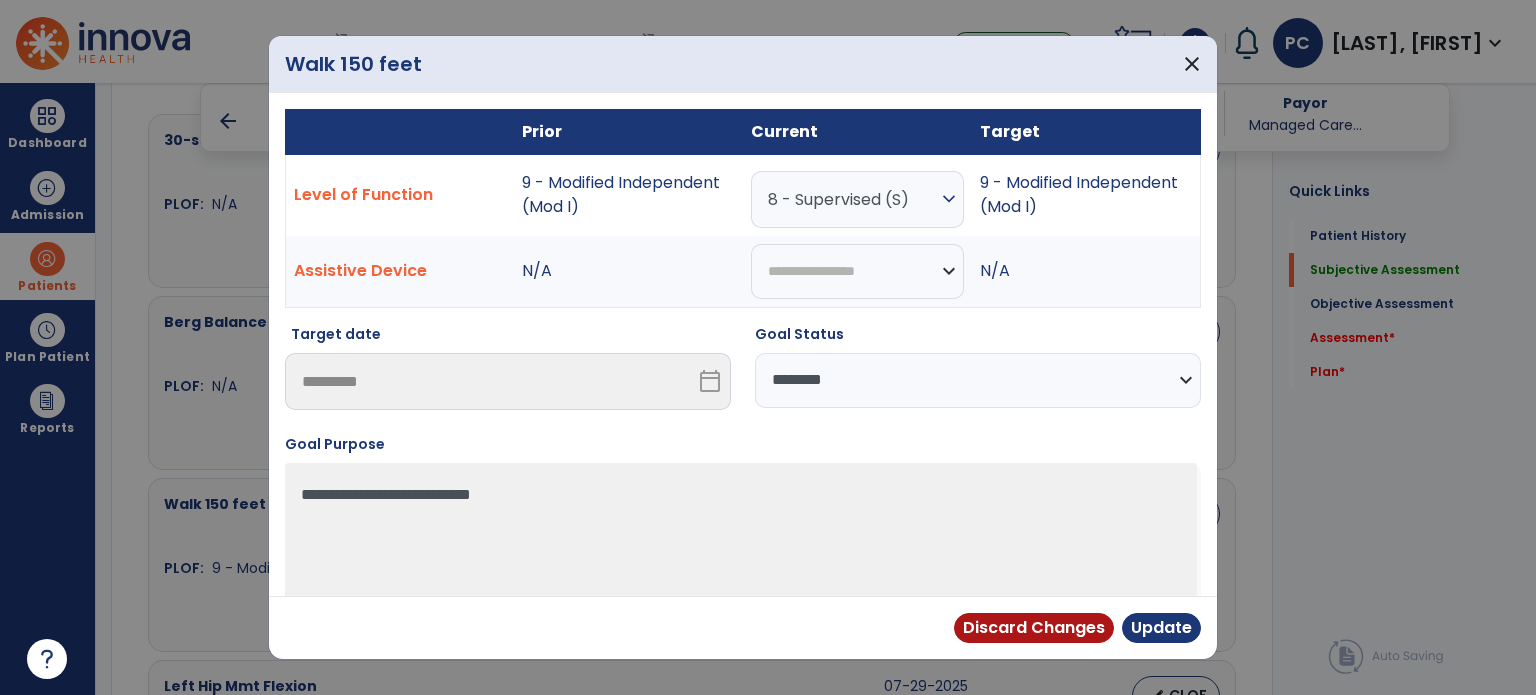 click on "**********" at bounding box center [978, 380] 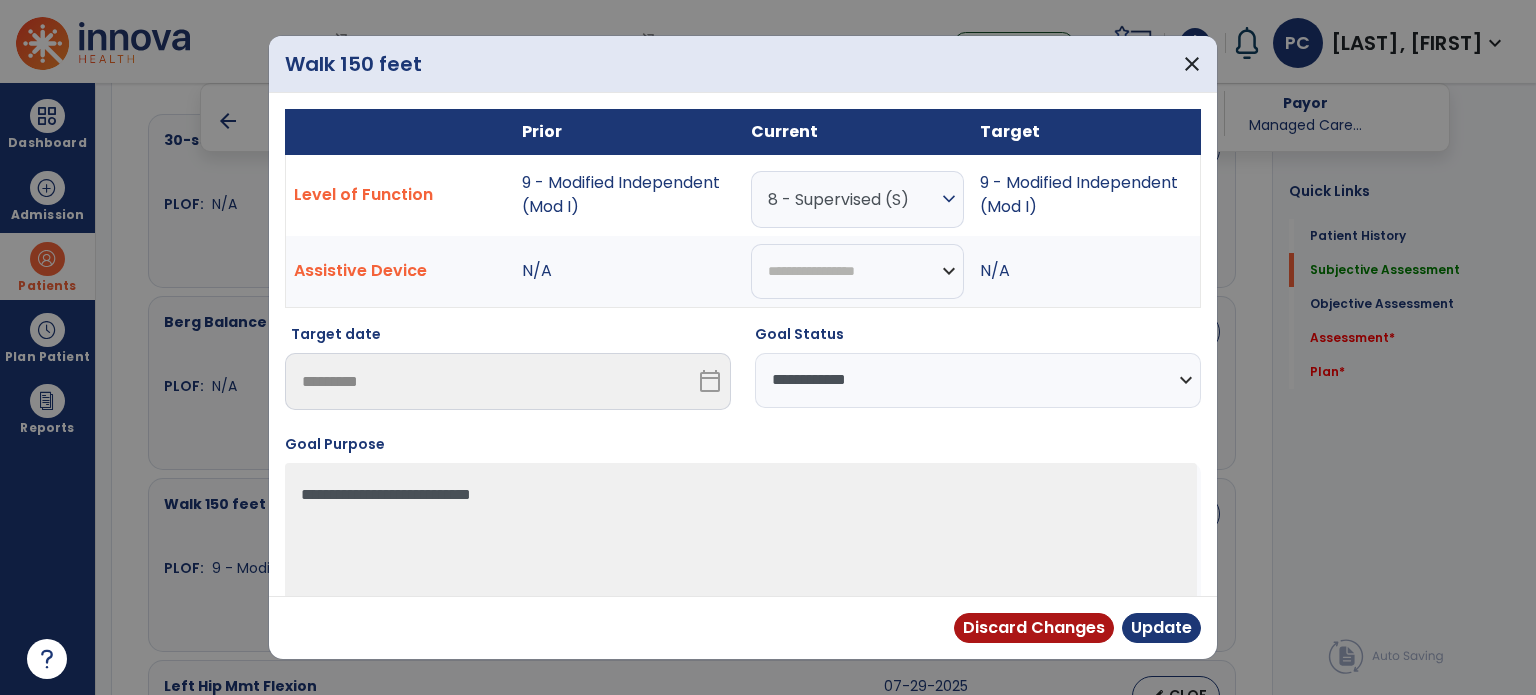 click on "**********" at bounding box center (978, 380) 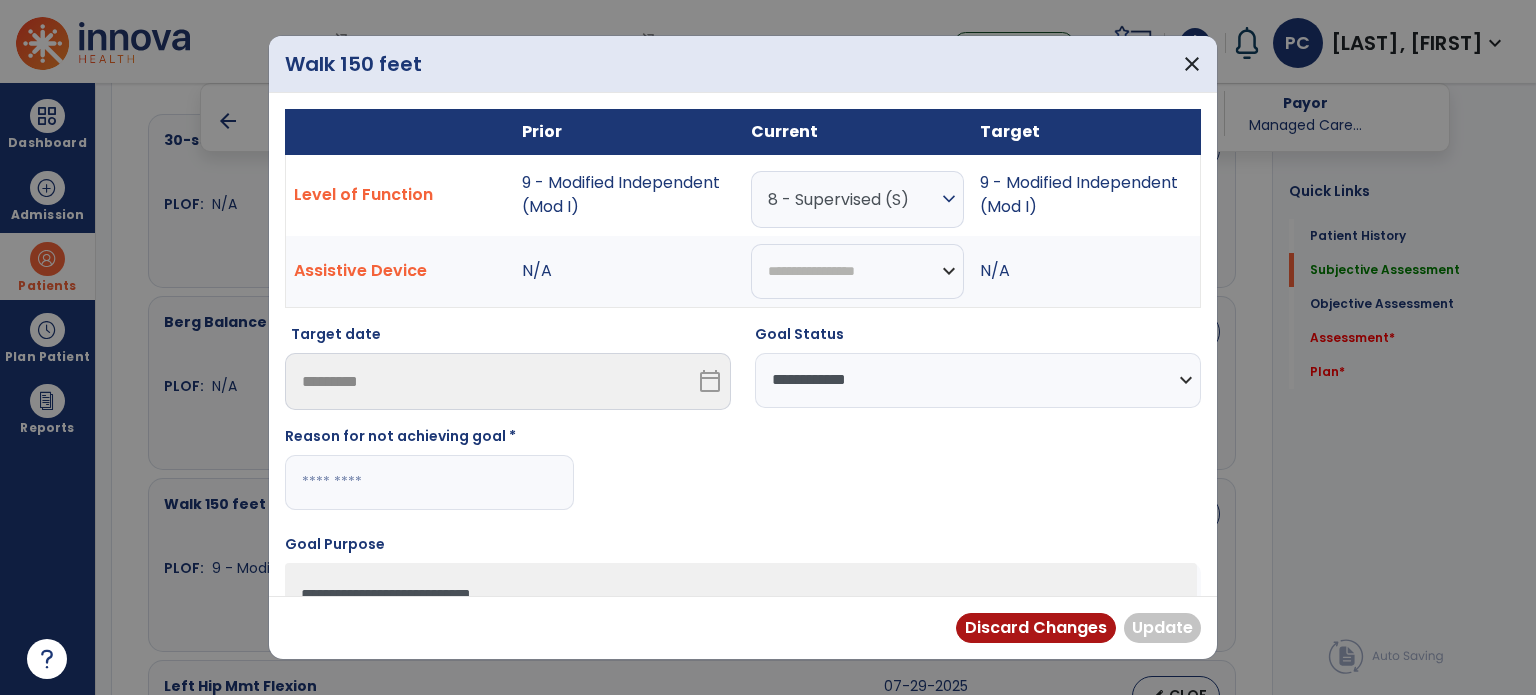 click at bounding box center [429, 482] 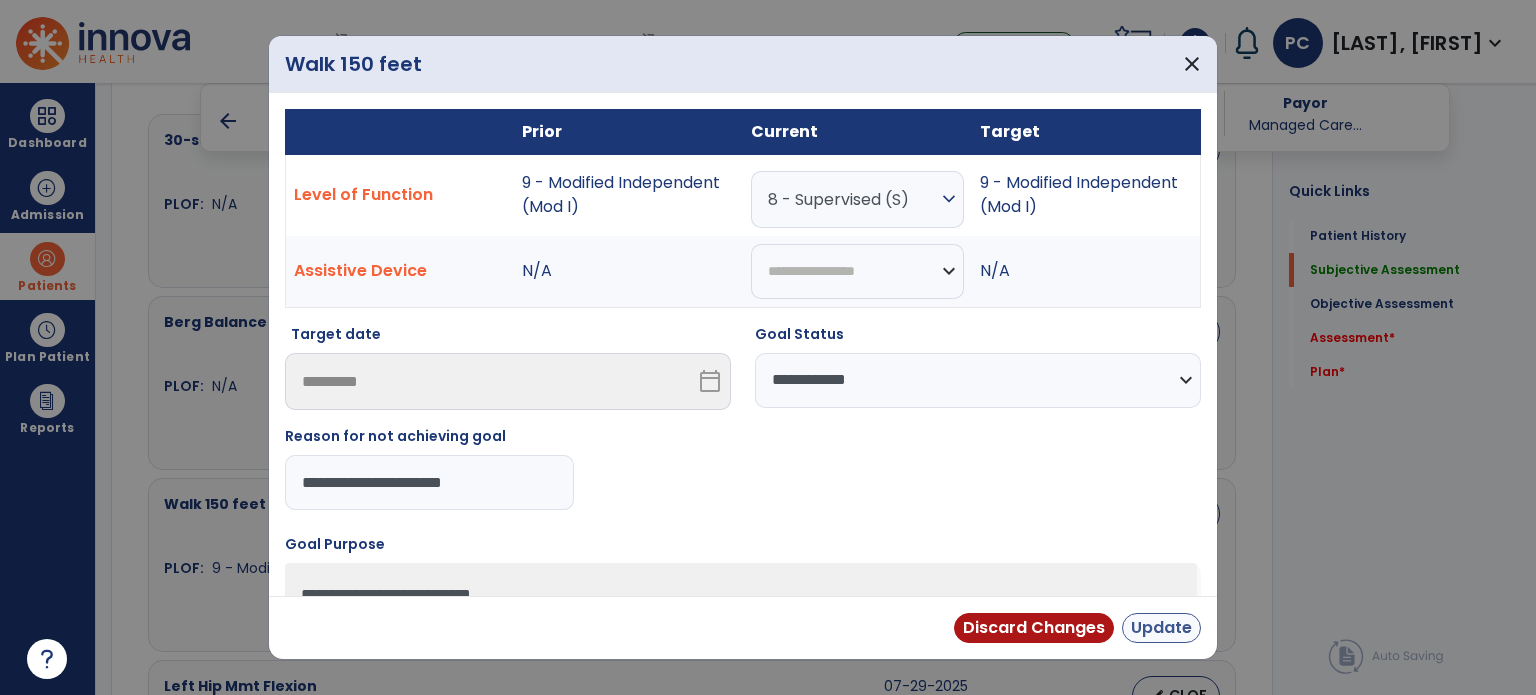 type on "**********" 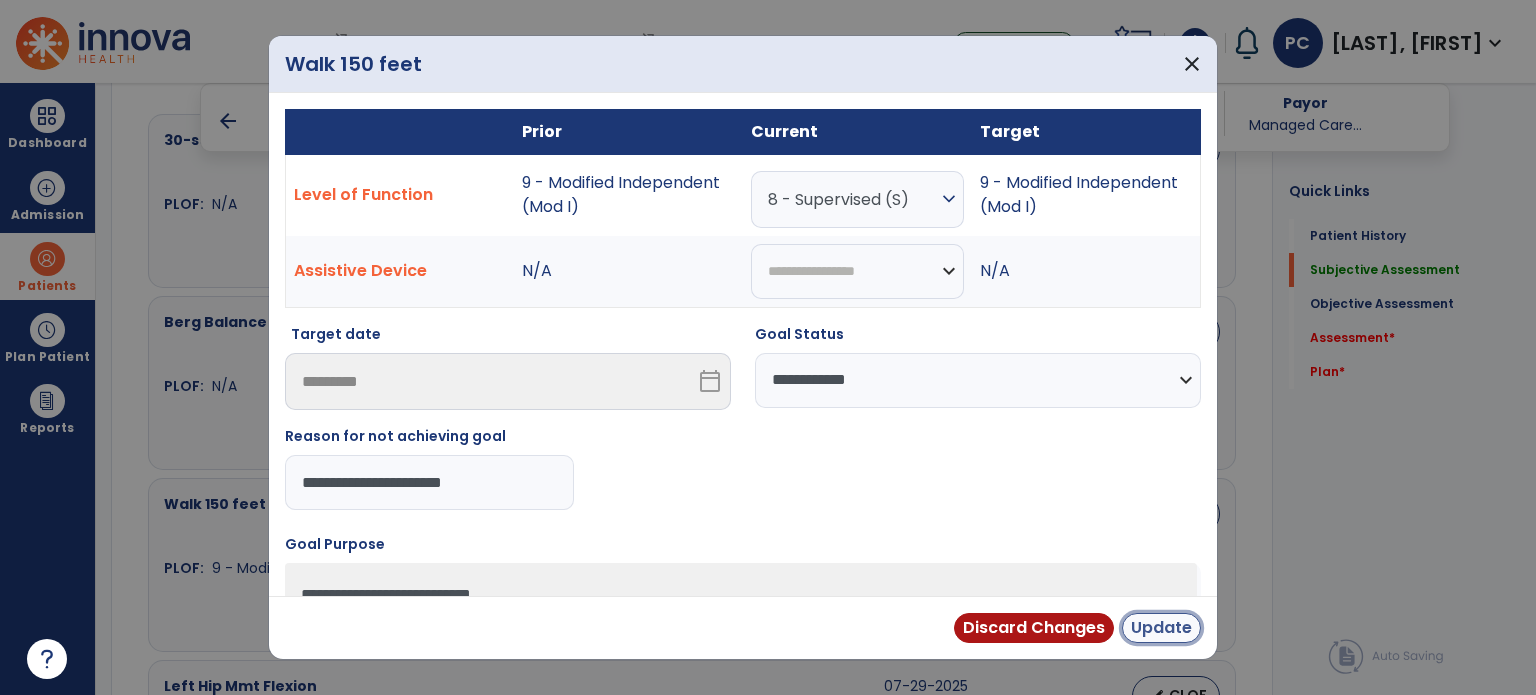 click on "Update" at bounding box center (1161, 628) 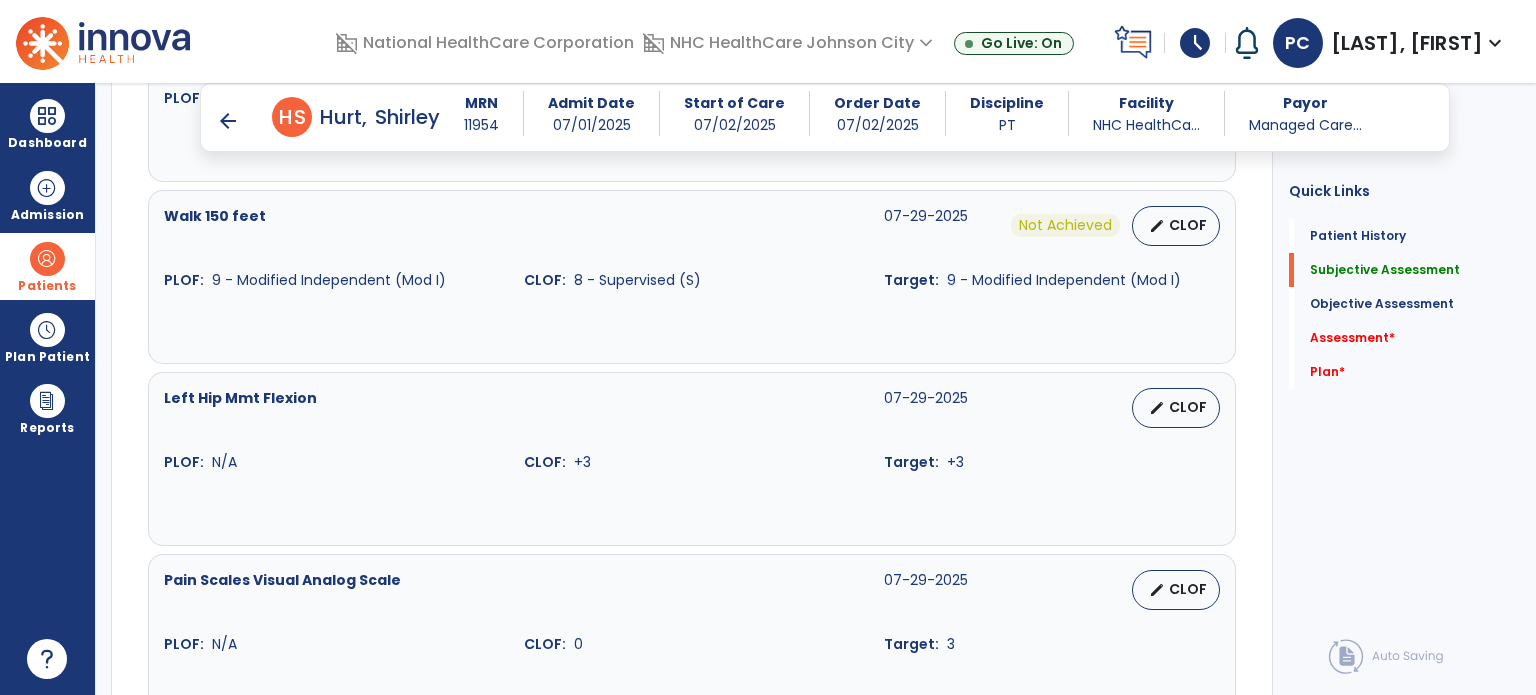 scroll, scrollTop: 1100, scrollLeft: 0, axis: vertical 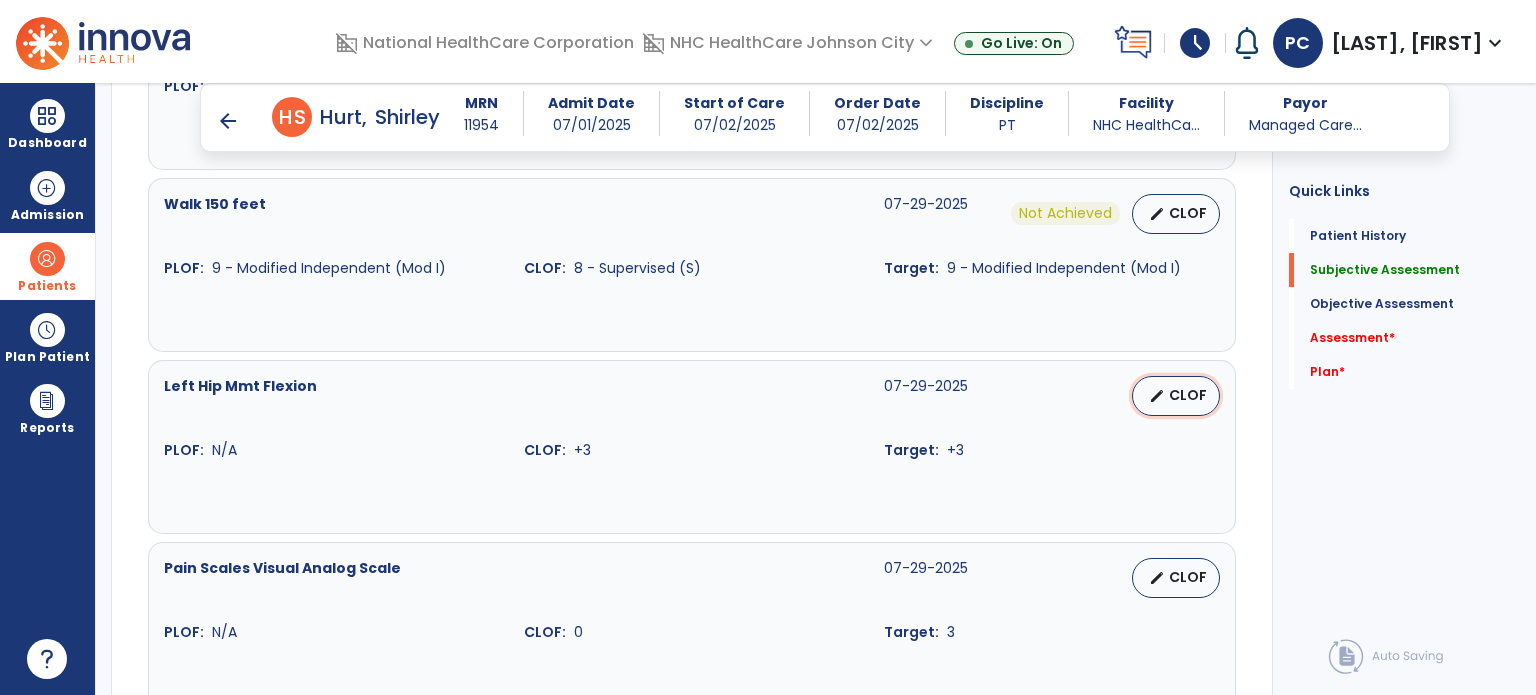 click on "edit   CLOF" at bounding box center [1176, 396] 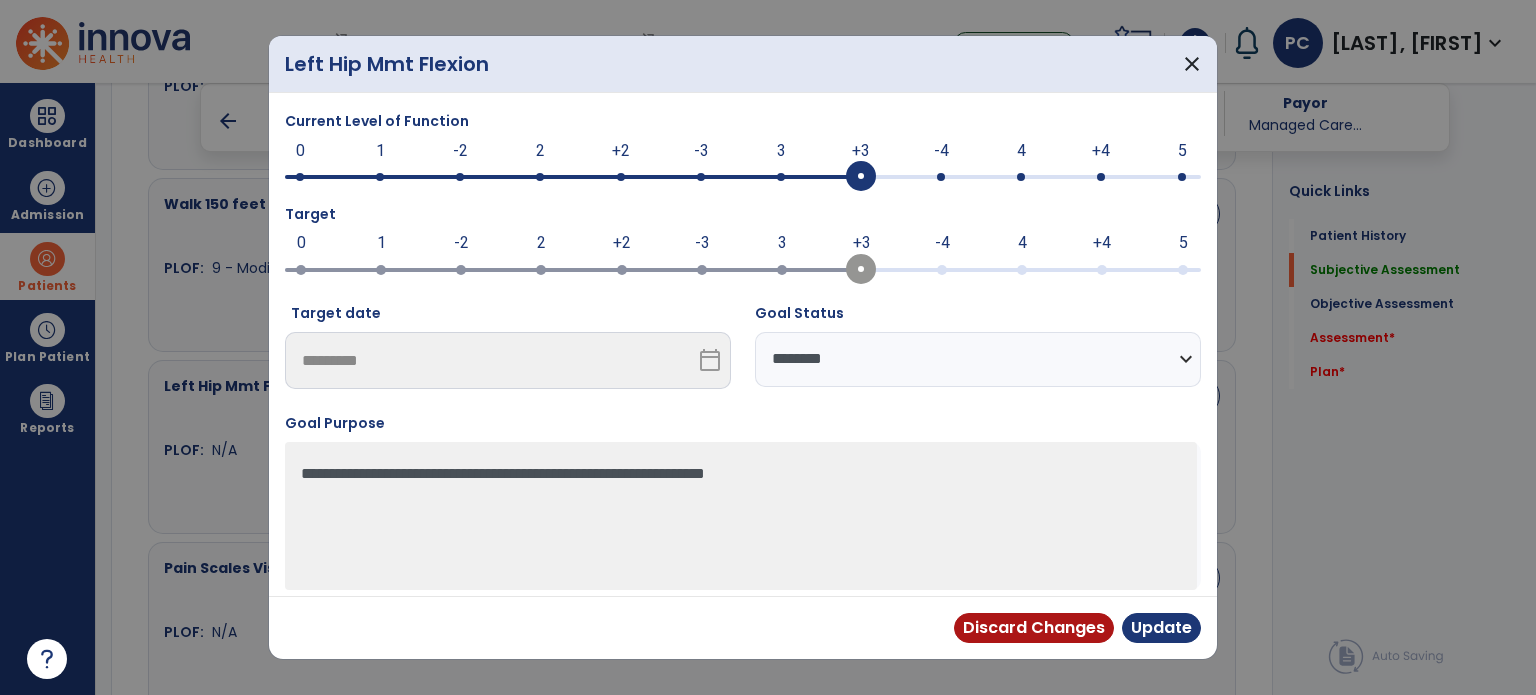 click on "**********" at bounding box center (978, 359) 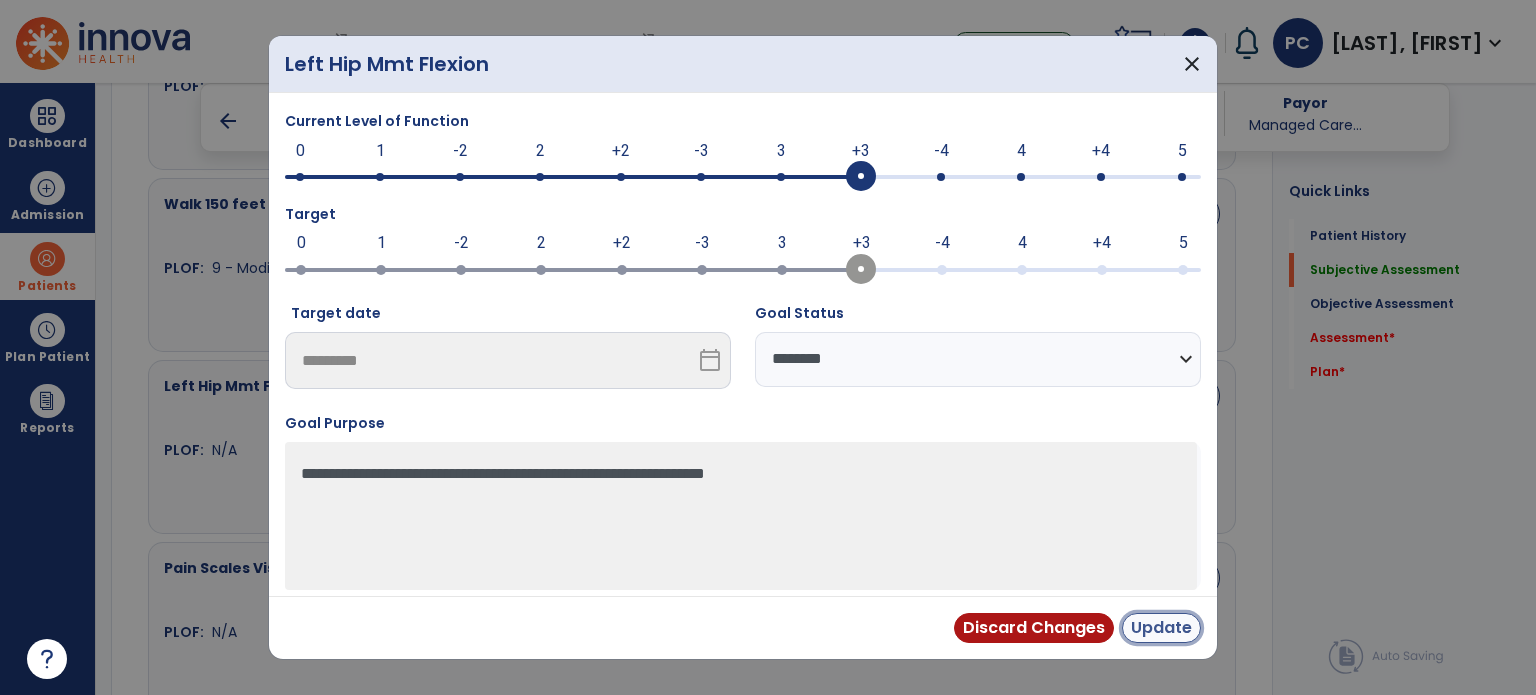 click on "Update" at bounding box center (1161, 628) 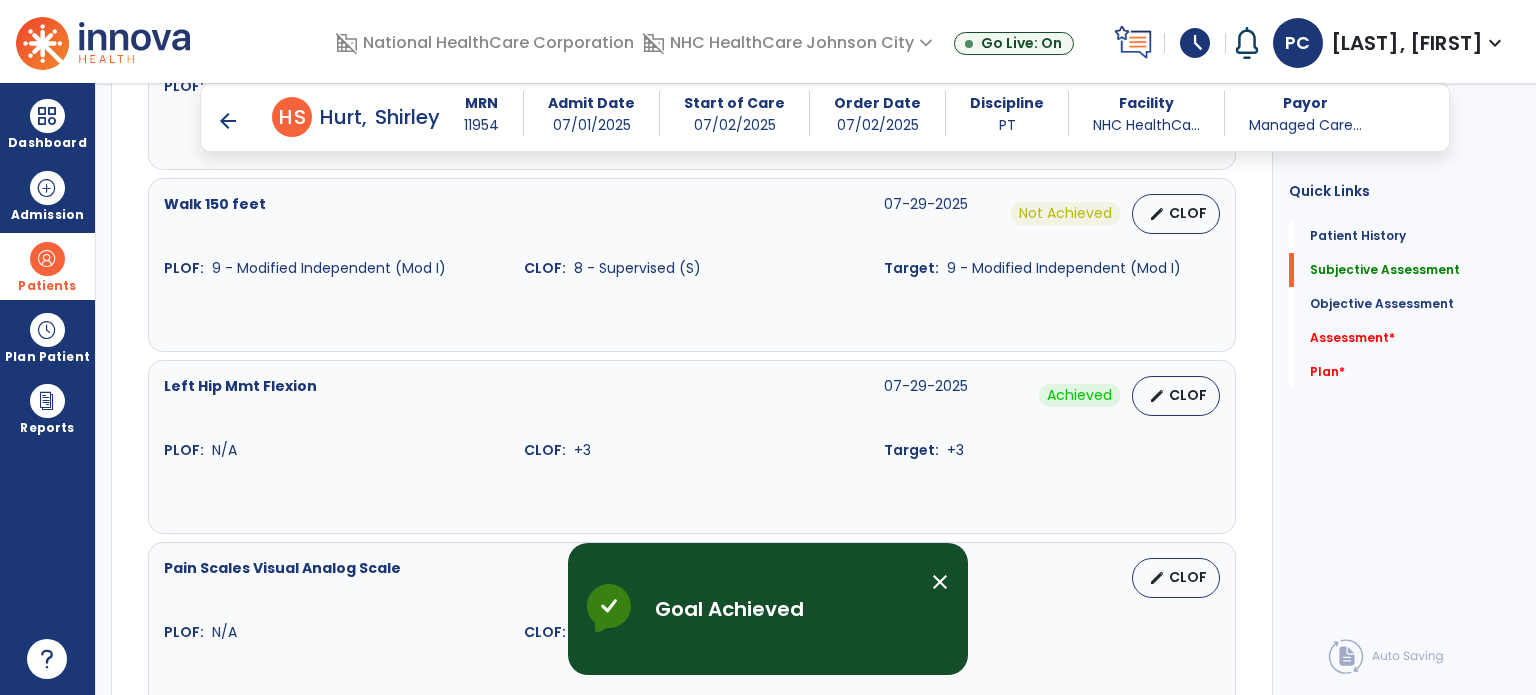 click on "edit   CLOF" at bounding box center (1142, 578) 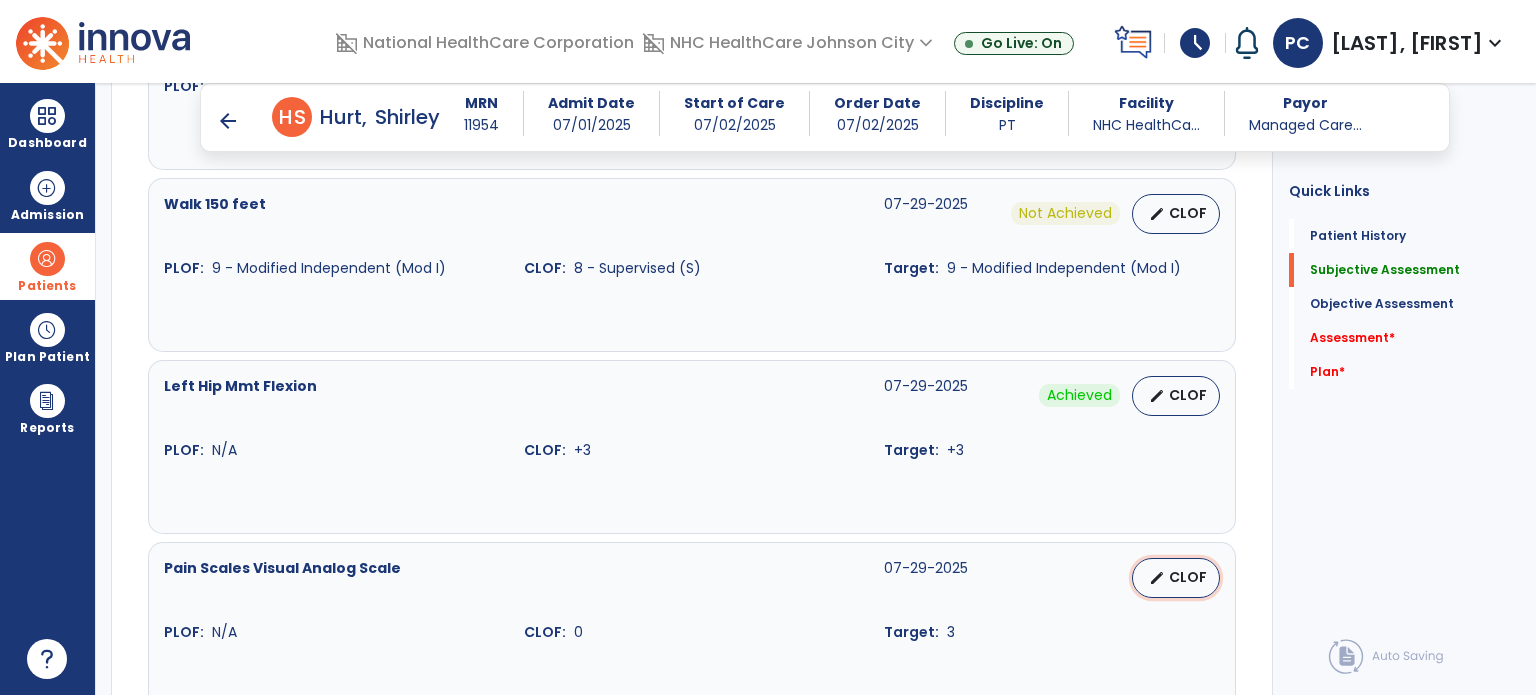 click on "edit" at bounding box center [1157, 578] 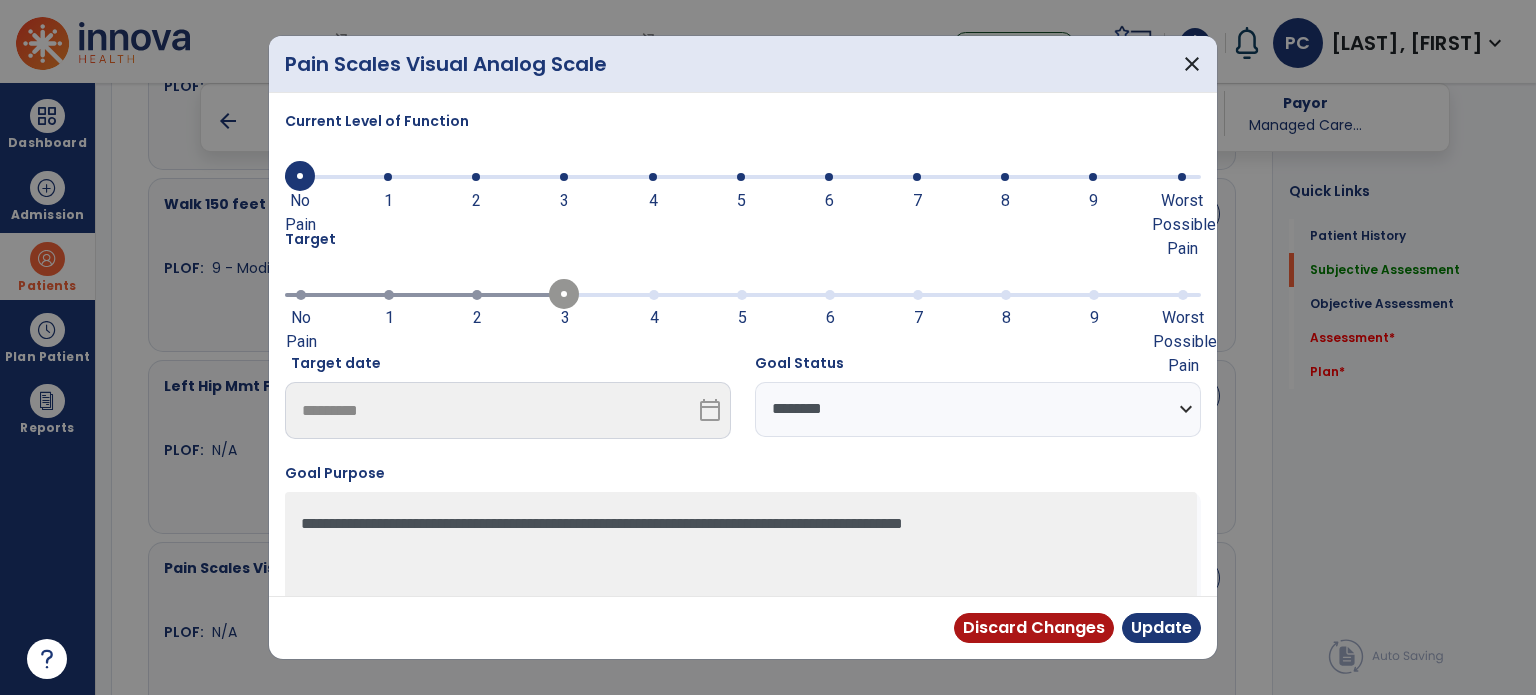 click on "**********" at bounding box center [978, 409] 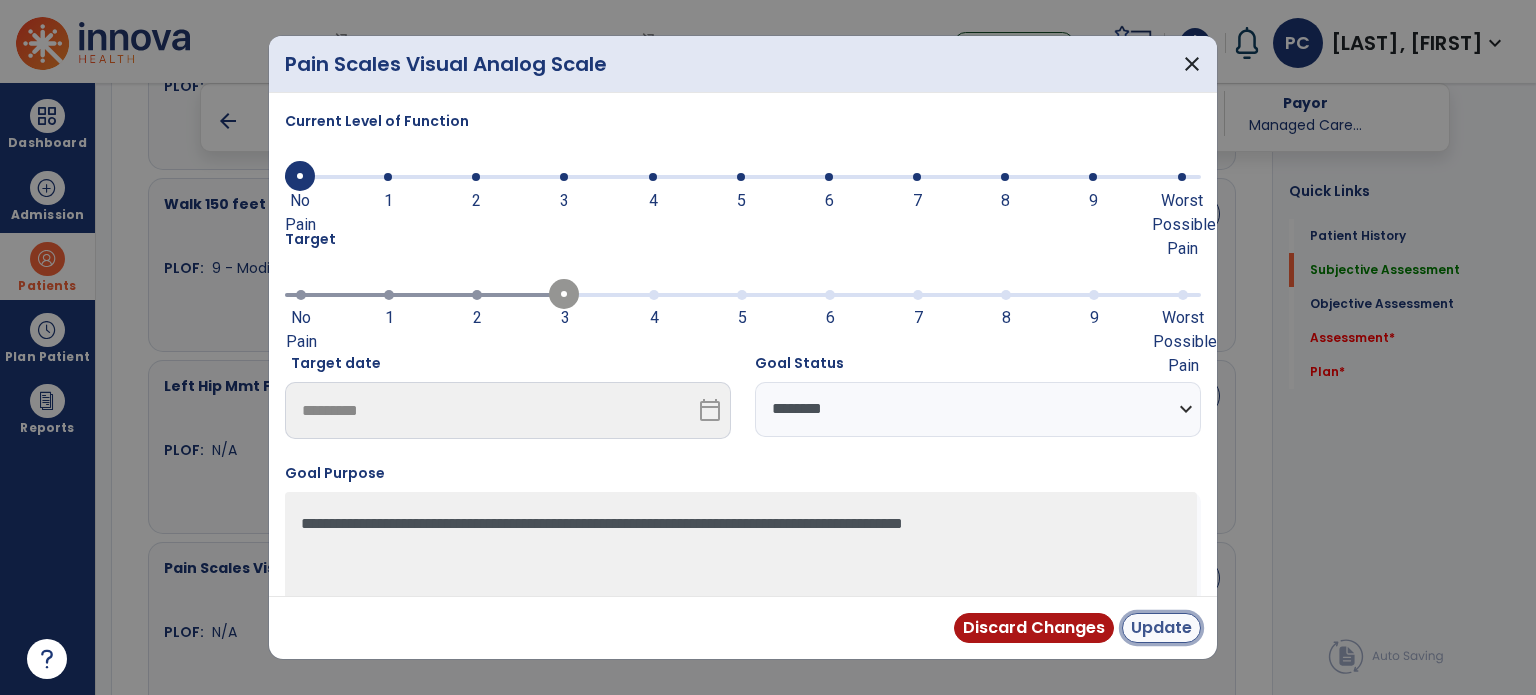 click on "Update" at bounding box center [1161, 628] 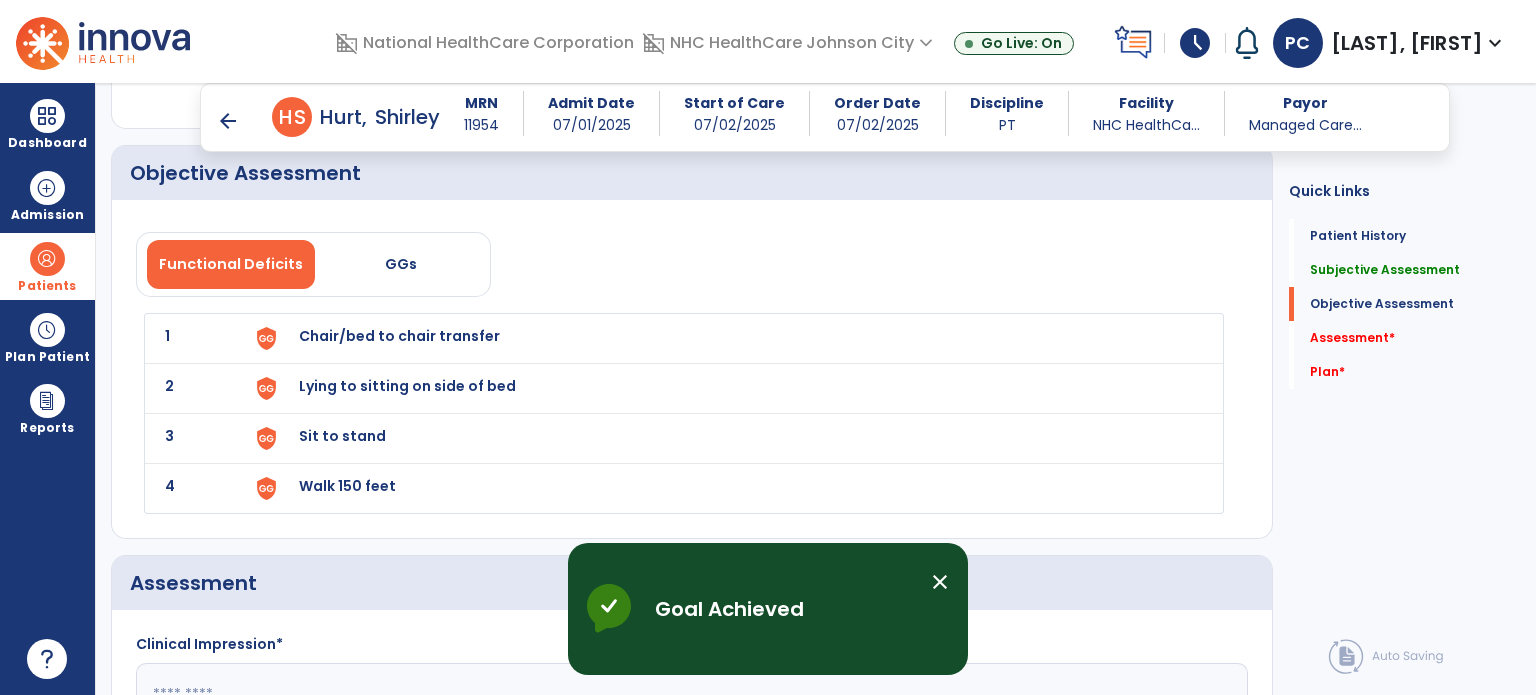 scroll, scrollTop: 1800, scrollLeft: 0, axis: vertical 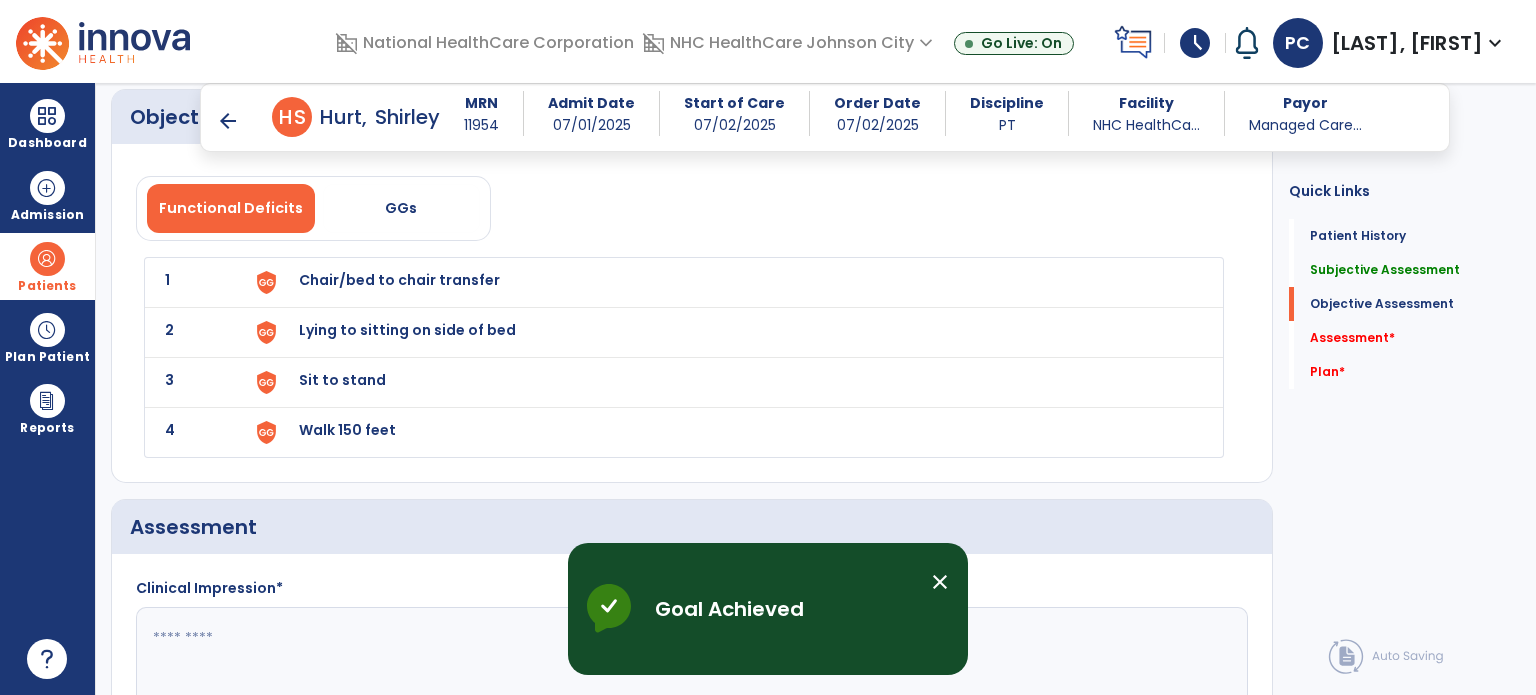 click on "1 Chair/bed to chair transfer" 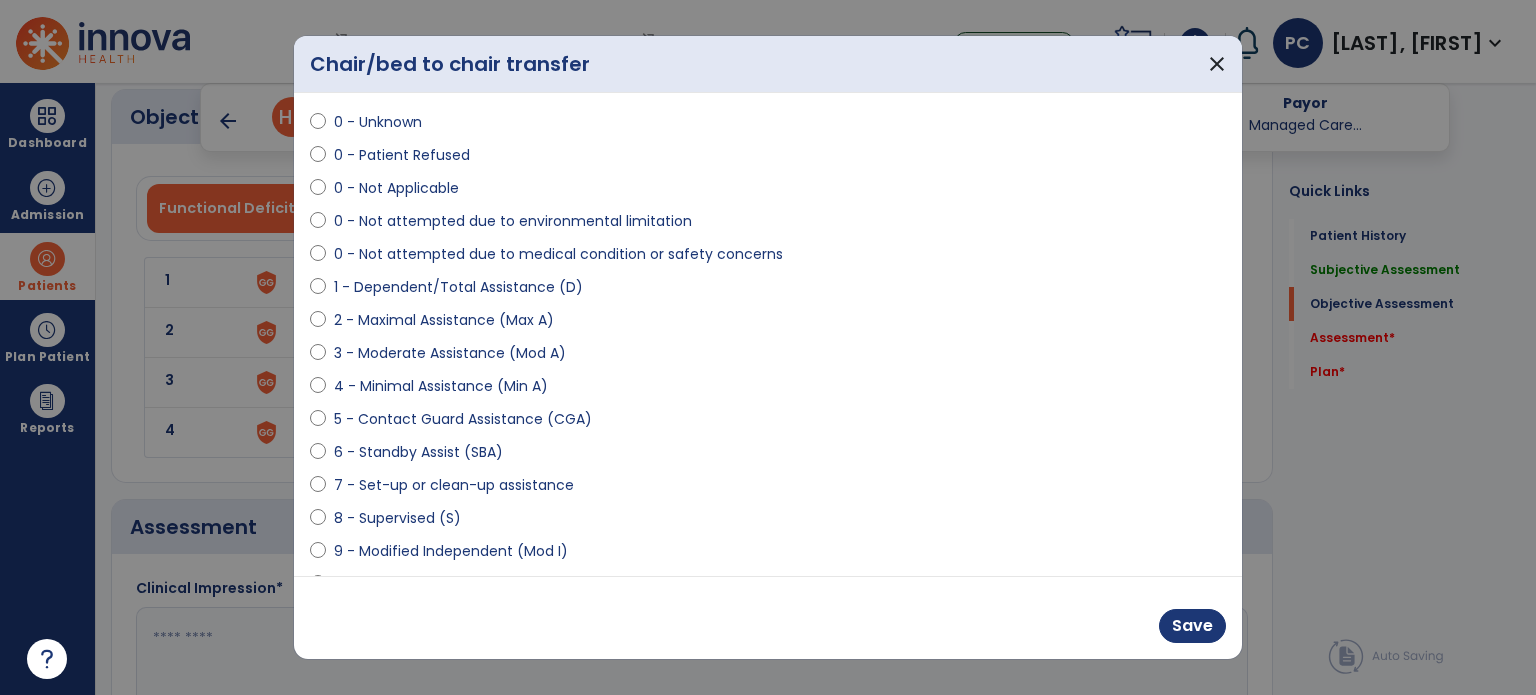 scroll, scrollTop: 200, scrollLeft: 0, axis: vertical 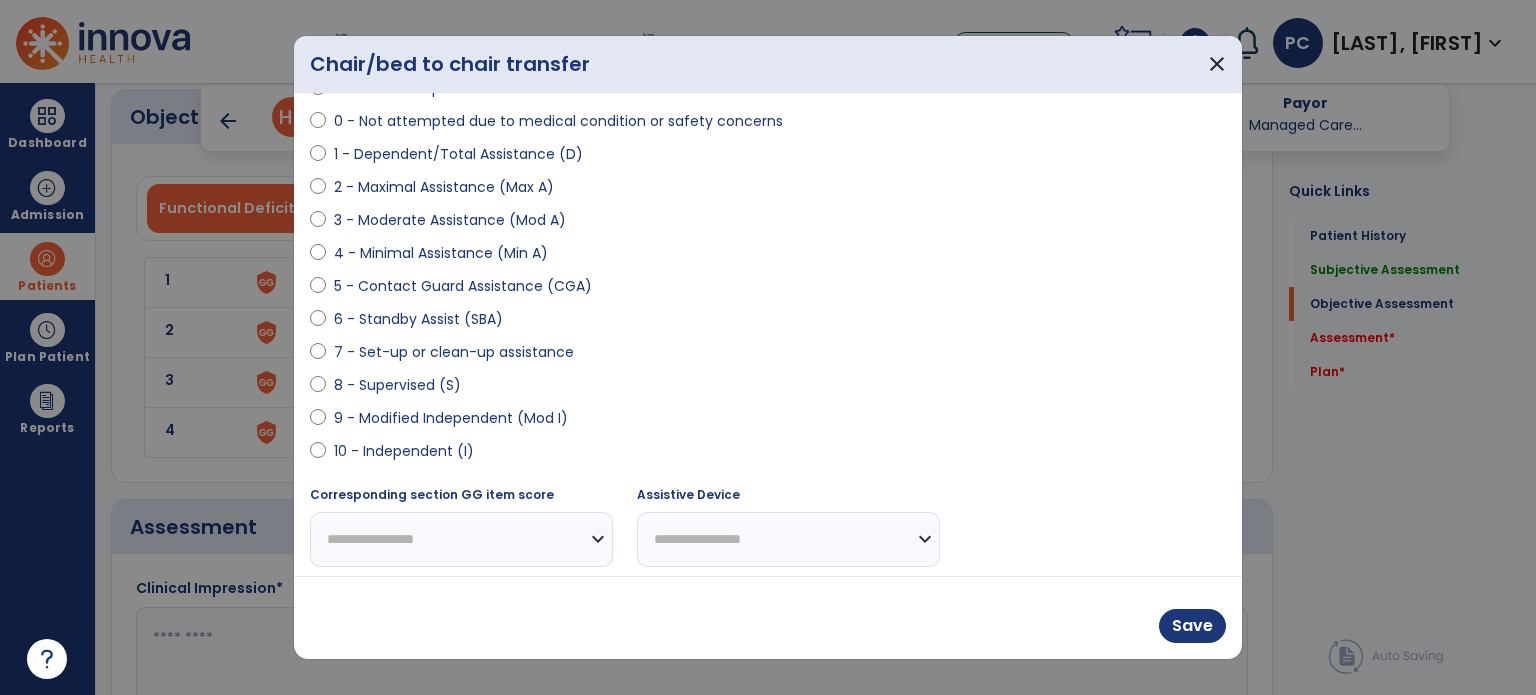 click on "9 - Modified Independent (Mod I)" at bounding box center (451, 418) 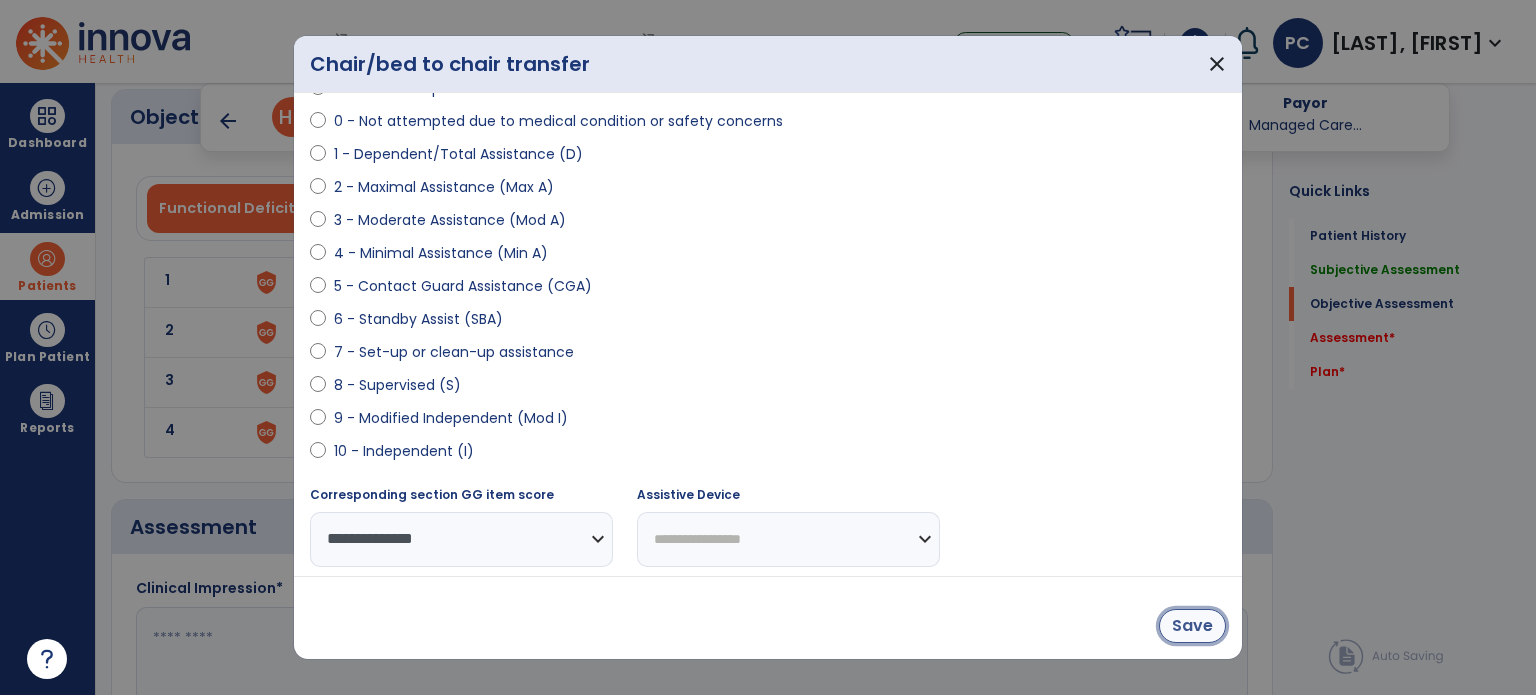 click on "Save" at bounding box center [1192, 626] 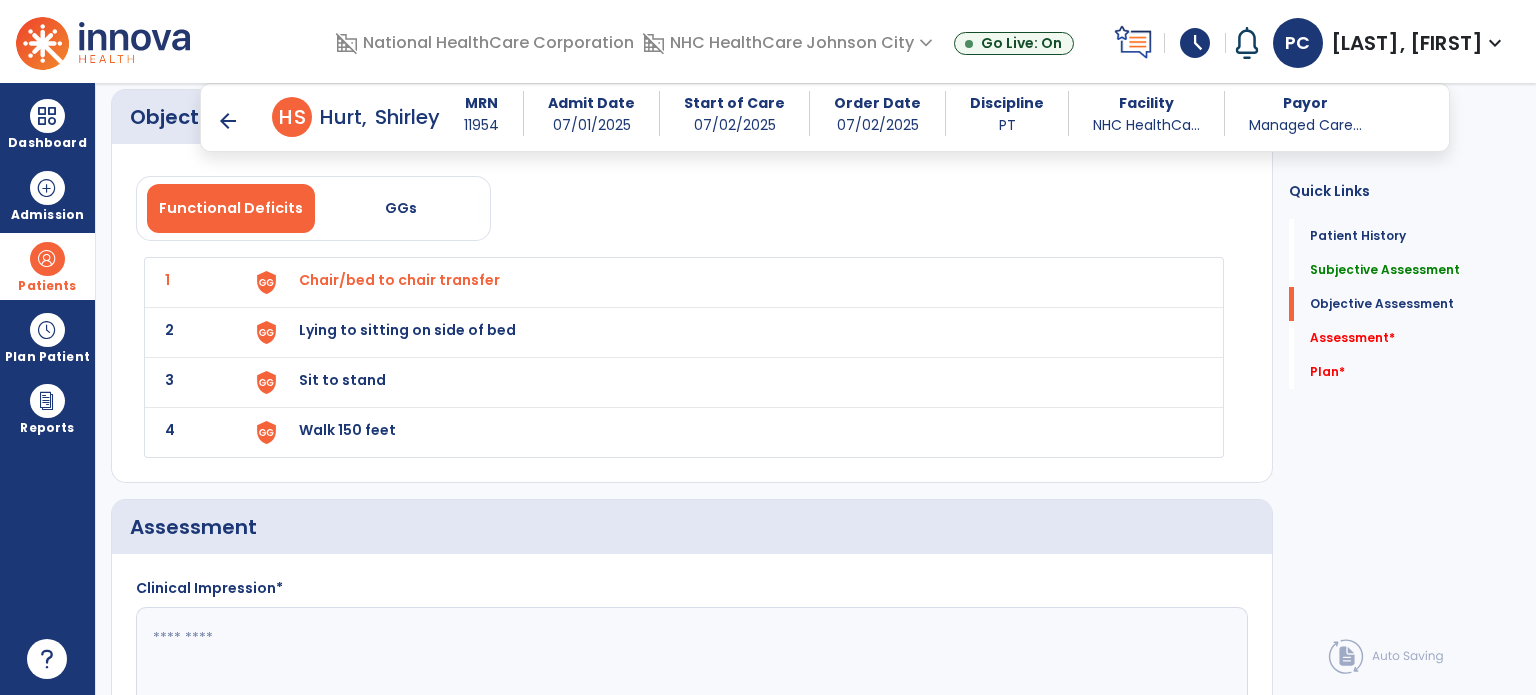 click on "Lying to sitting on side of bed" at bounding box center [399, 280] 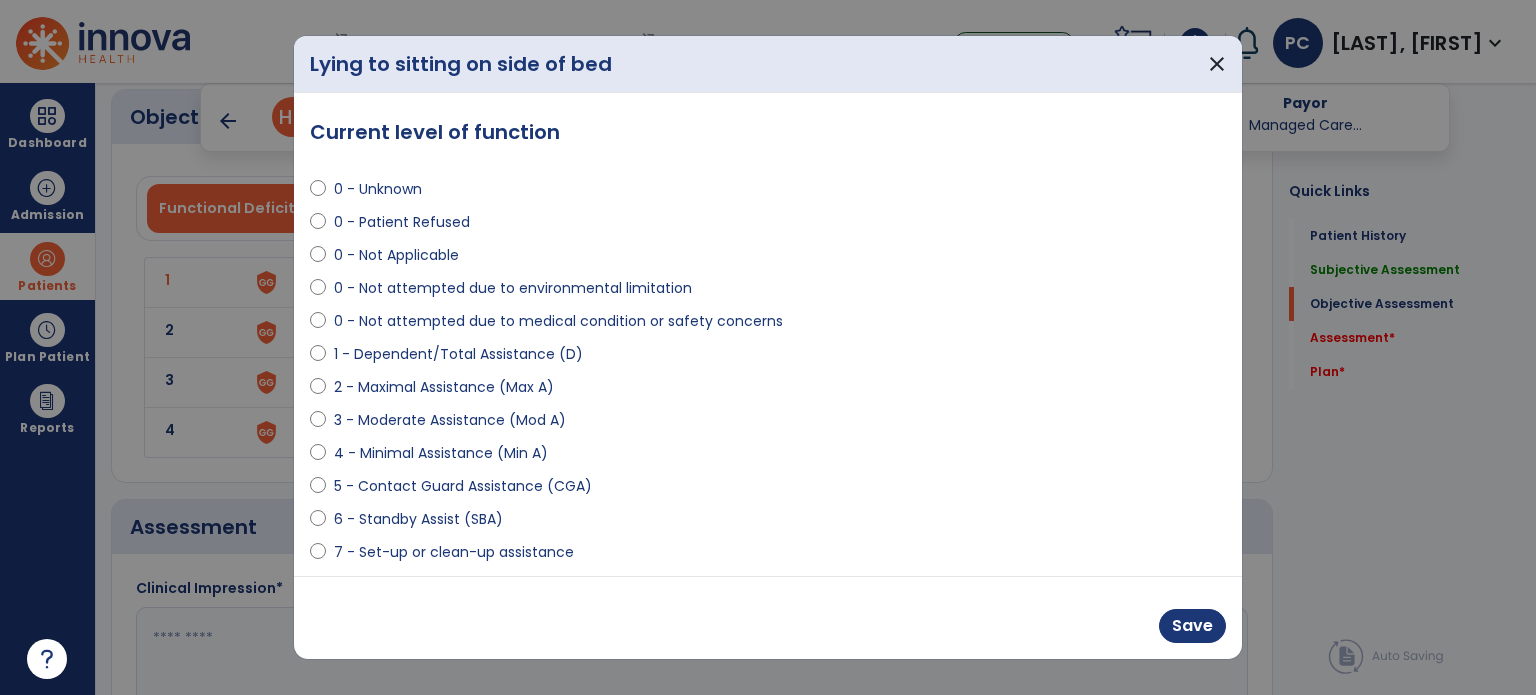 scroll, scrollTop: 204, scrollLeft: 0, axis: vertical 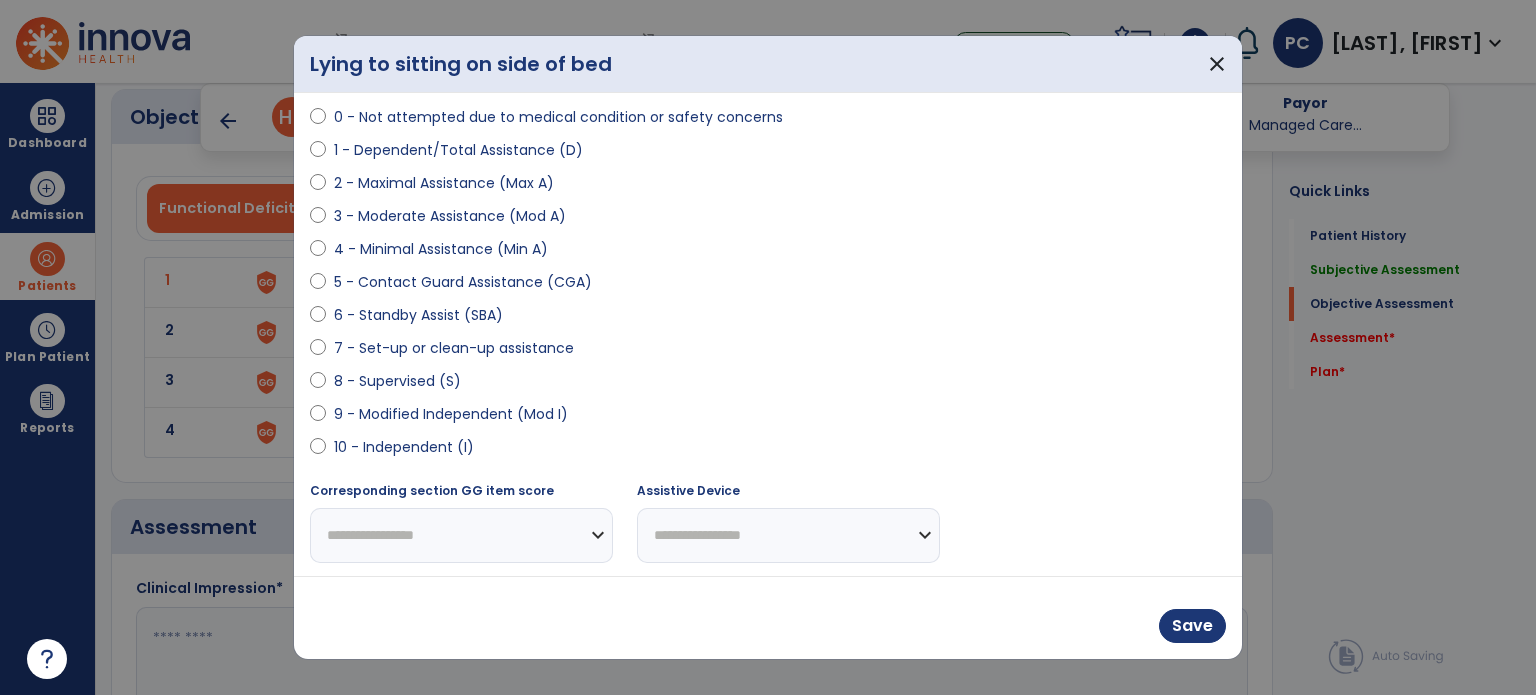 click on "9 - Modified Independent (Mod I)" at bounding box center (451, 414) 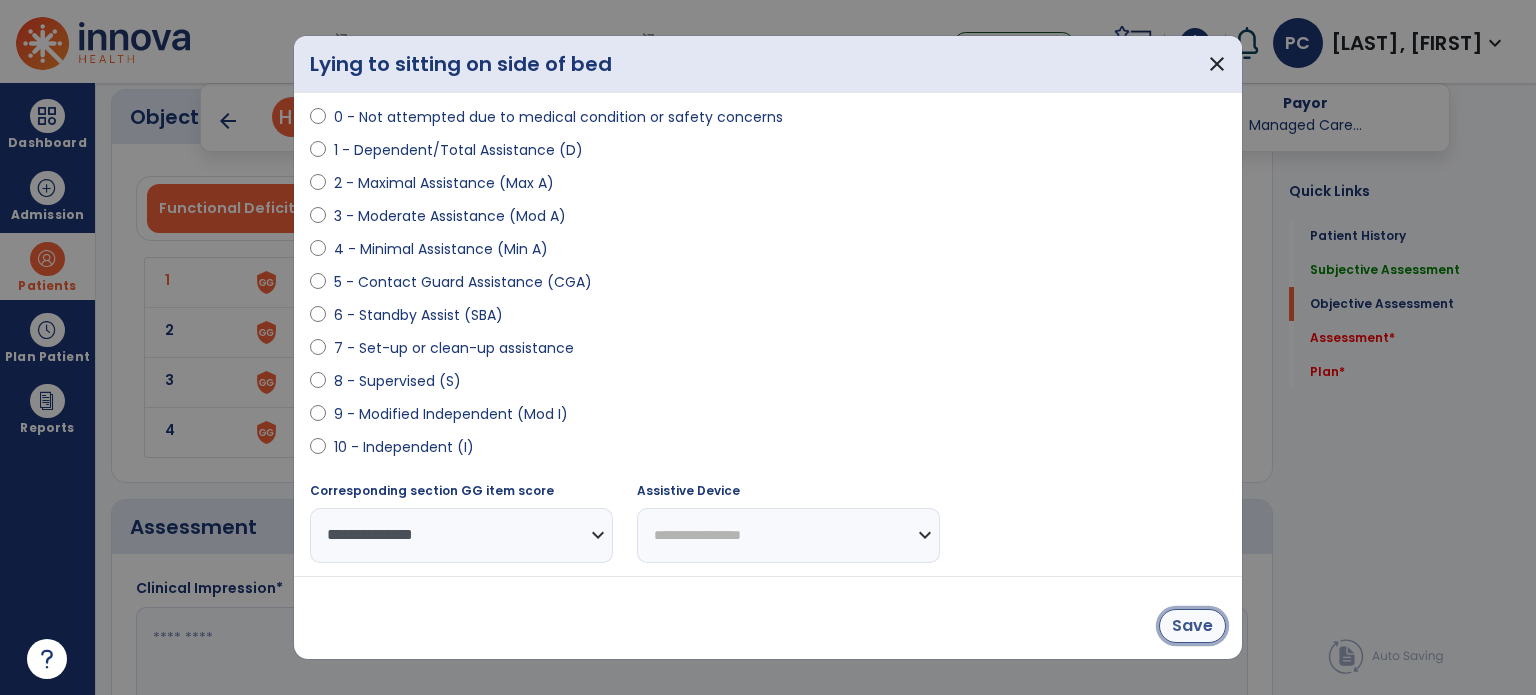 click on "Save" at bounding box center (1192, 626) 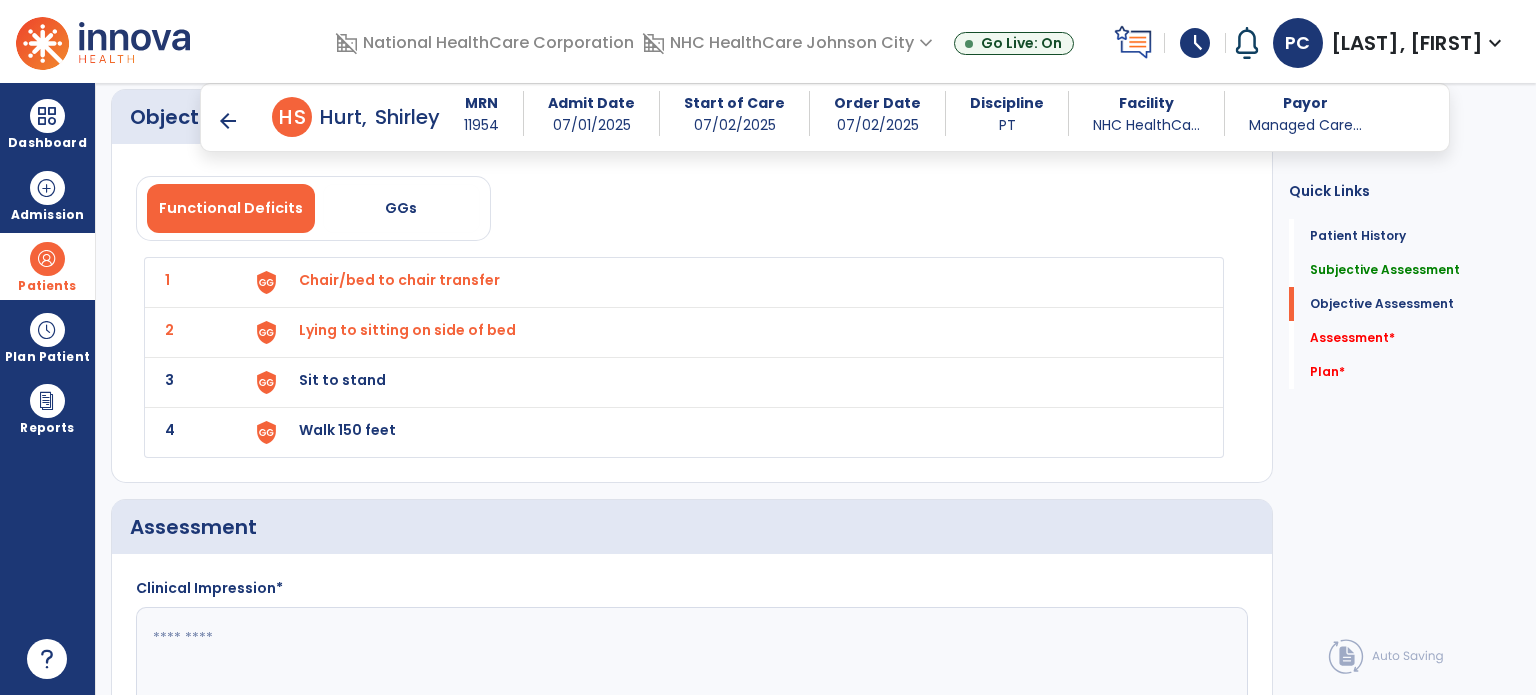 click on "3 Sit to stand" 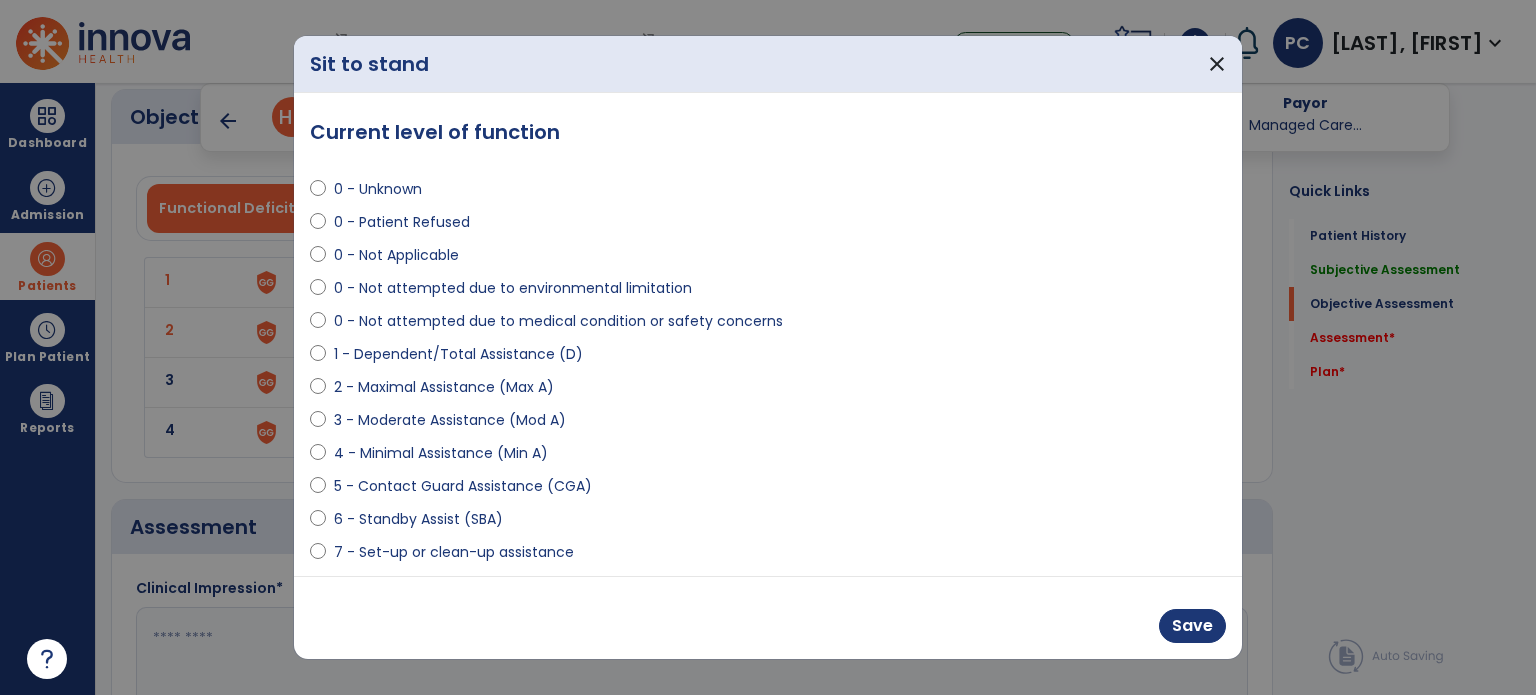 scroll, scrollTop: 204, scrollLeft: 0, axis: vertical 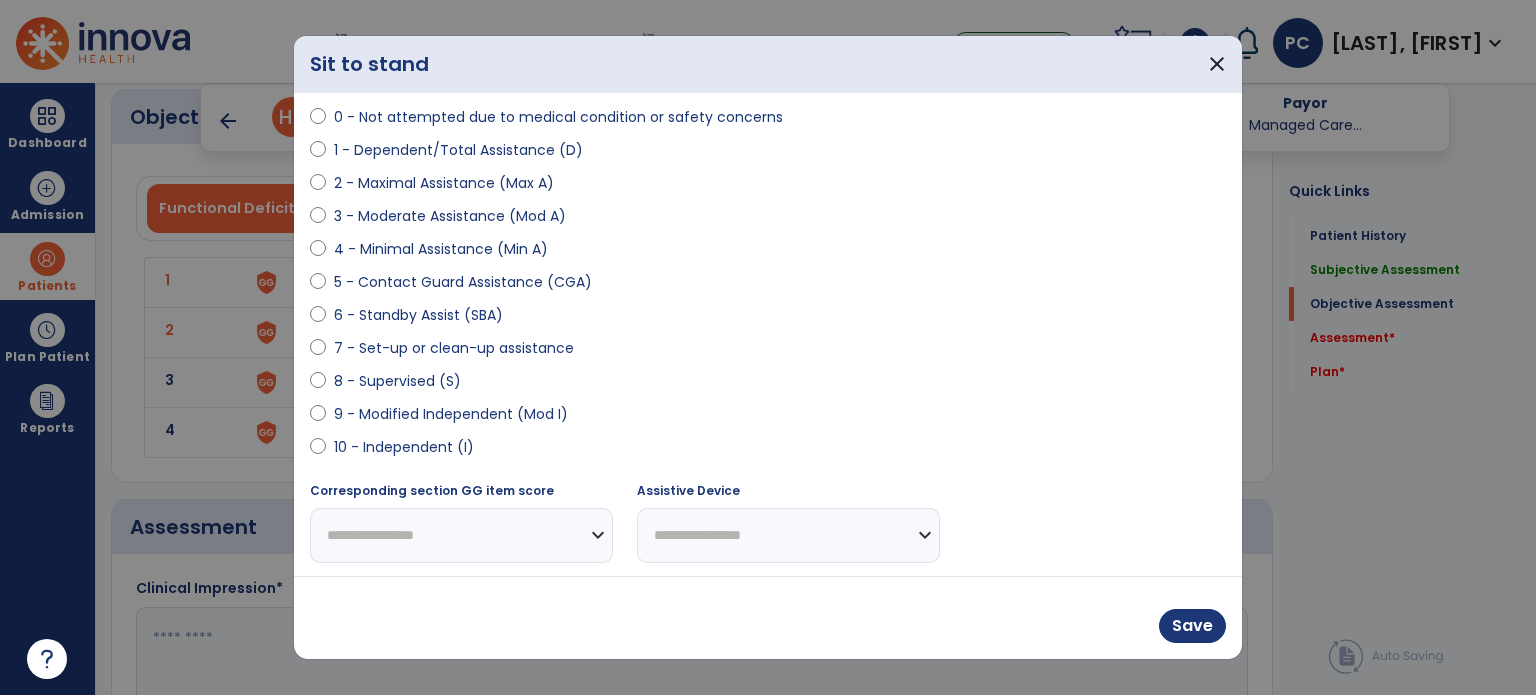 click on "9 - Modified Independent (Mod I)" at bounding box center (451, 414) 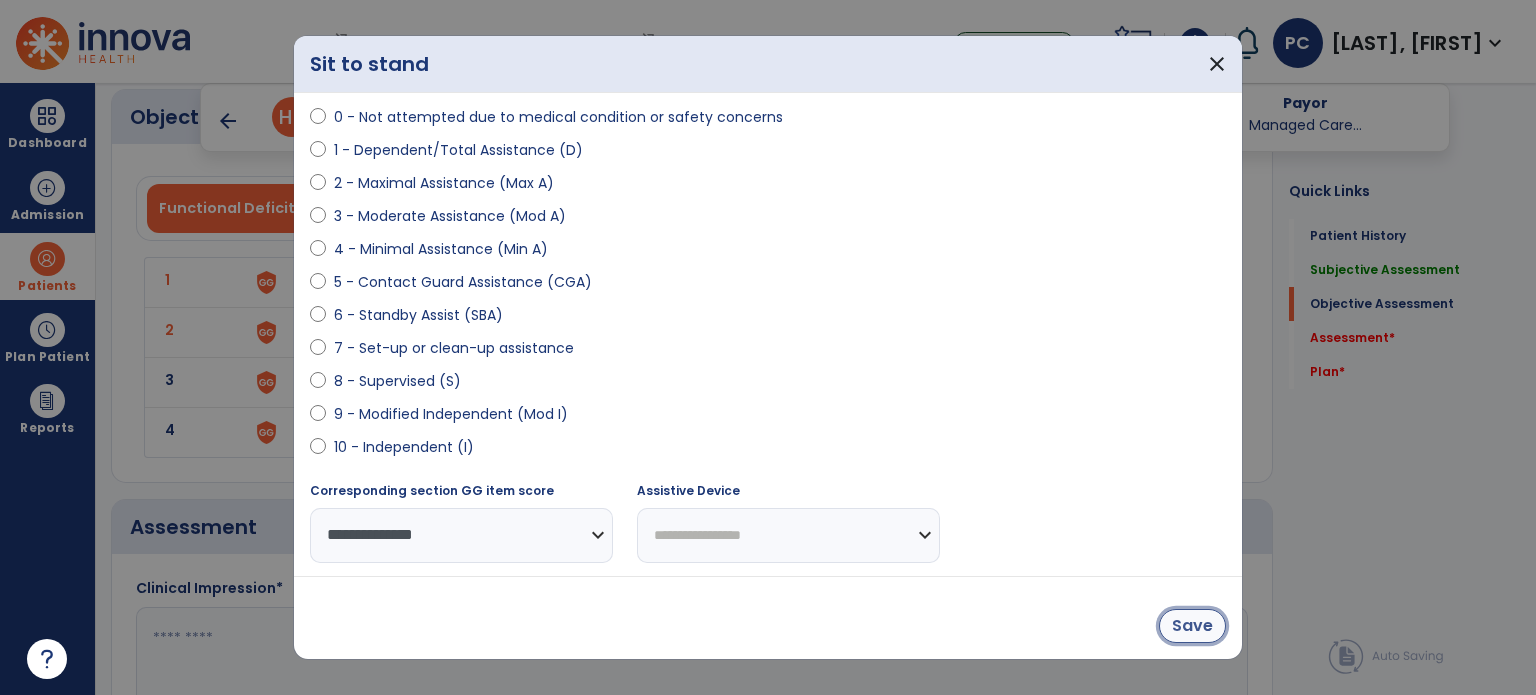 click on "Save" at bounding box center (1192, 626) 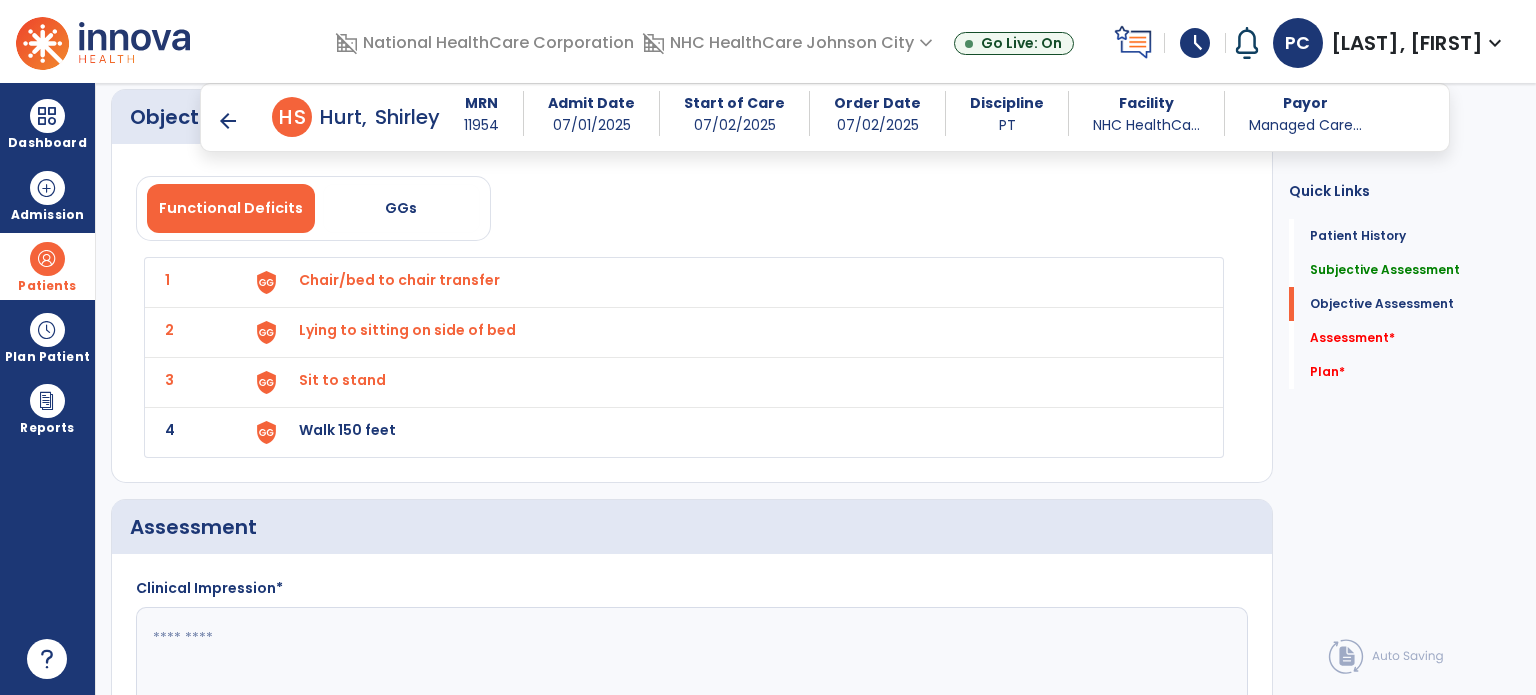 click on "Walk 150 feet" at bounding box center (399, 280) 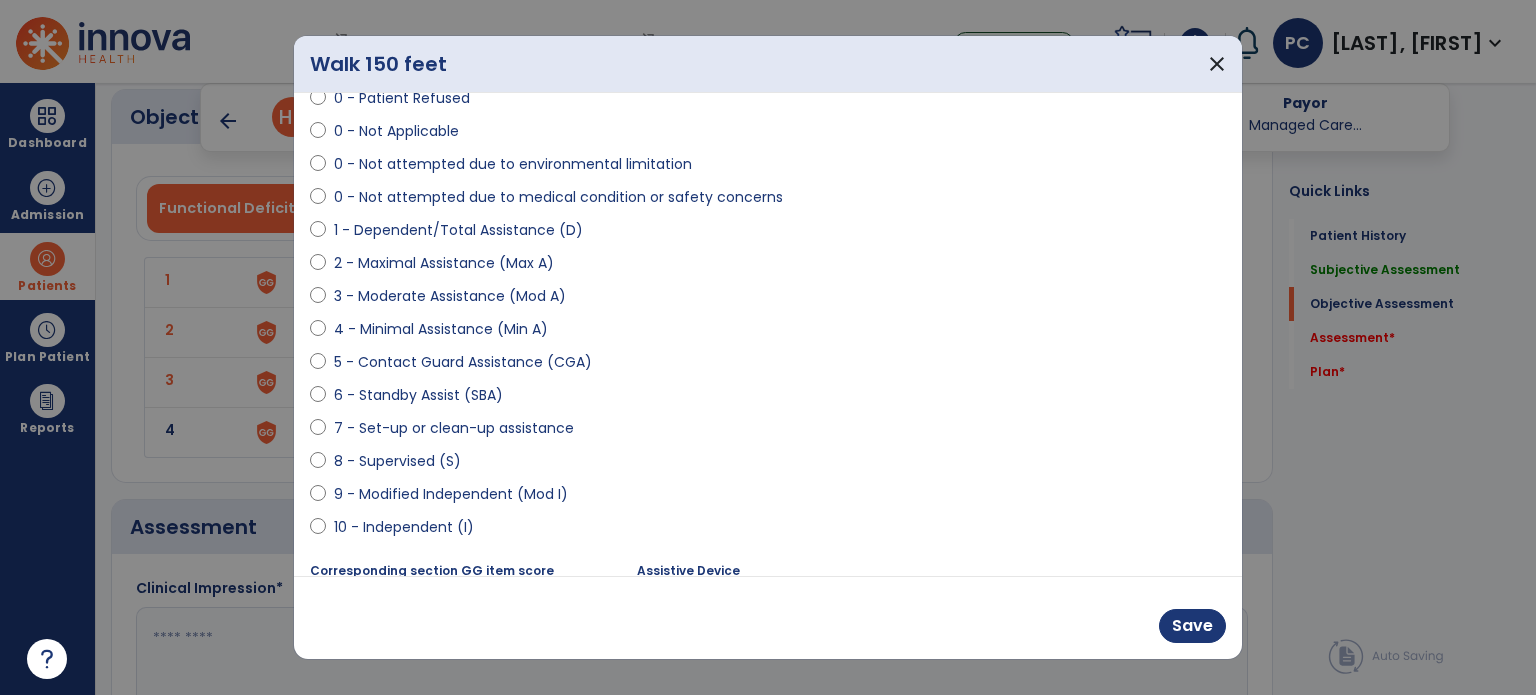 scroll, scrollTop: 204, scrollLeft: 0, axis: vertical 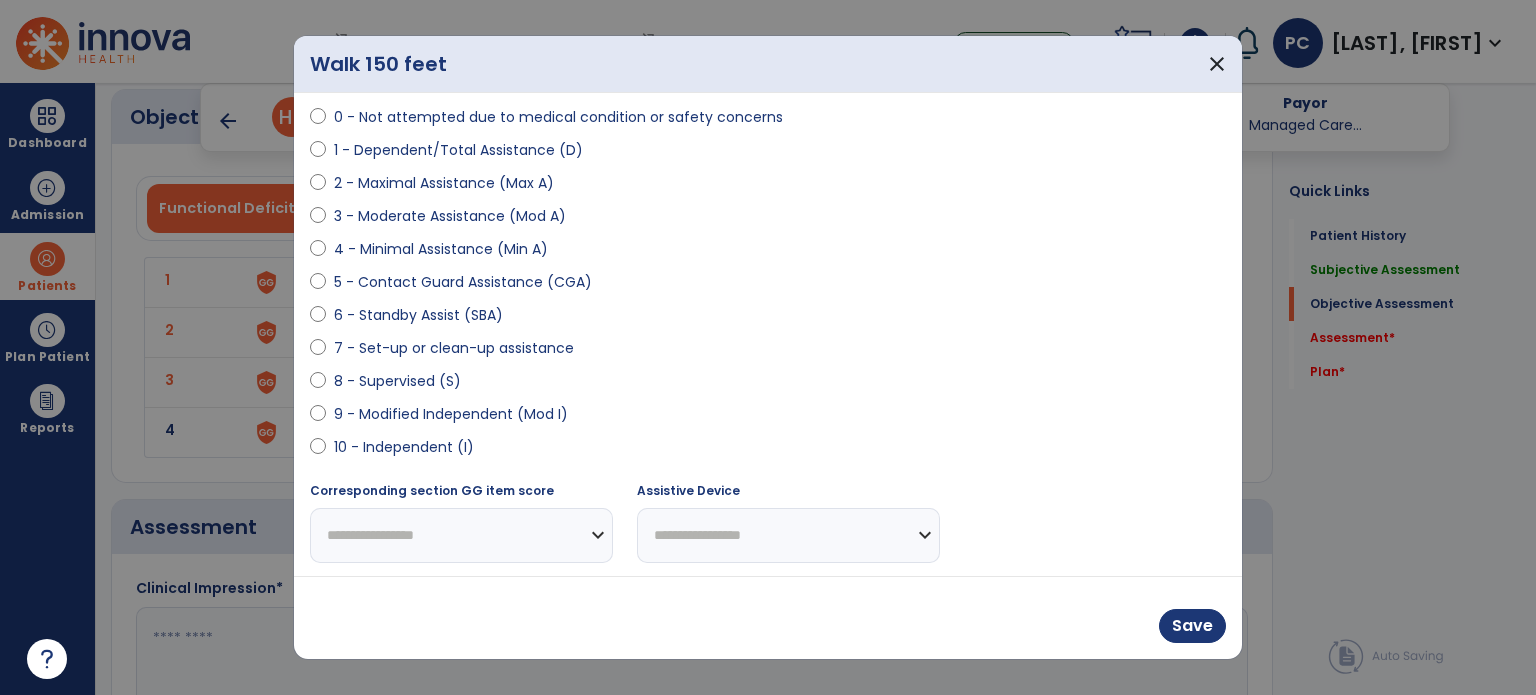 click on "8 - Supervised (S)" at bounding box center (397, 381) 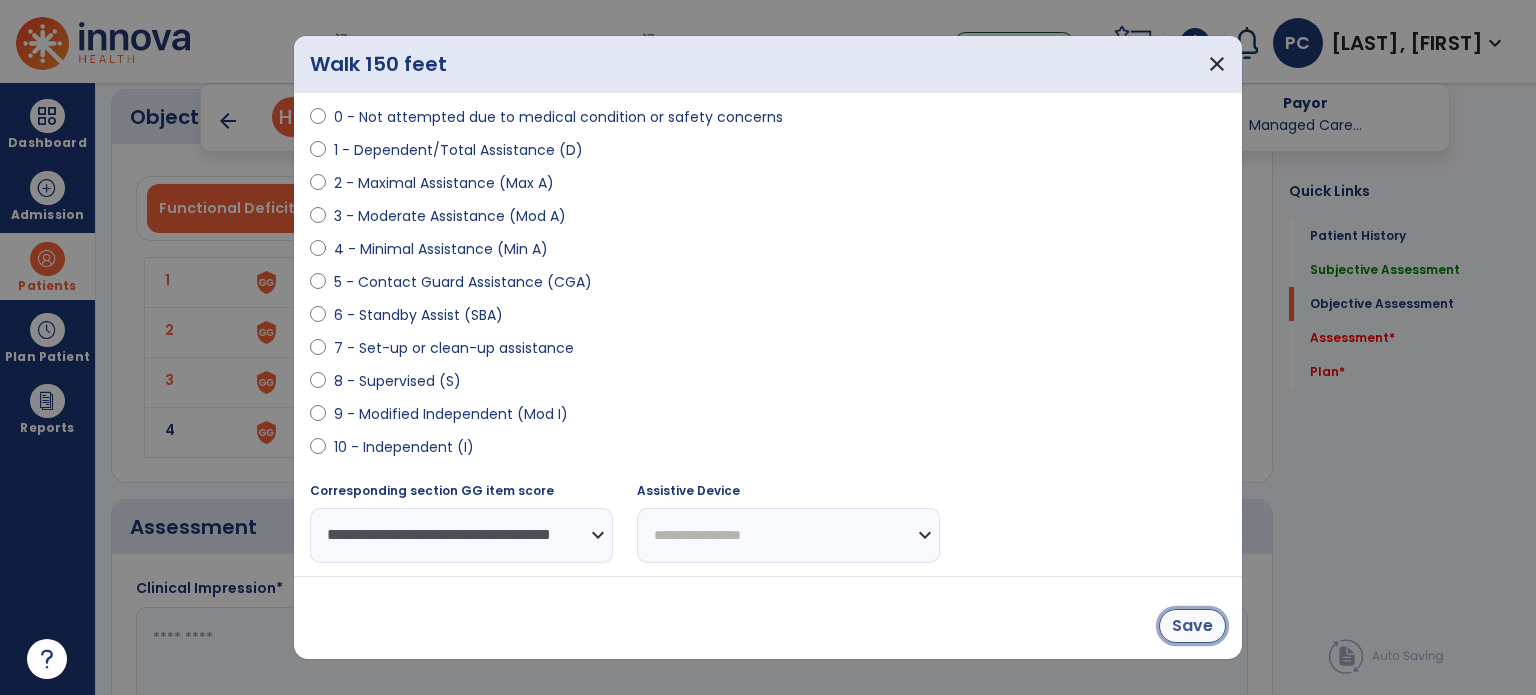 click on "Save" at bounding box center [1192, 626] 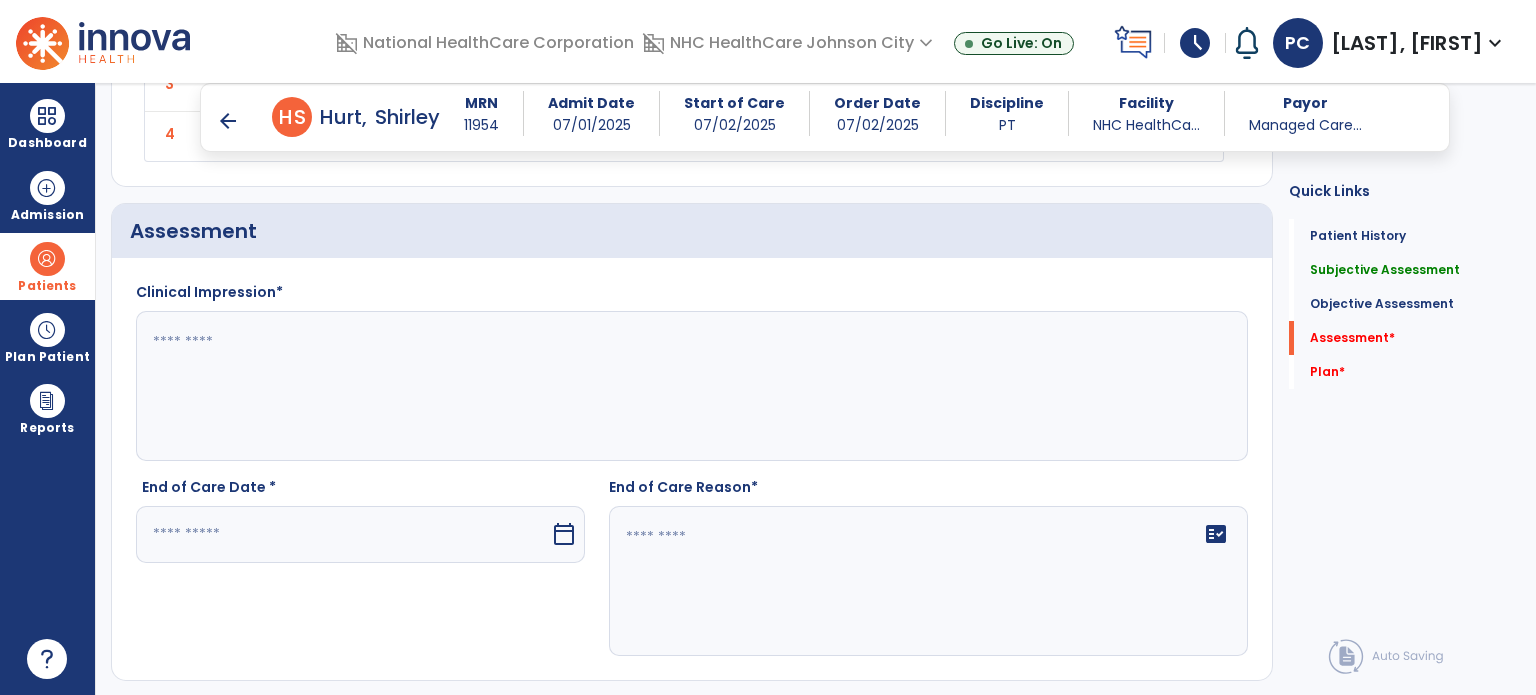 scroll, scrollTop: 2100, scrollLeft: 0, axis: vertical 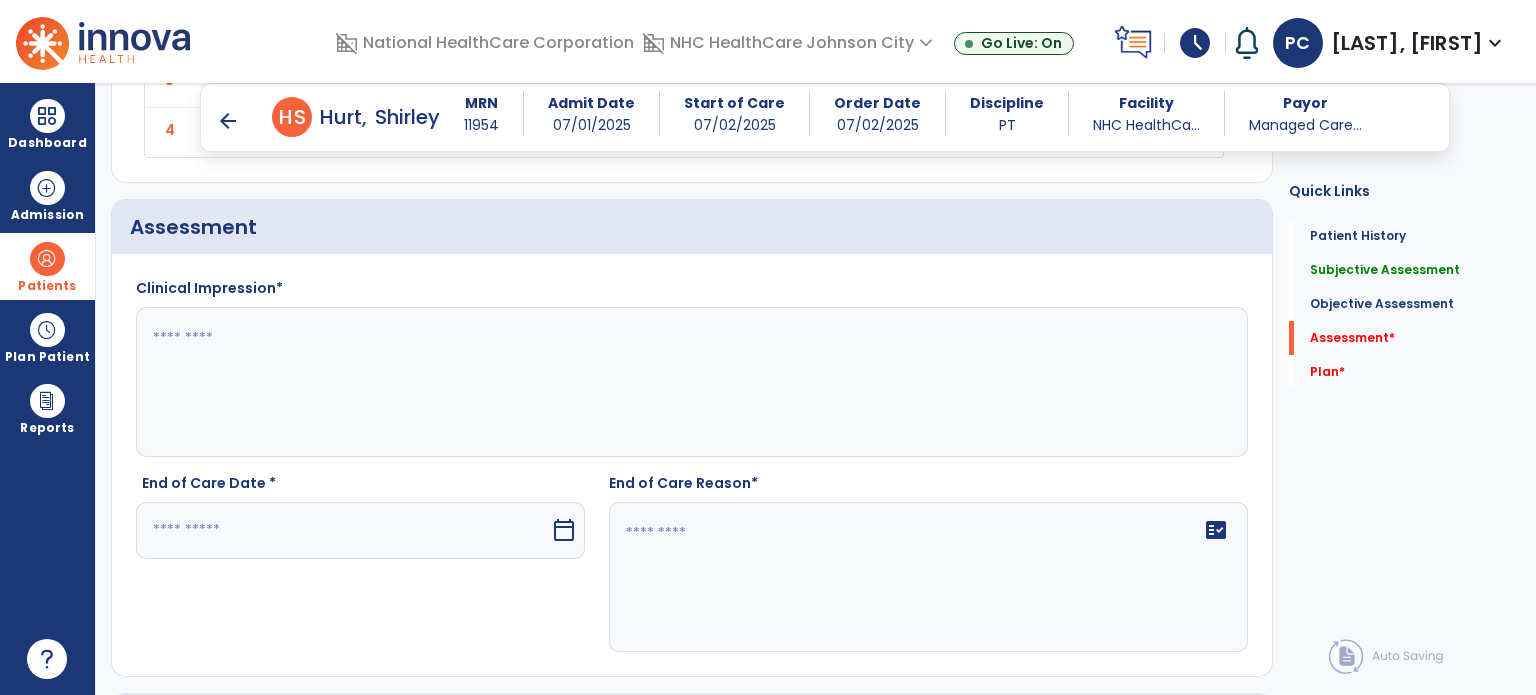 click 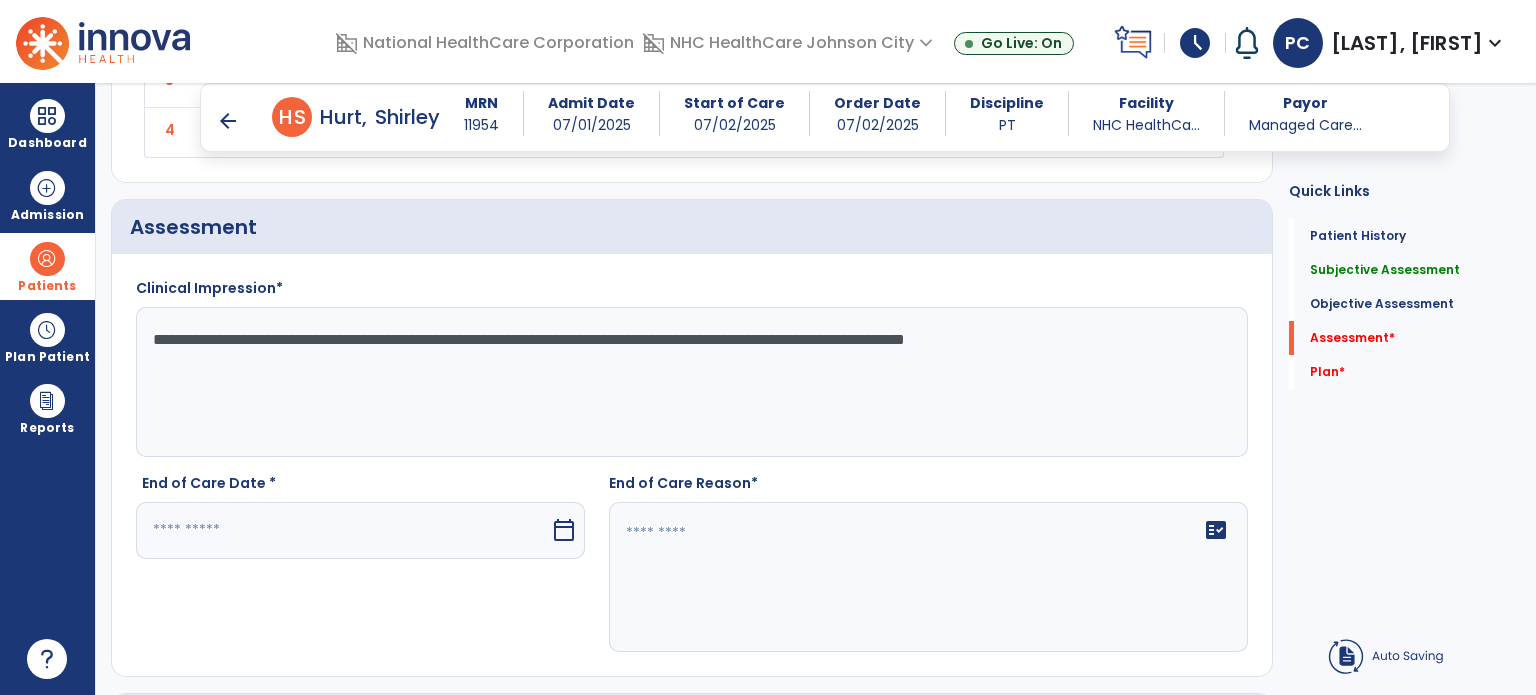 type on "**********" 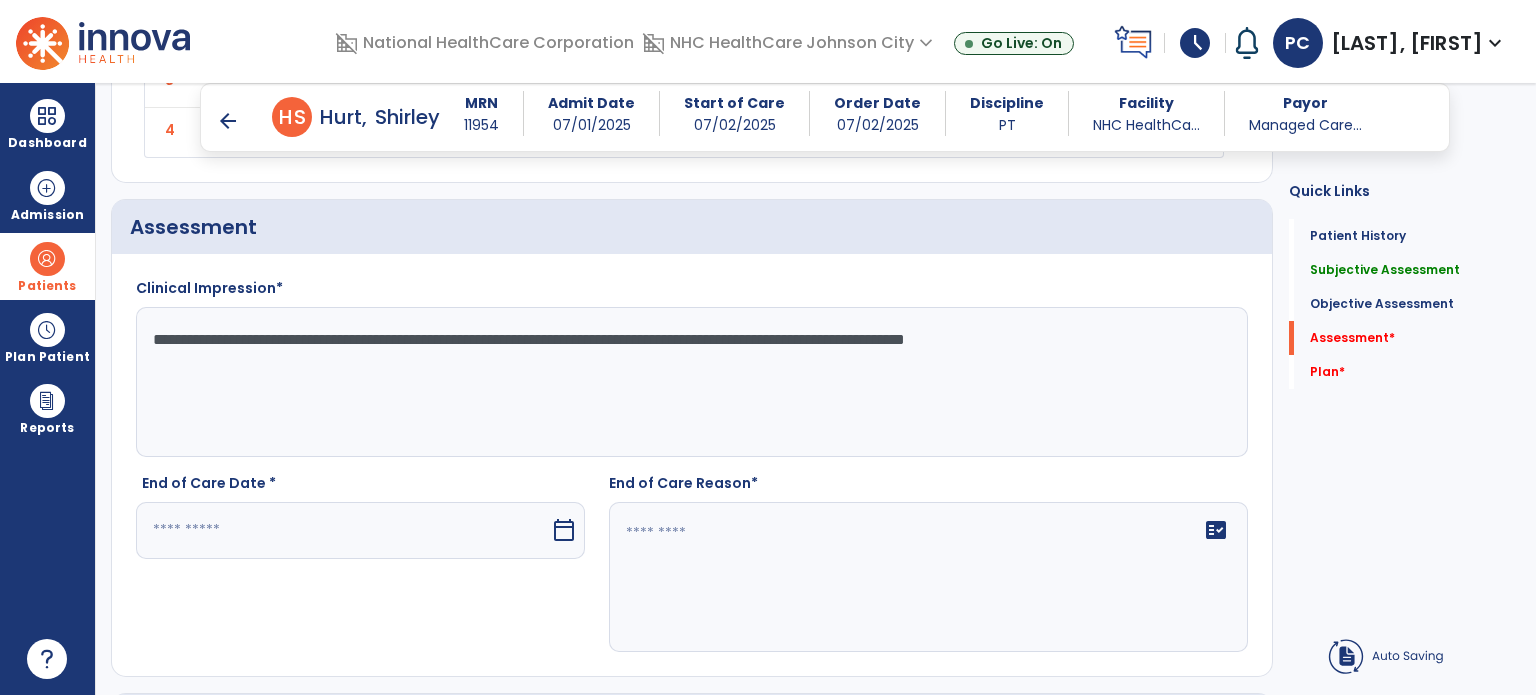 click at bounding box center (343, 530) 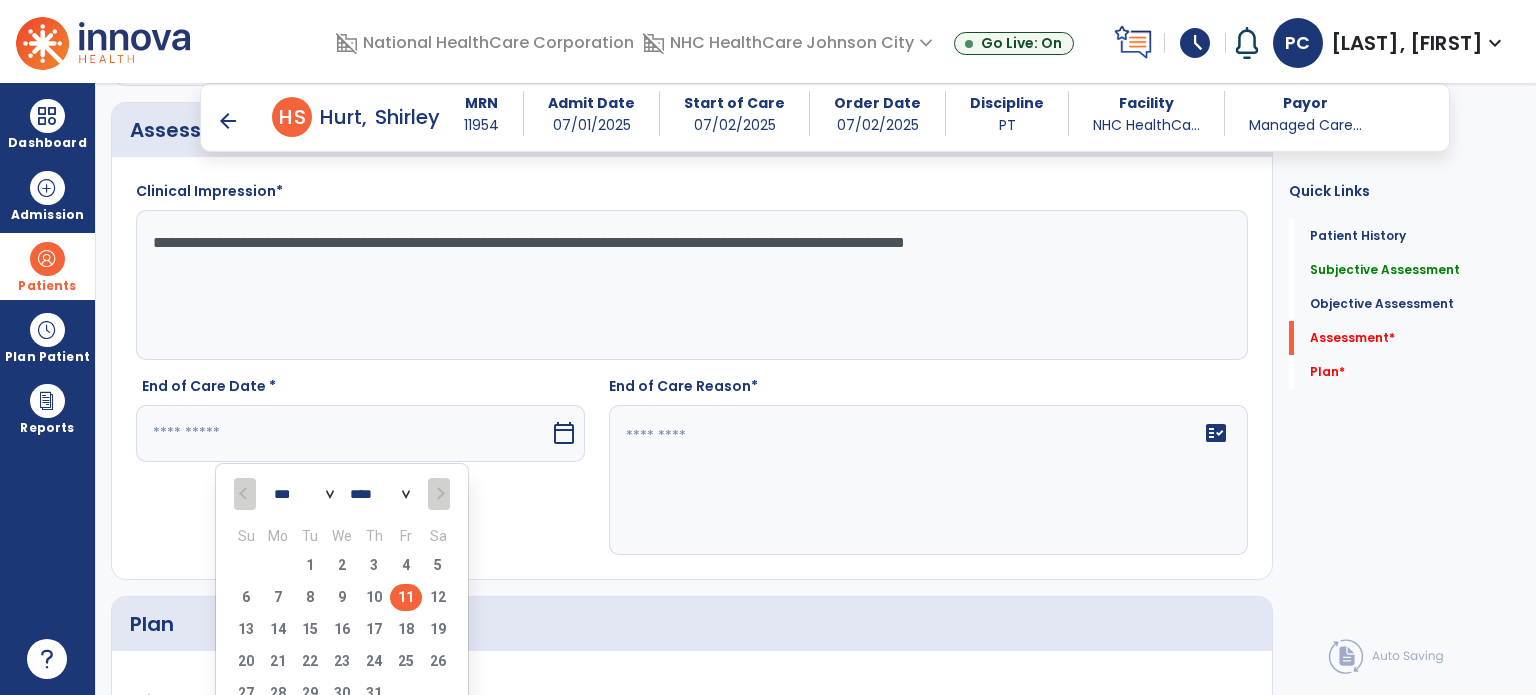 scroll, scrollTop: 2311, scrollLeft: 0, axis: vertical 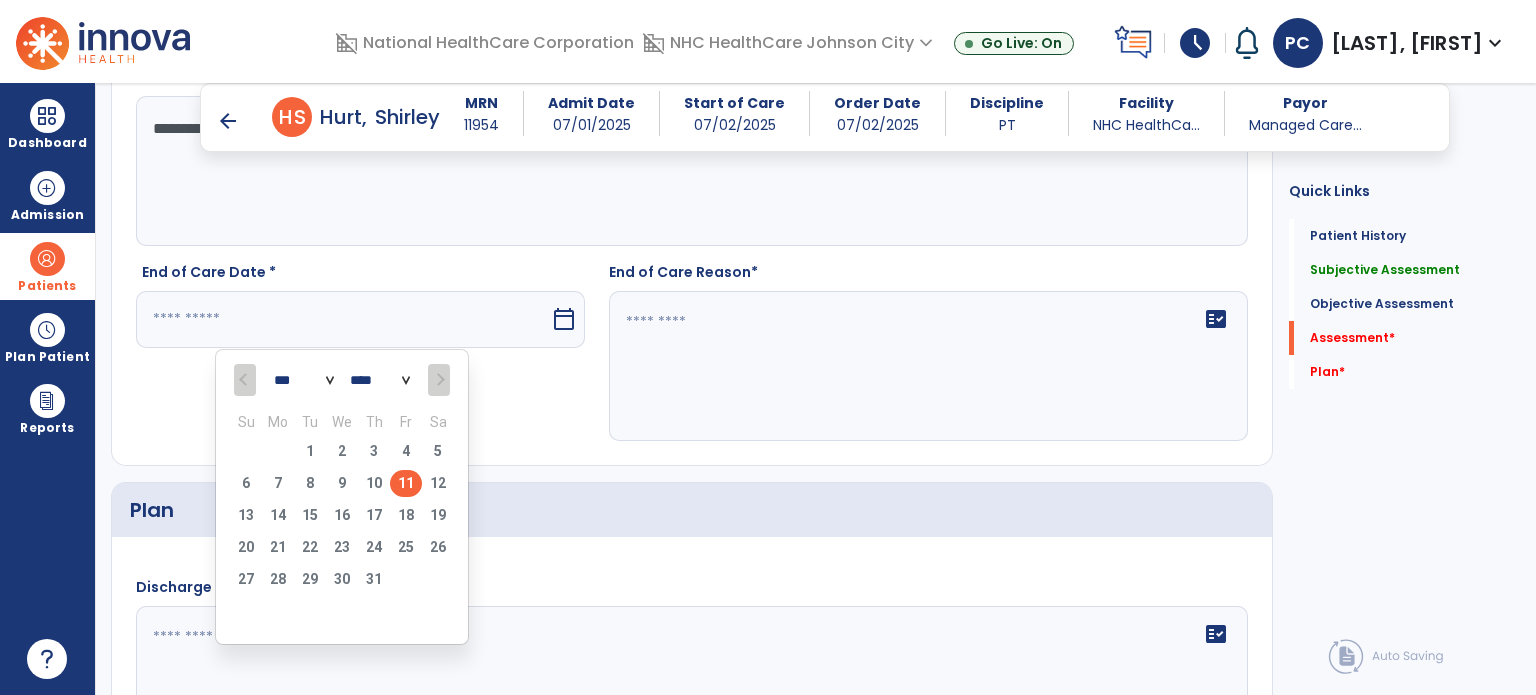 click on "11" at bounding box center (406, 483) 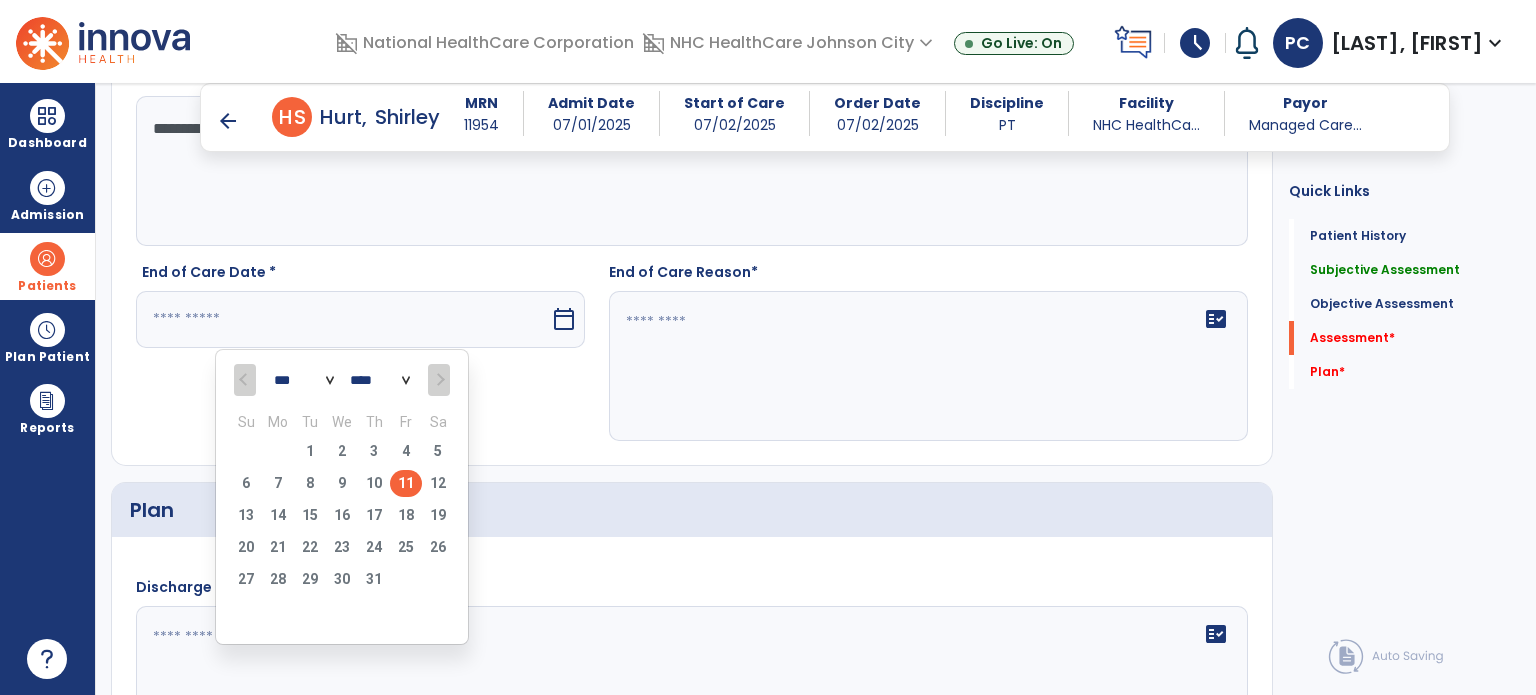 type on "*********" 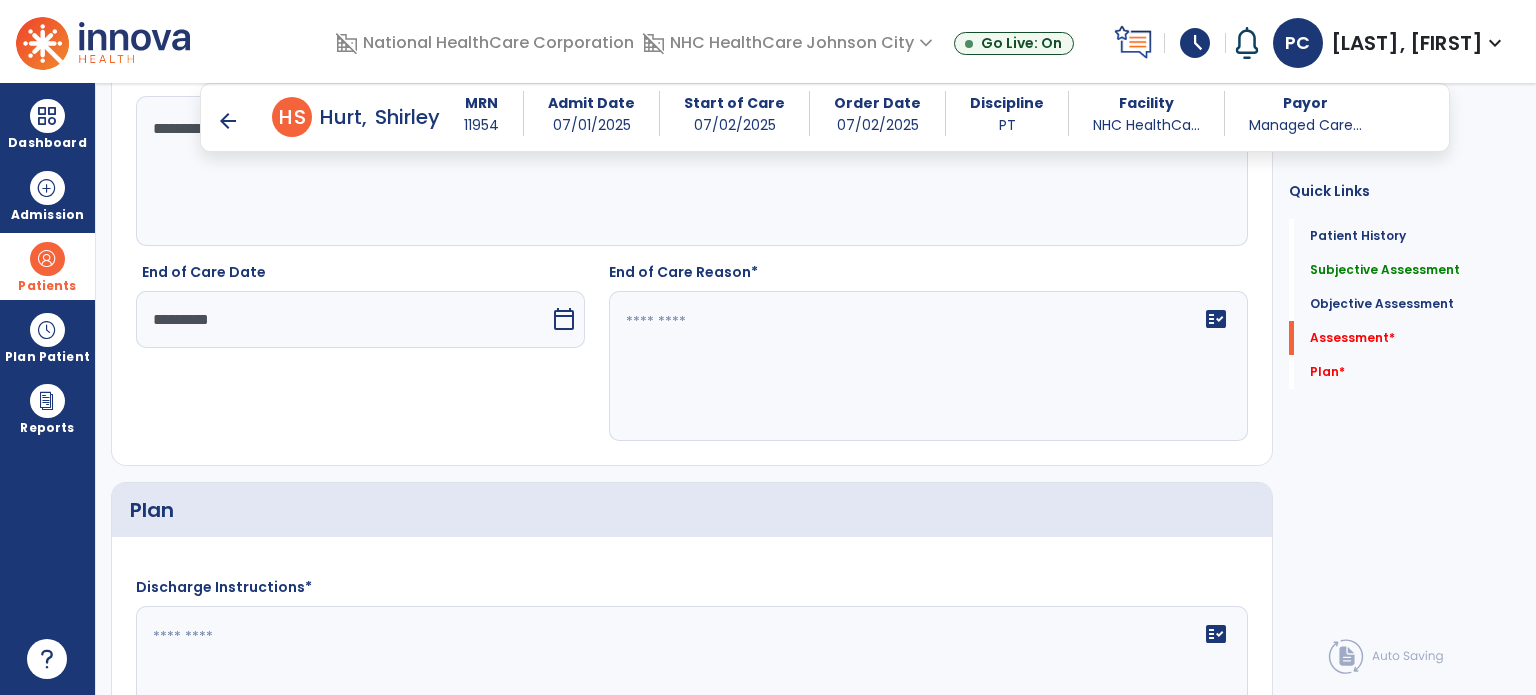 click on "fact_check" 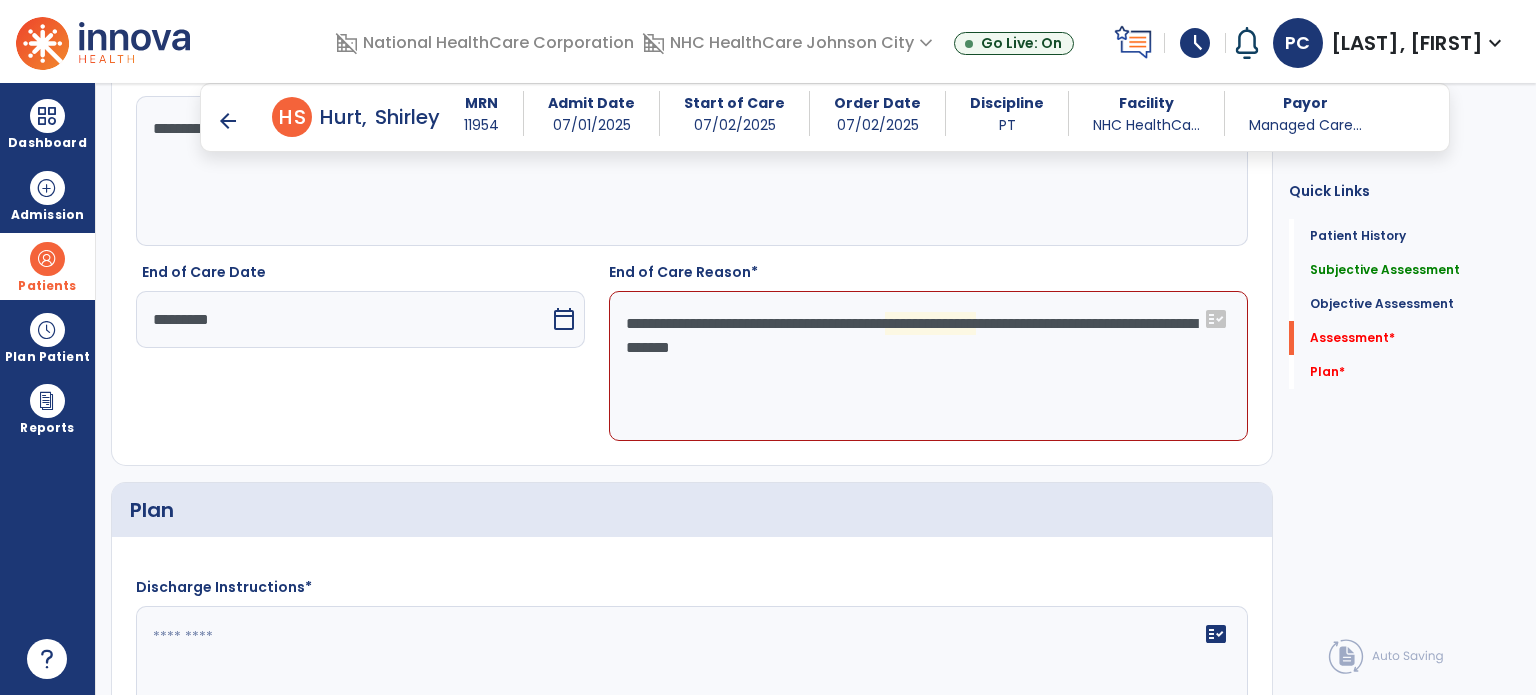 click on "**********" 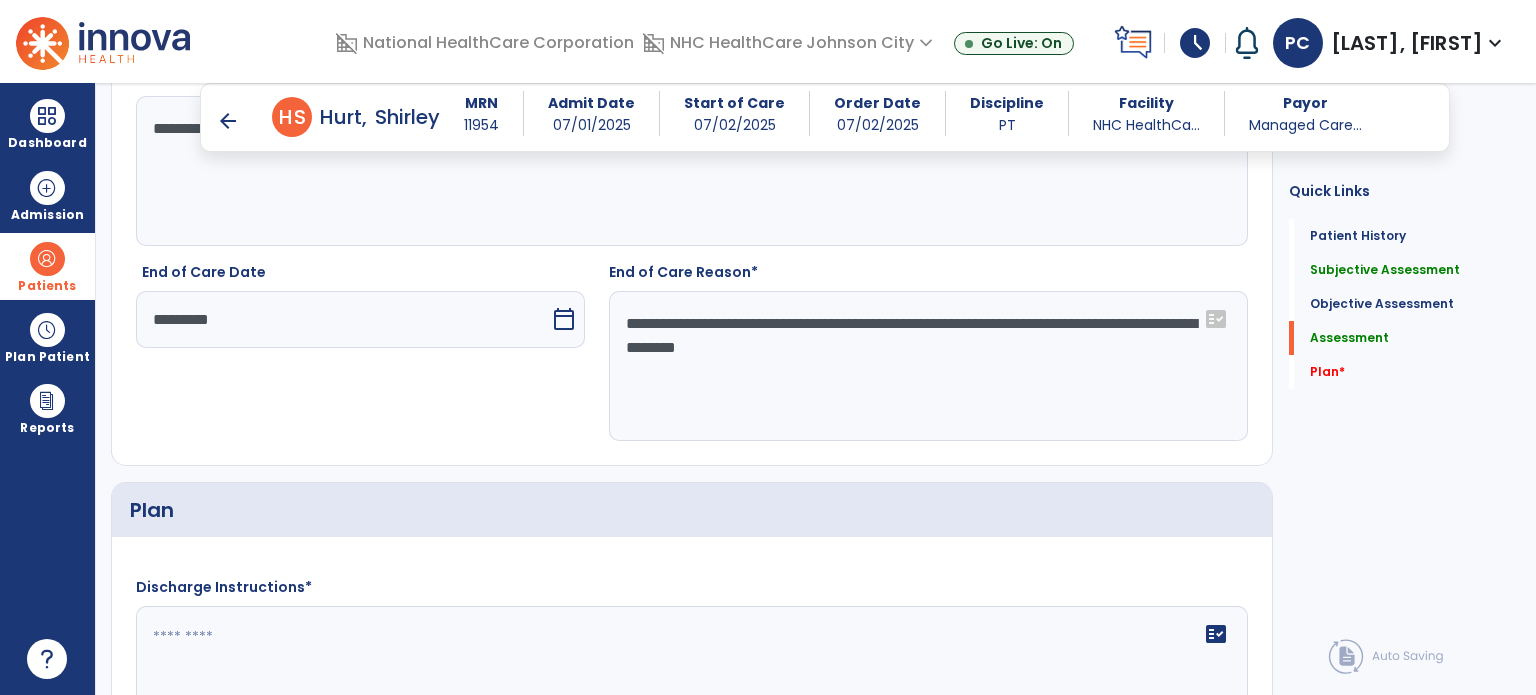 click on "**********" 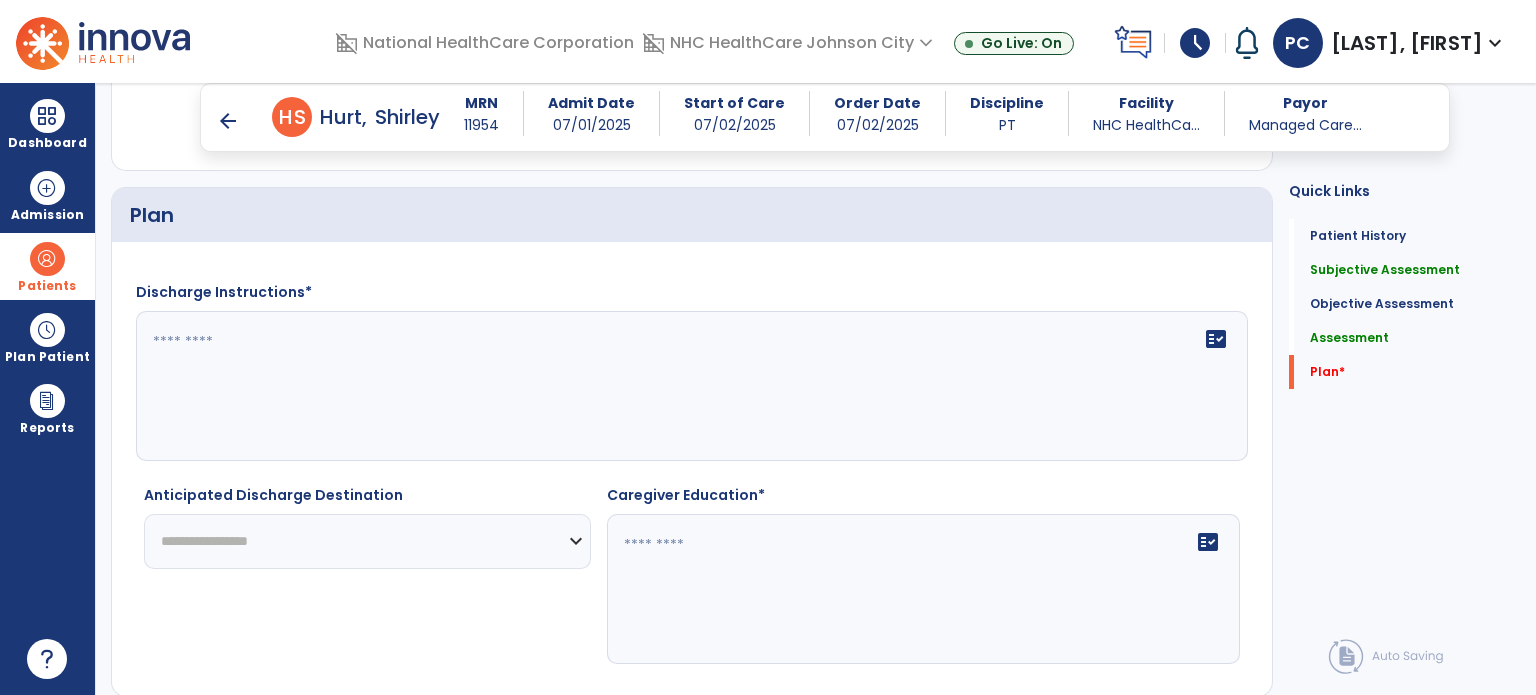 scroll, scrollTop: 2611, scrollLeft: 0, axis: vertical 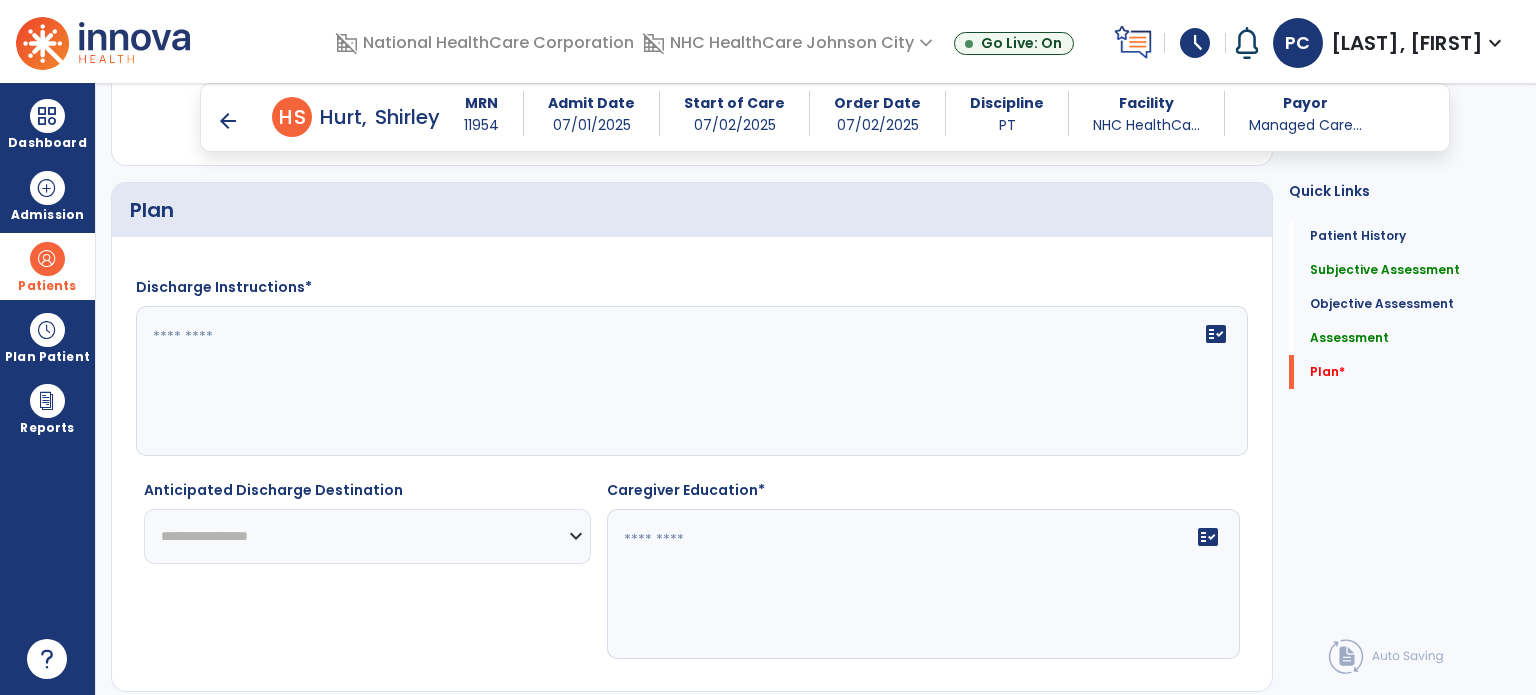 type on "**********" 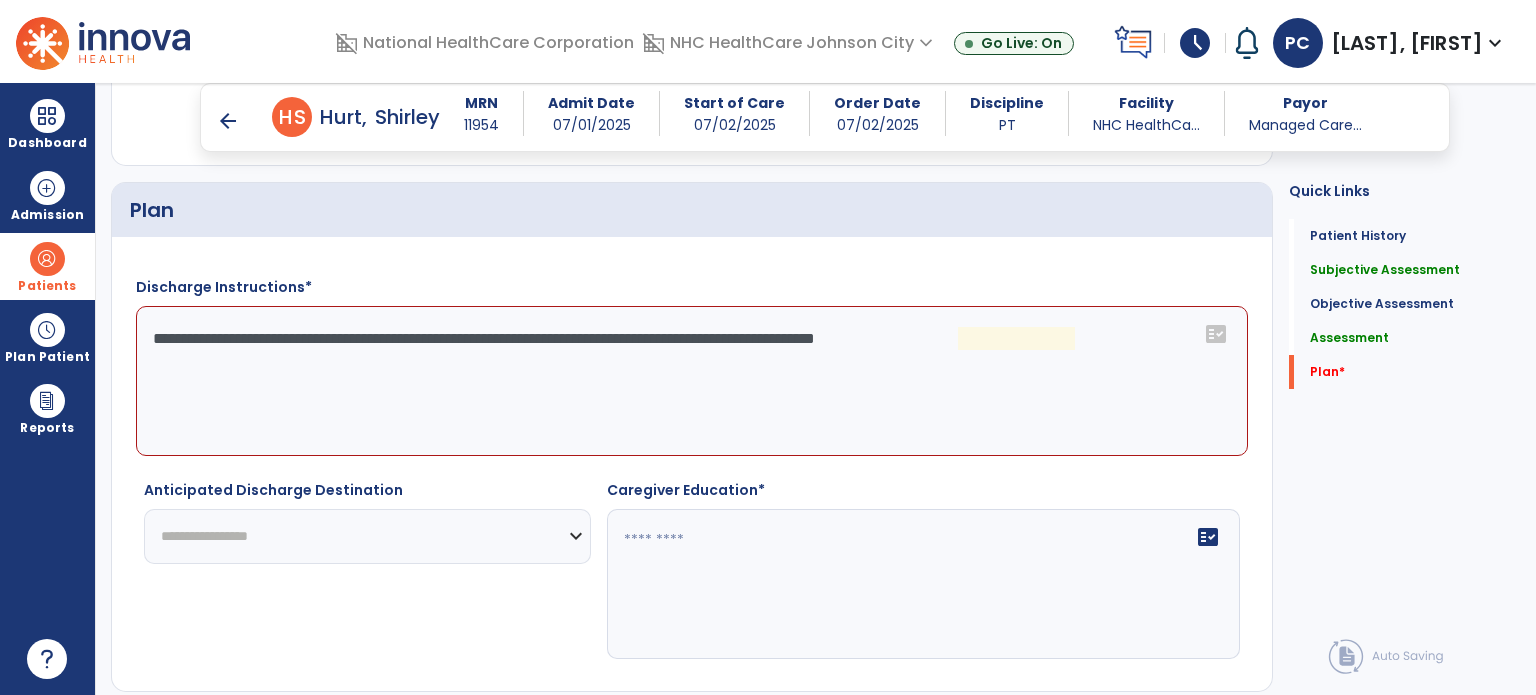 click on "**********" 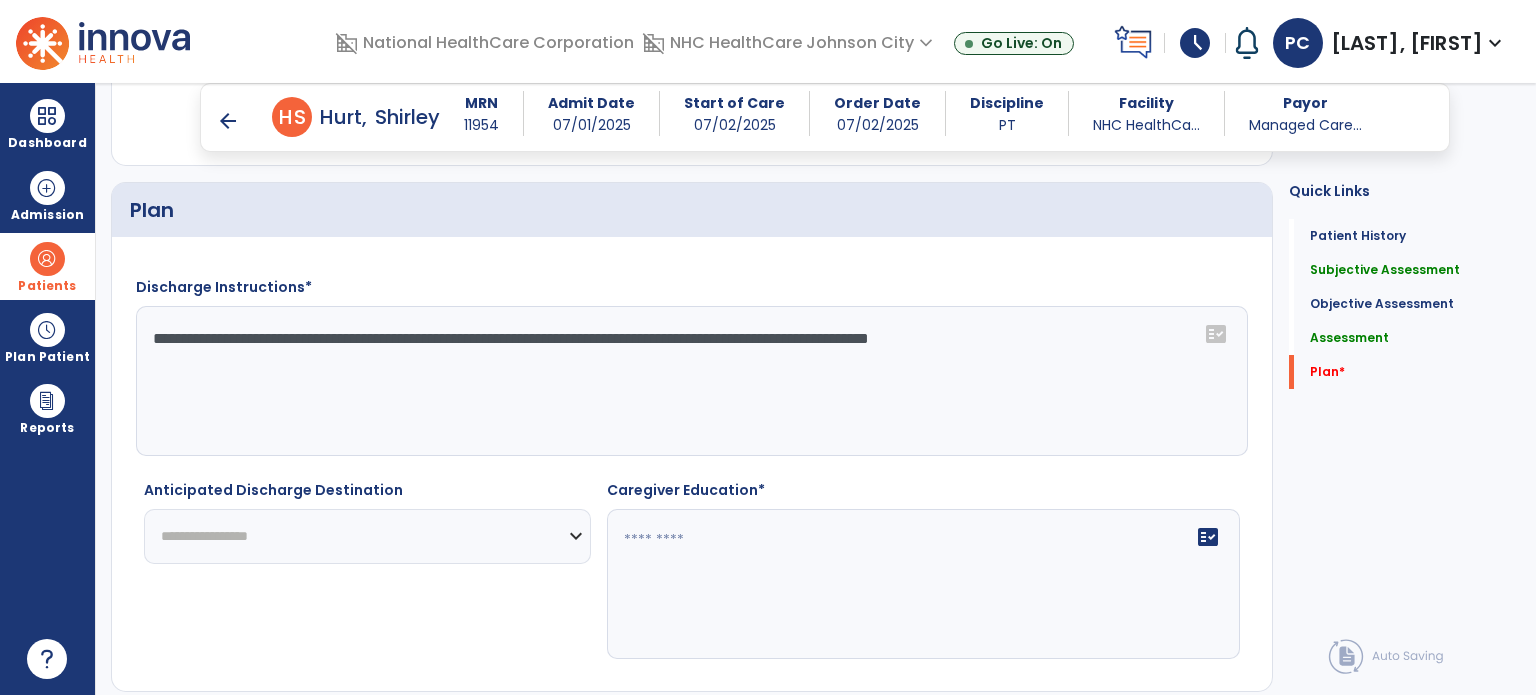 type on "**********" 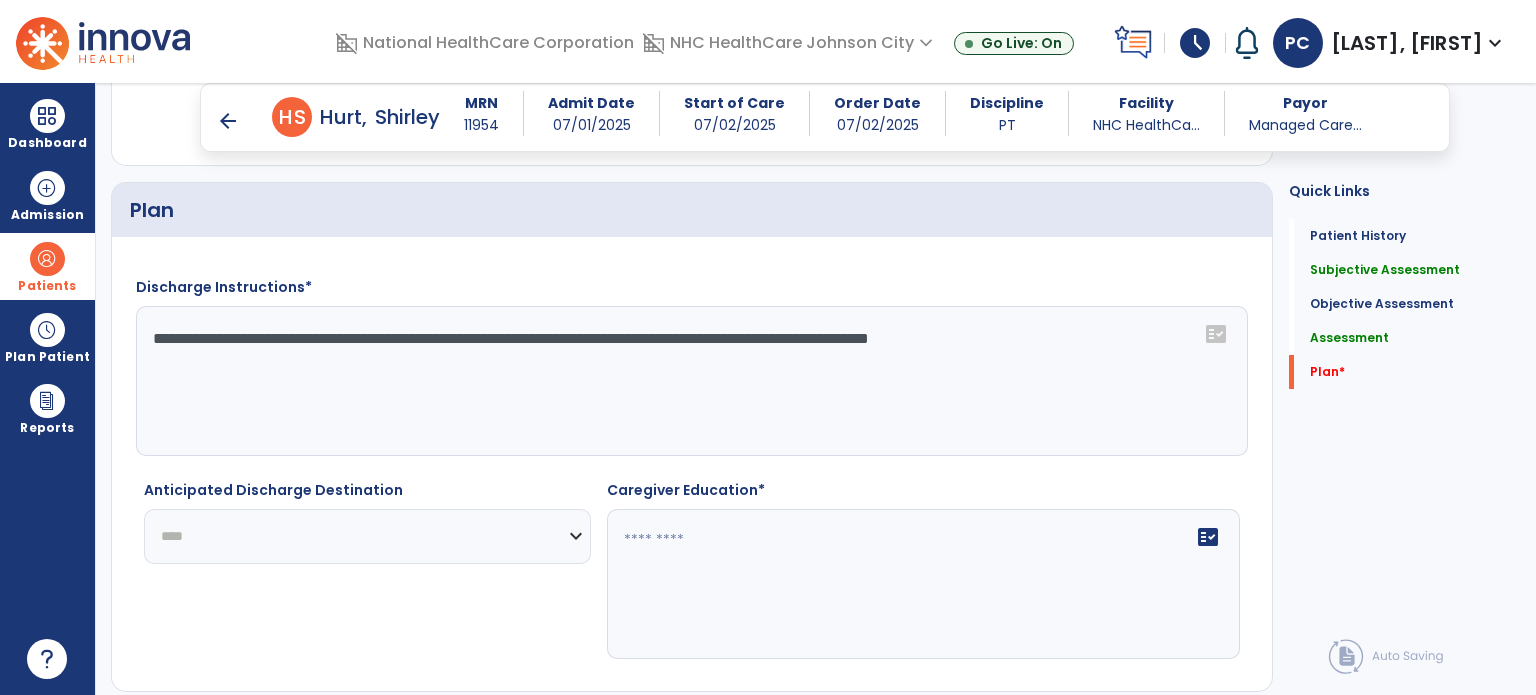 click on "**********" 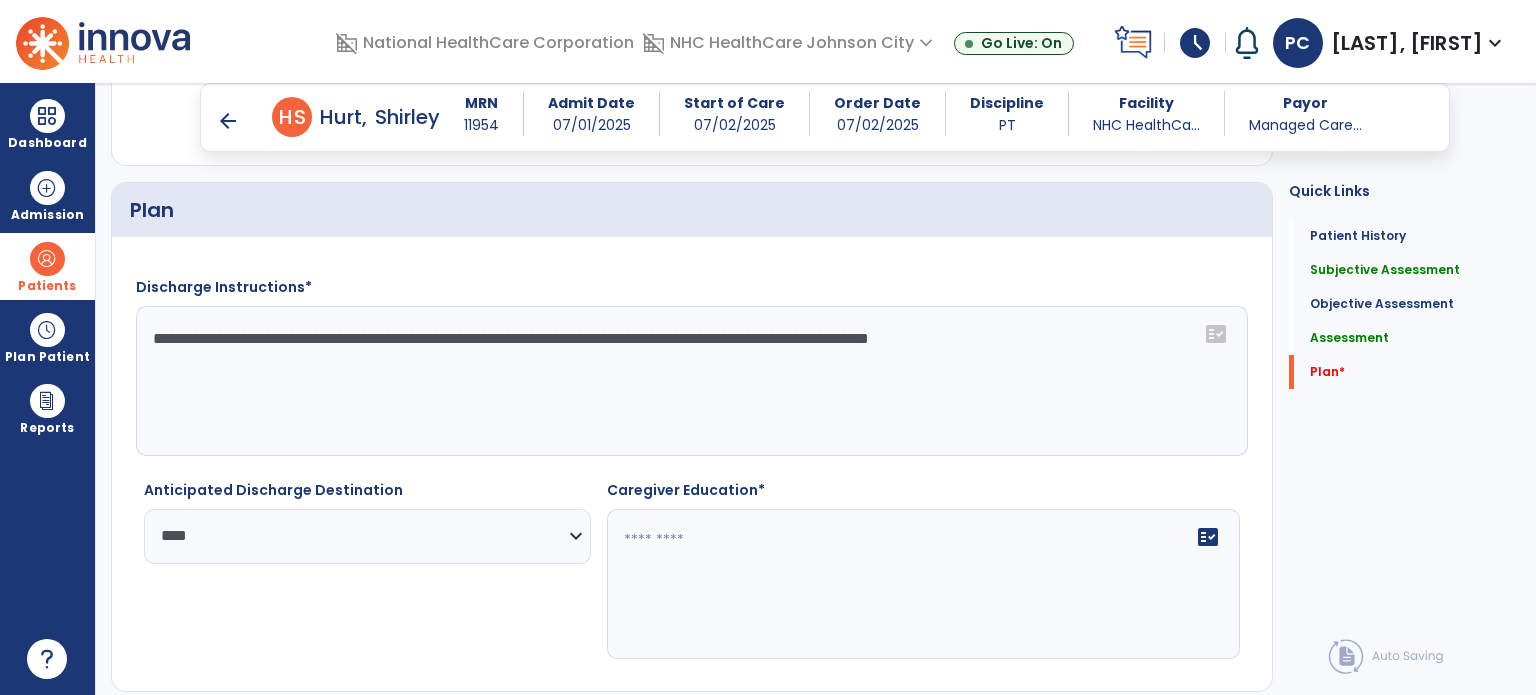 click 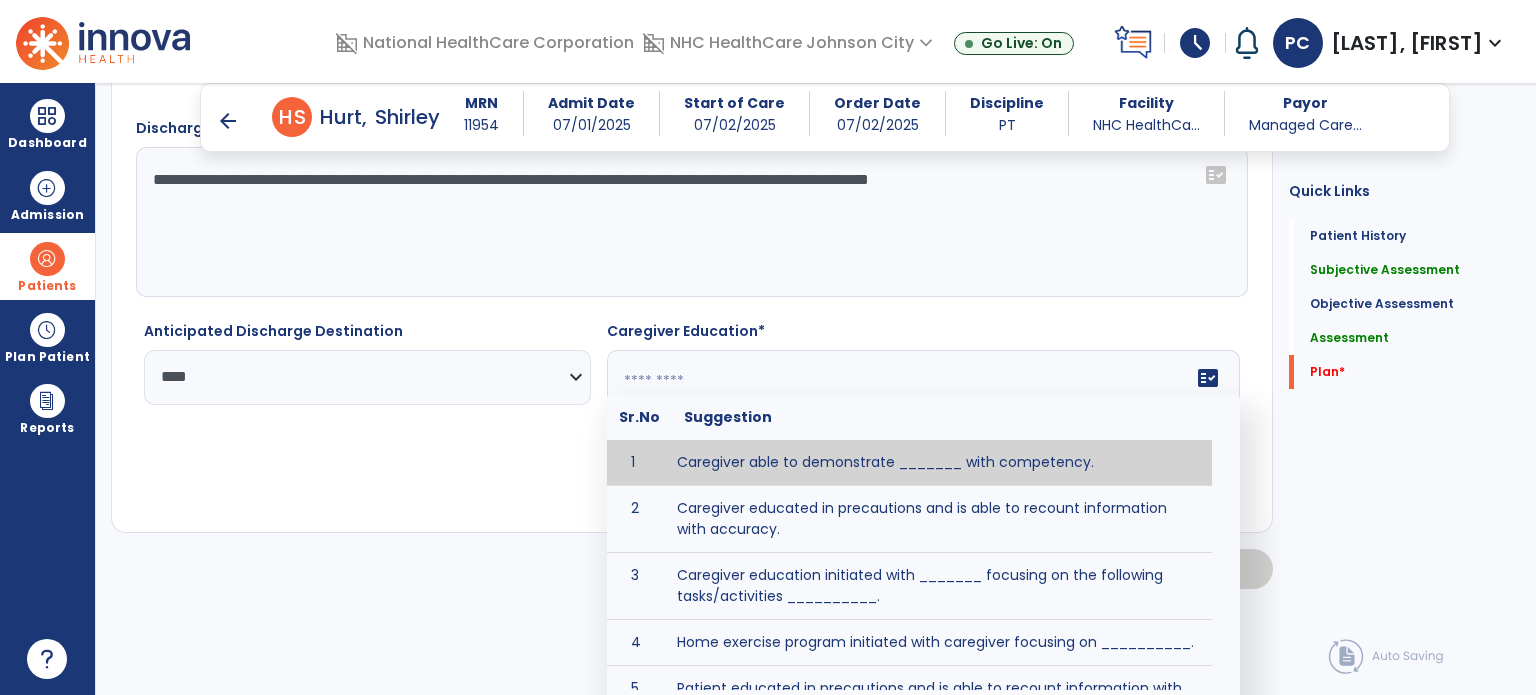 scroll, scrollTop: 2772, scrollLeft: 0, axis: vertical 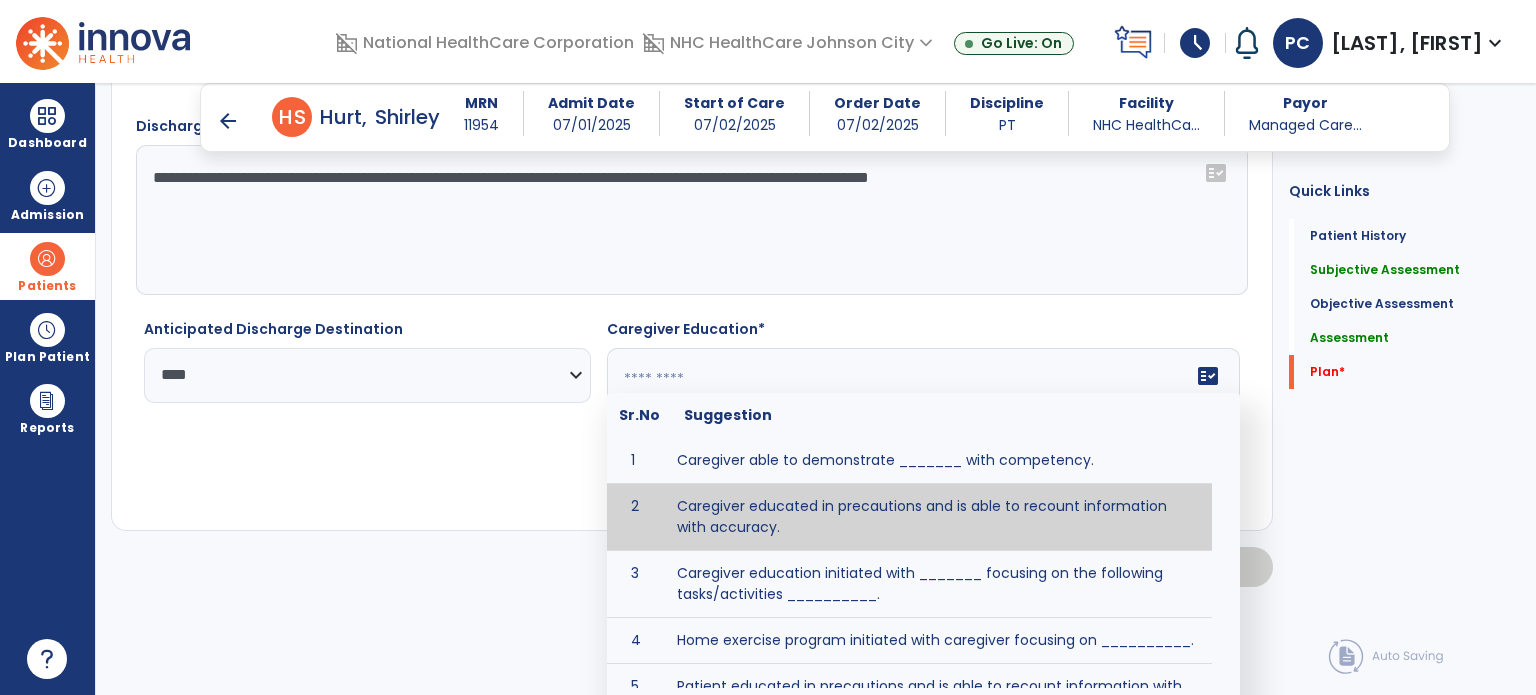 type on "**********" 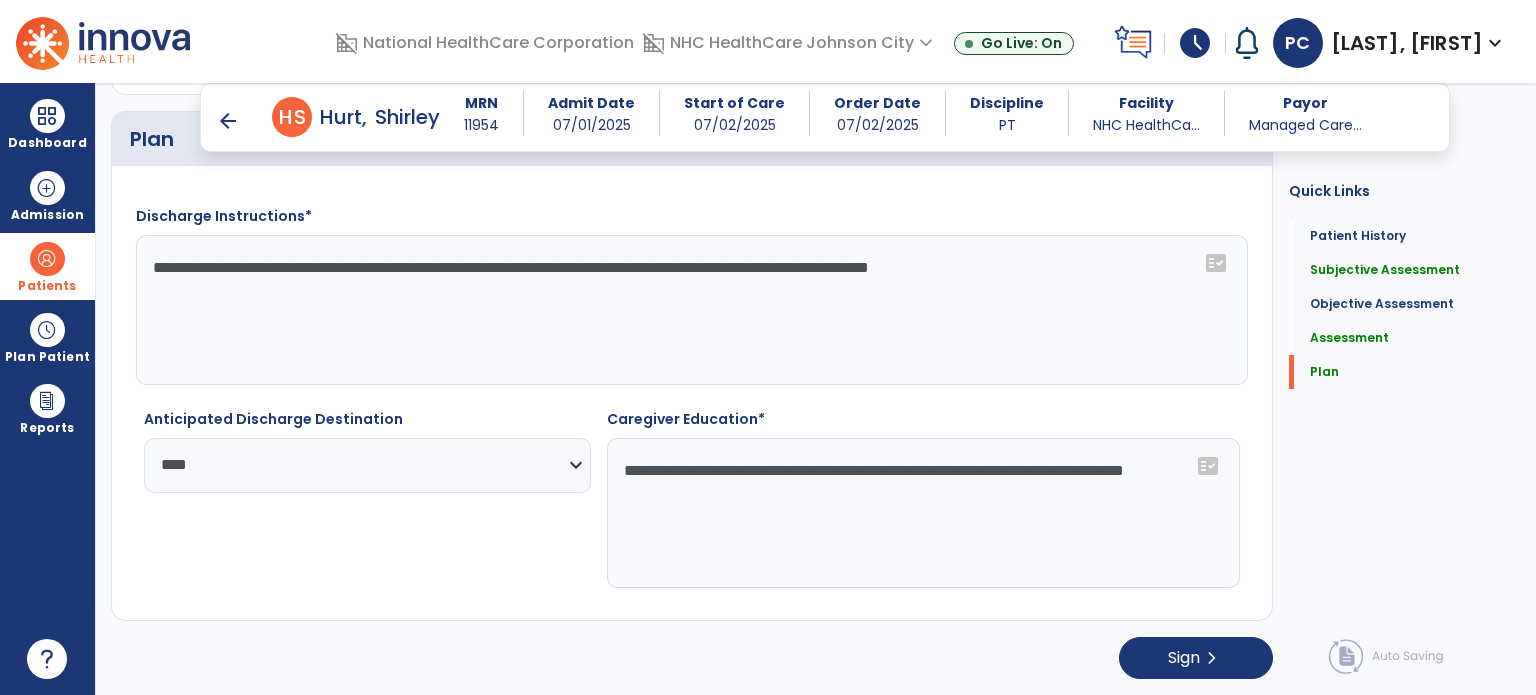 scroll, scrollTop: 2672, scrollLeft: 0, axis: vertical 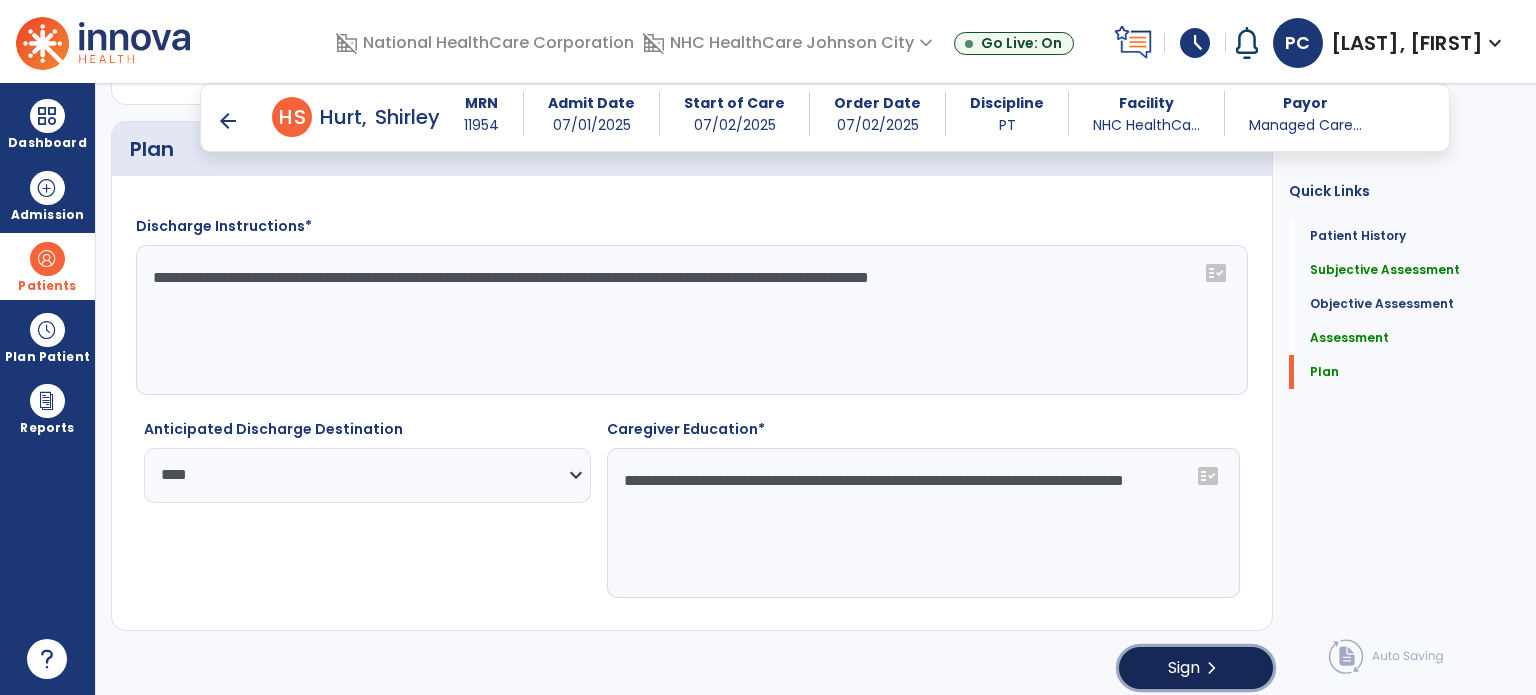 click on "Sign" 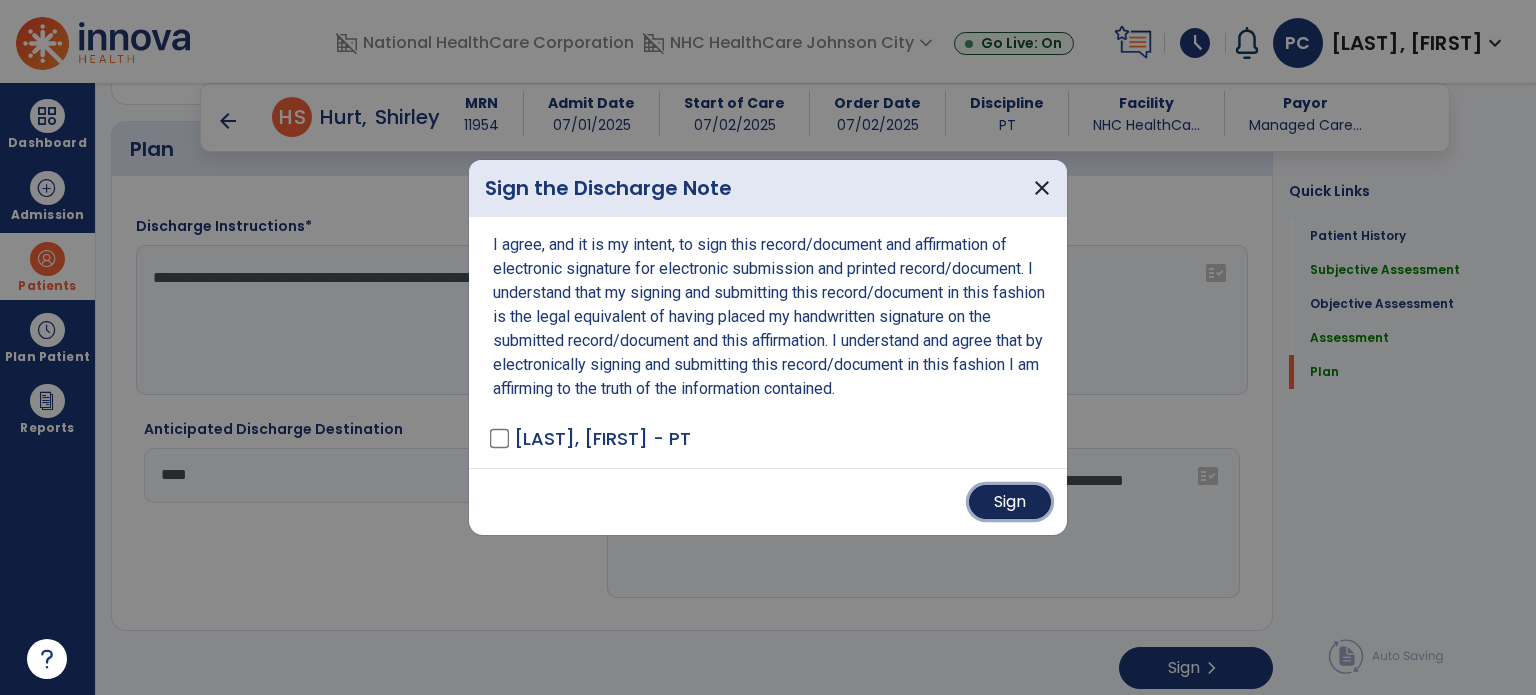 click on "Sign" at bounding box center (1010, 502) 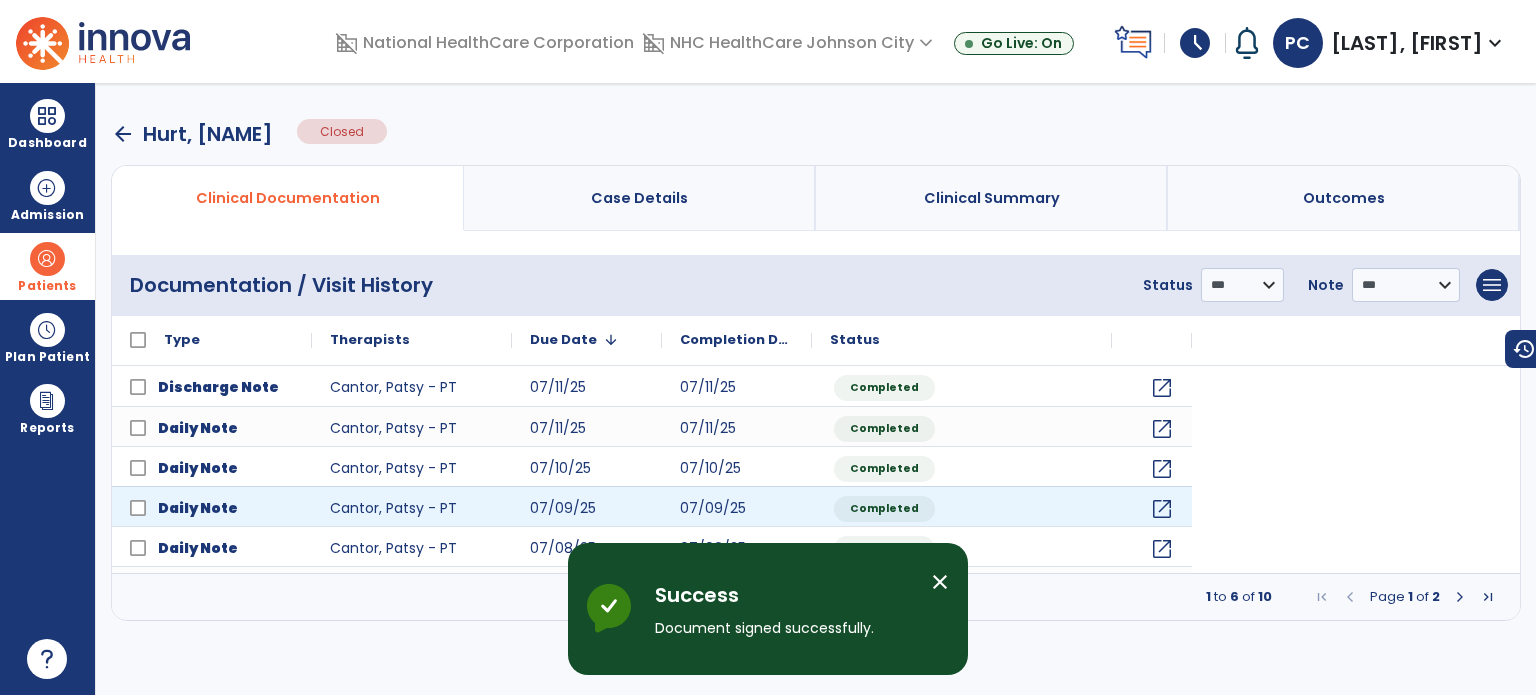scroll, scrollTop: 0, scrollLeft: 0, axis: both 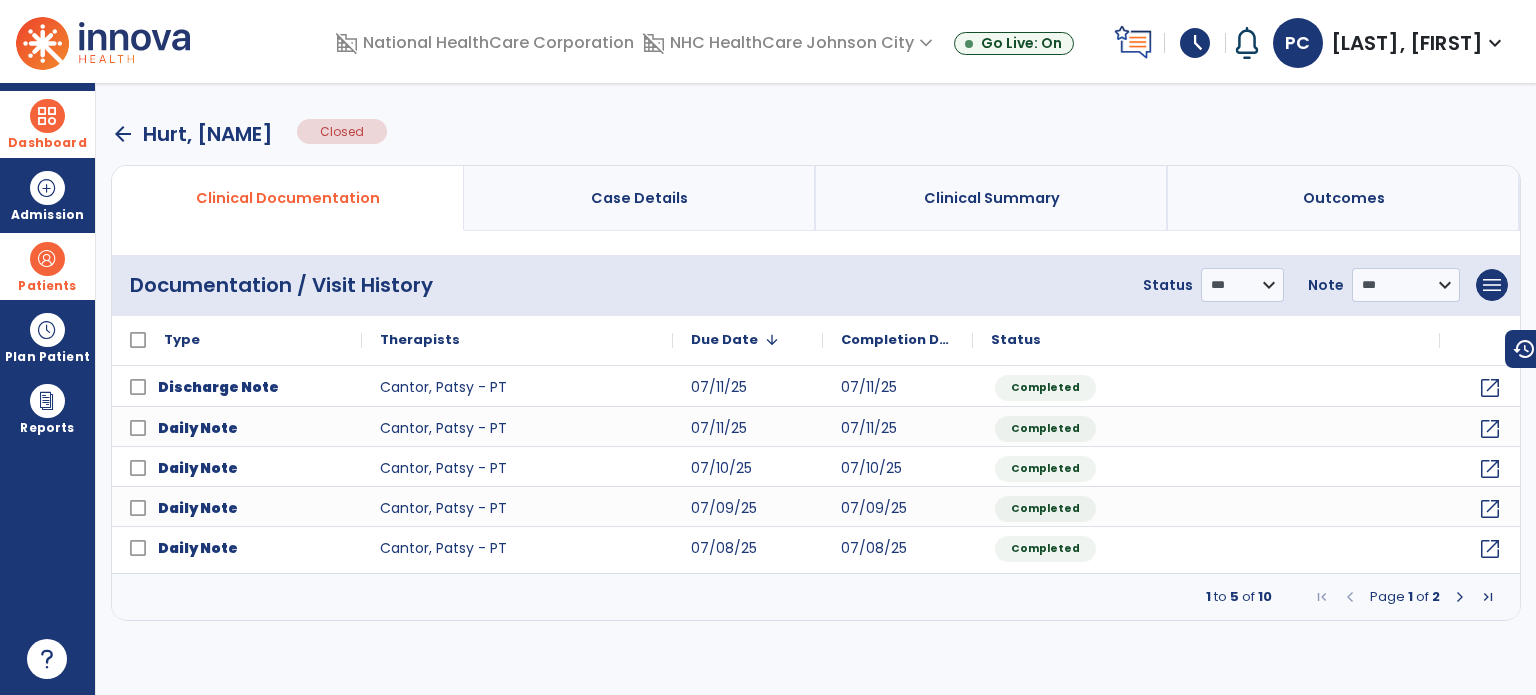 click on "Dashboard" at bounding box center [47, 124] 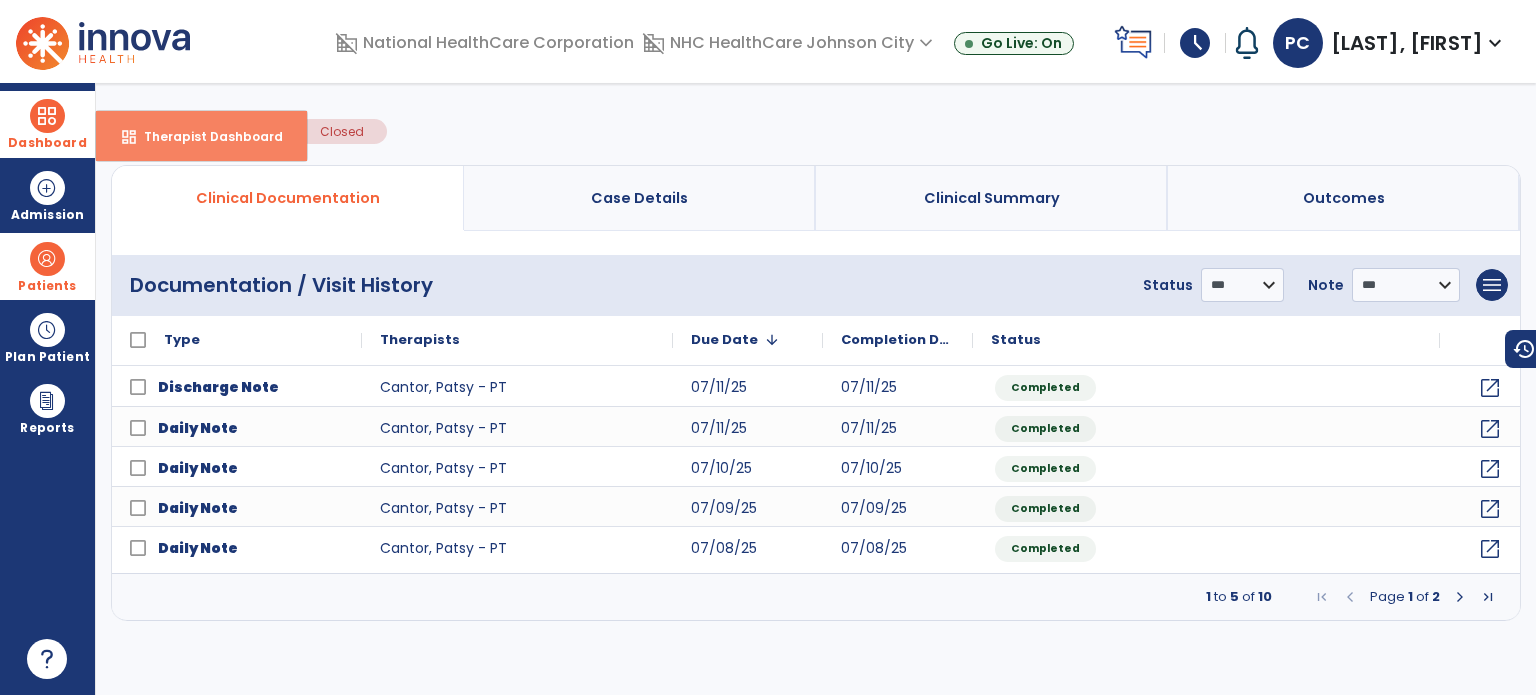 click on "Therapist Dashboard" at bounding box center [205, 136] 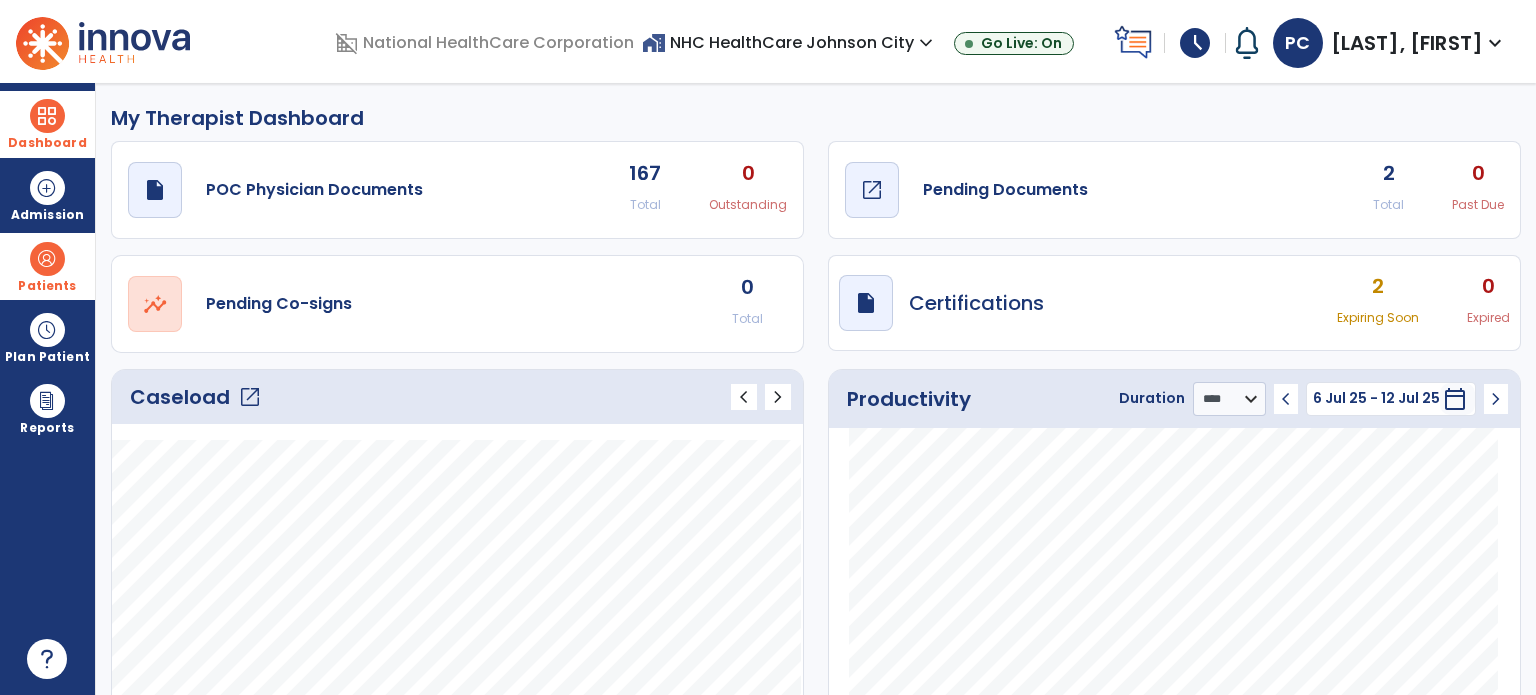 click on "Pending Documents" 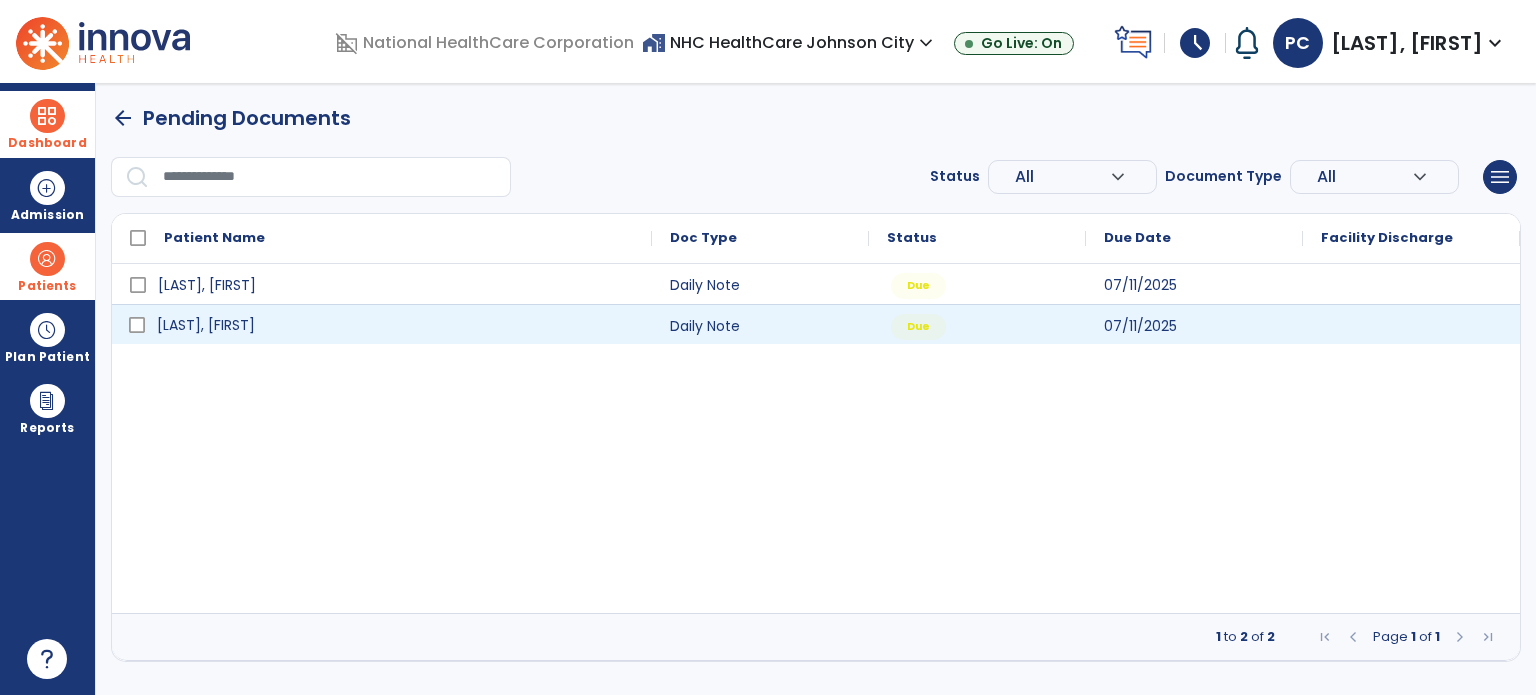 click on "[LAST], [FIRST]" at bounding box center (206, 325) 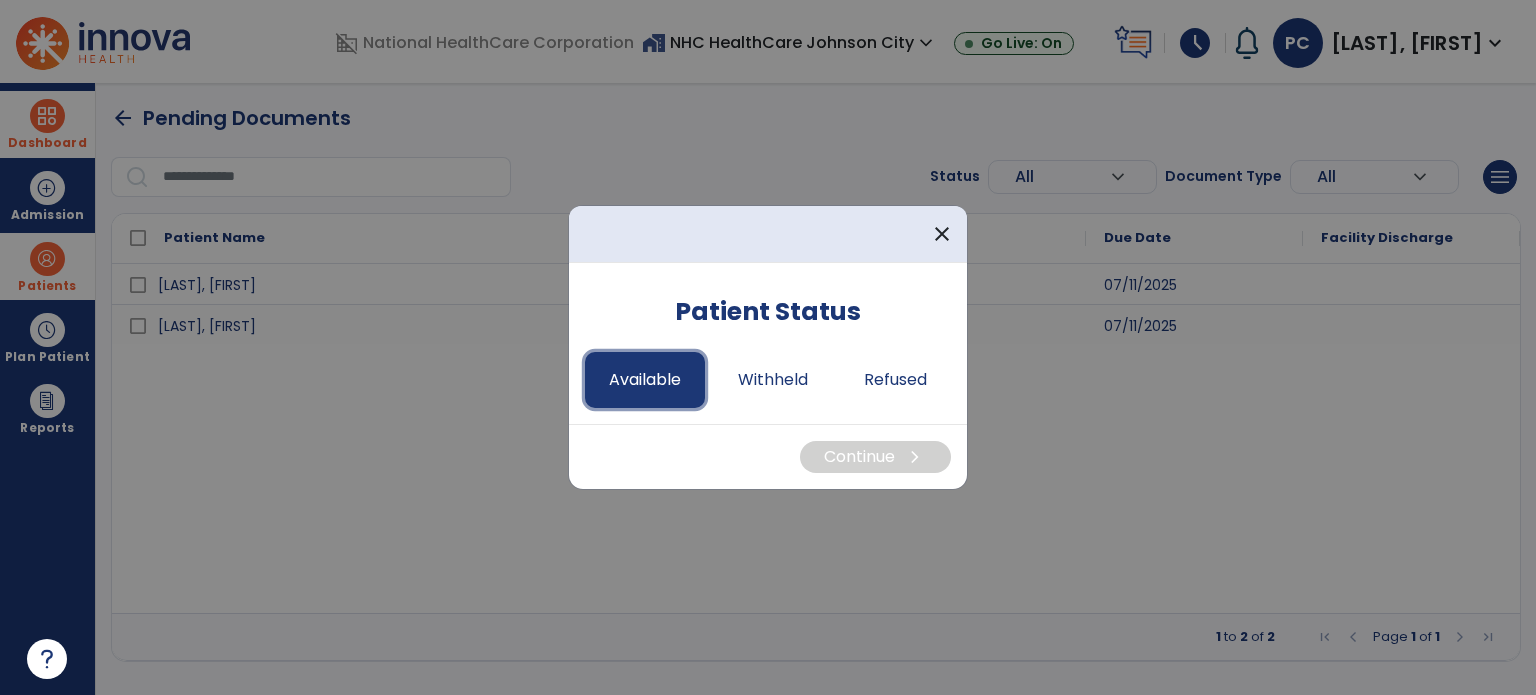 click on "Available" at bounding box center [645, 380] 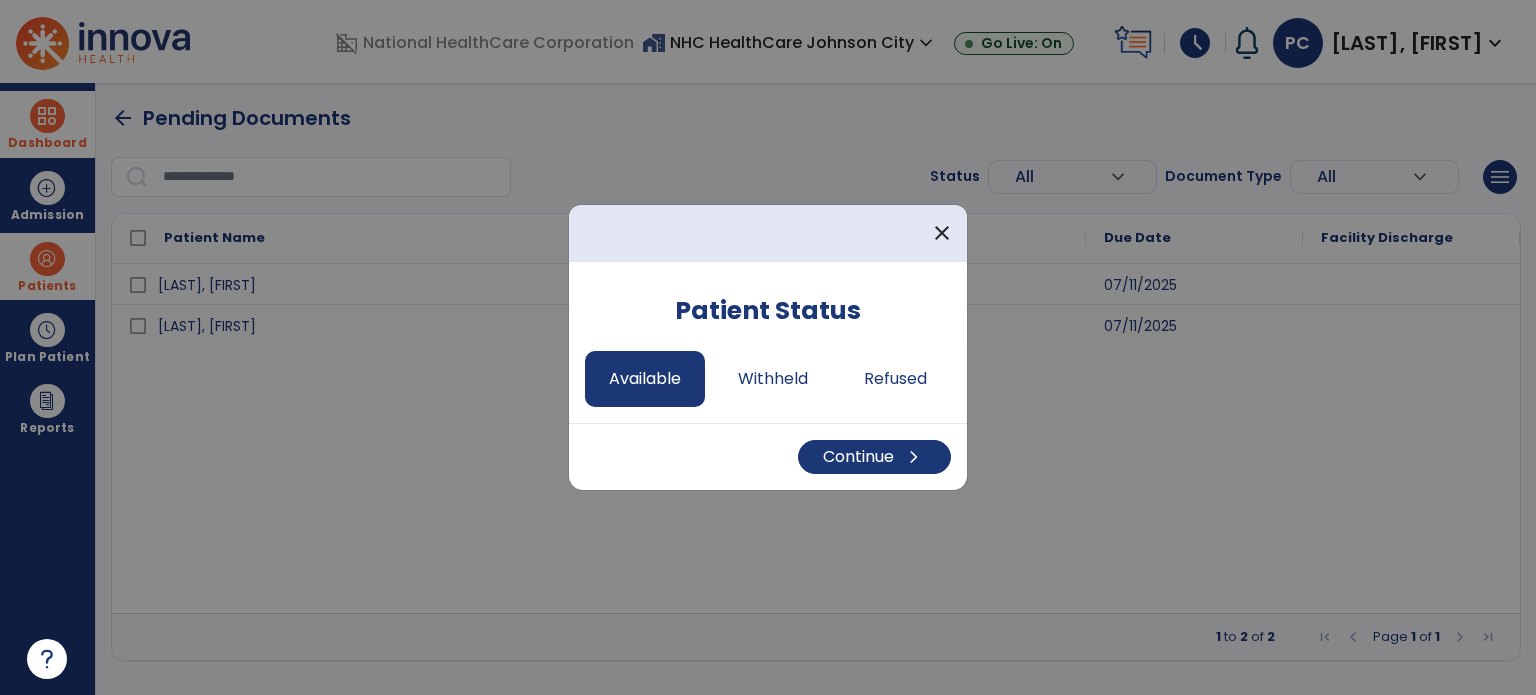 click on "Continue   chevron_right" at bounding box center [768, 456] 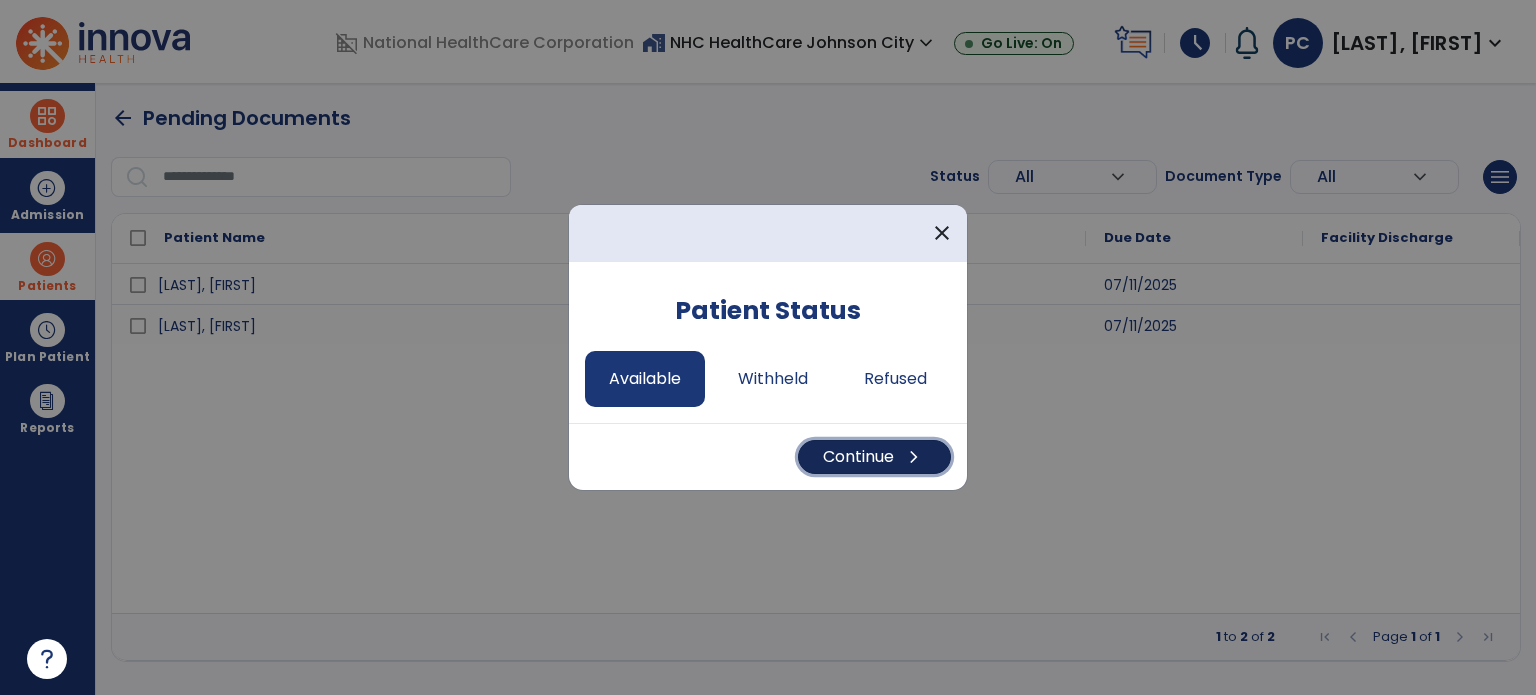 click on "Continue   chevron_right" at bounding box center (874, 457) 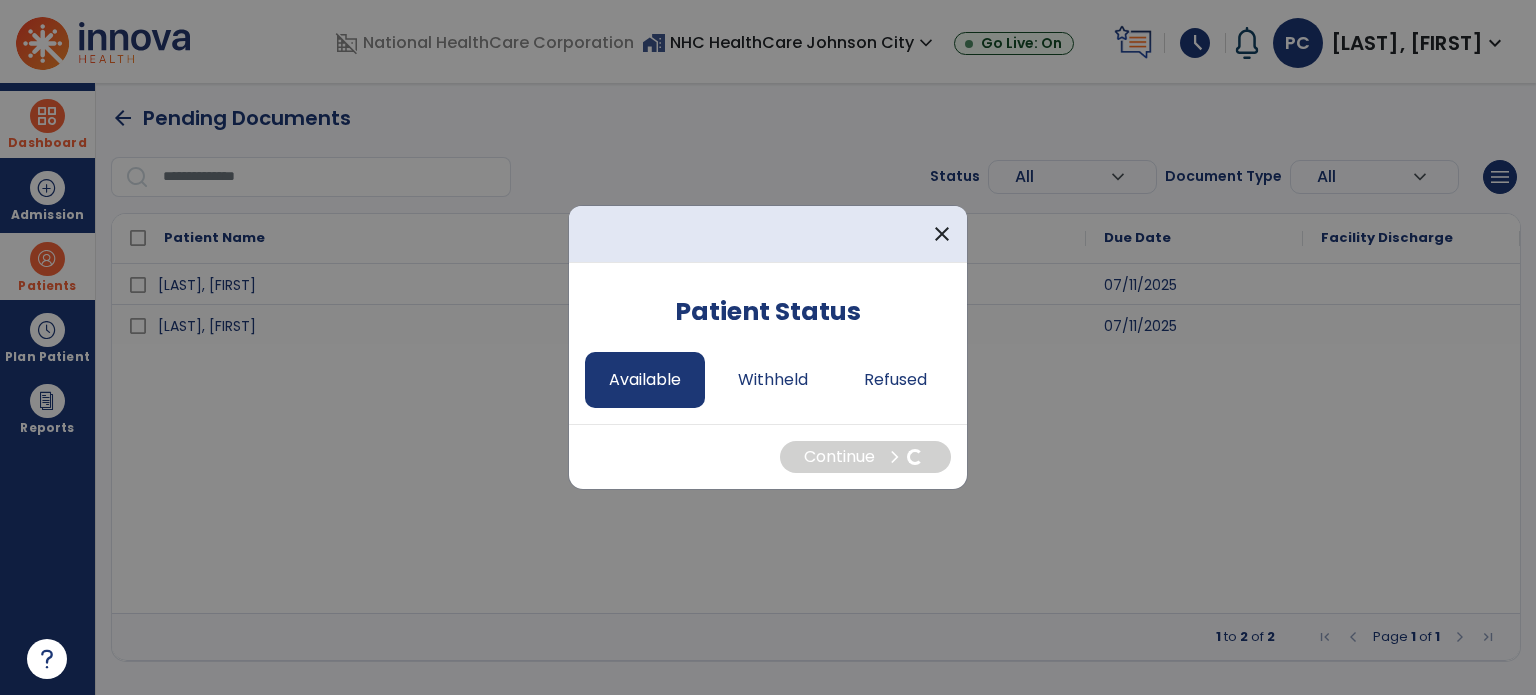 select on "*" 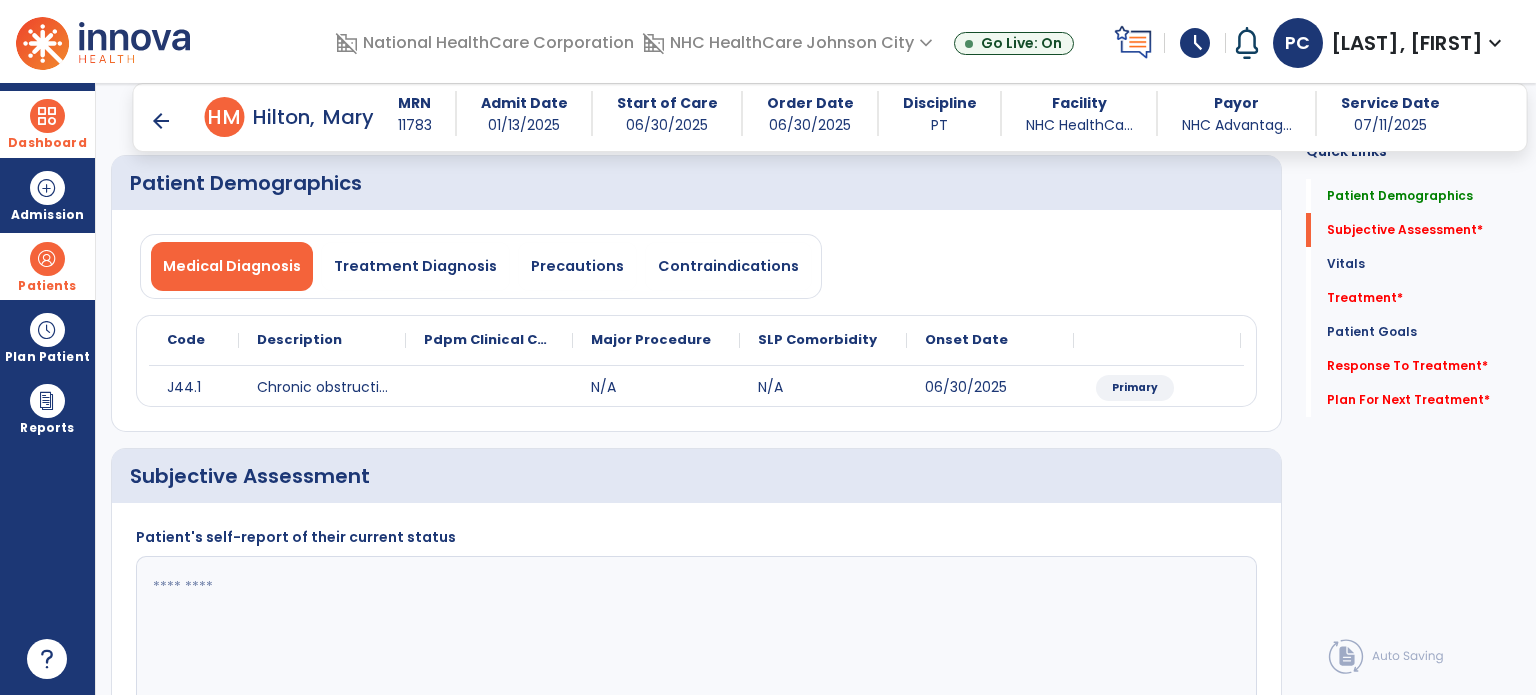 scroll, scrollTop: 200, scrollLeft: 0, axis: vertical 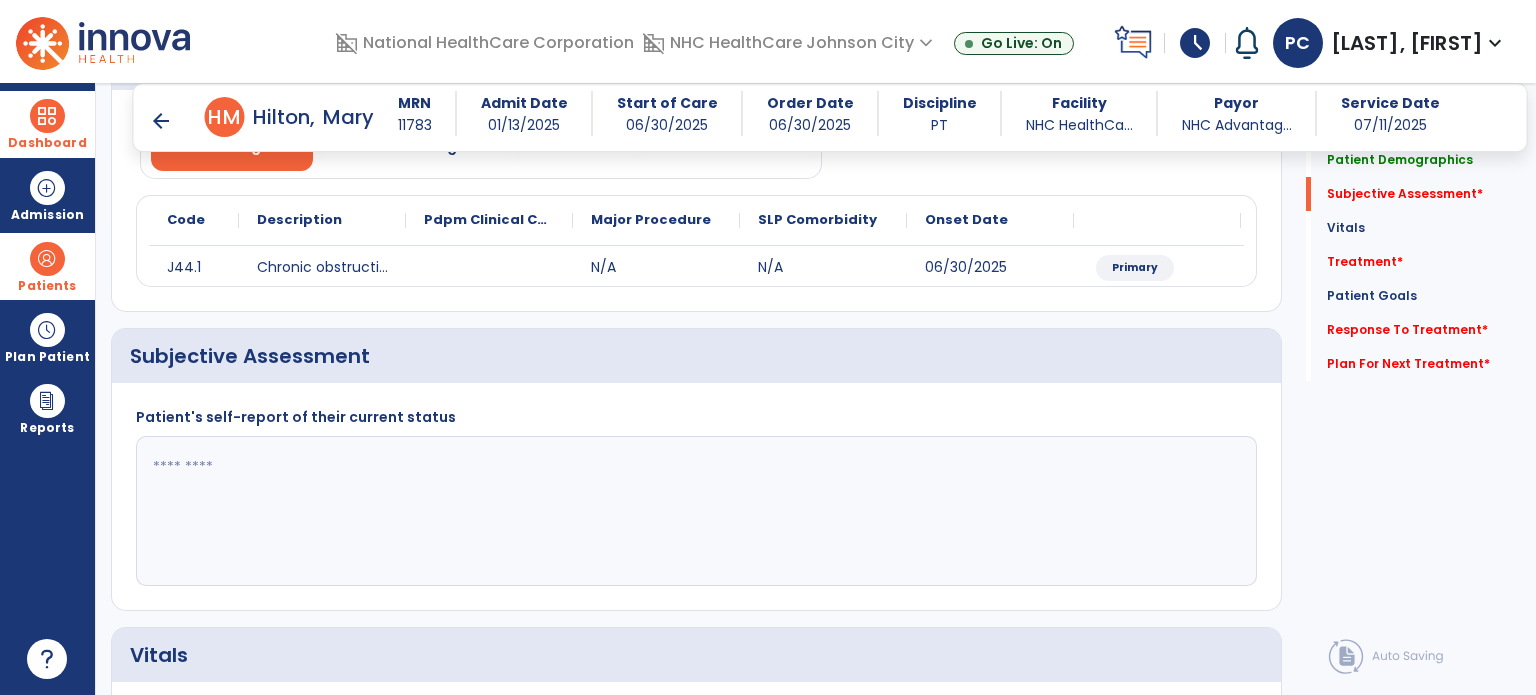 click 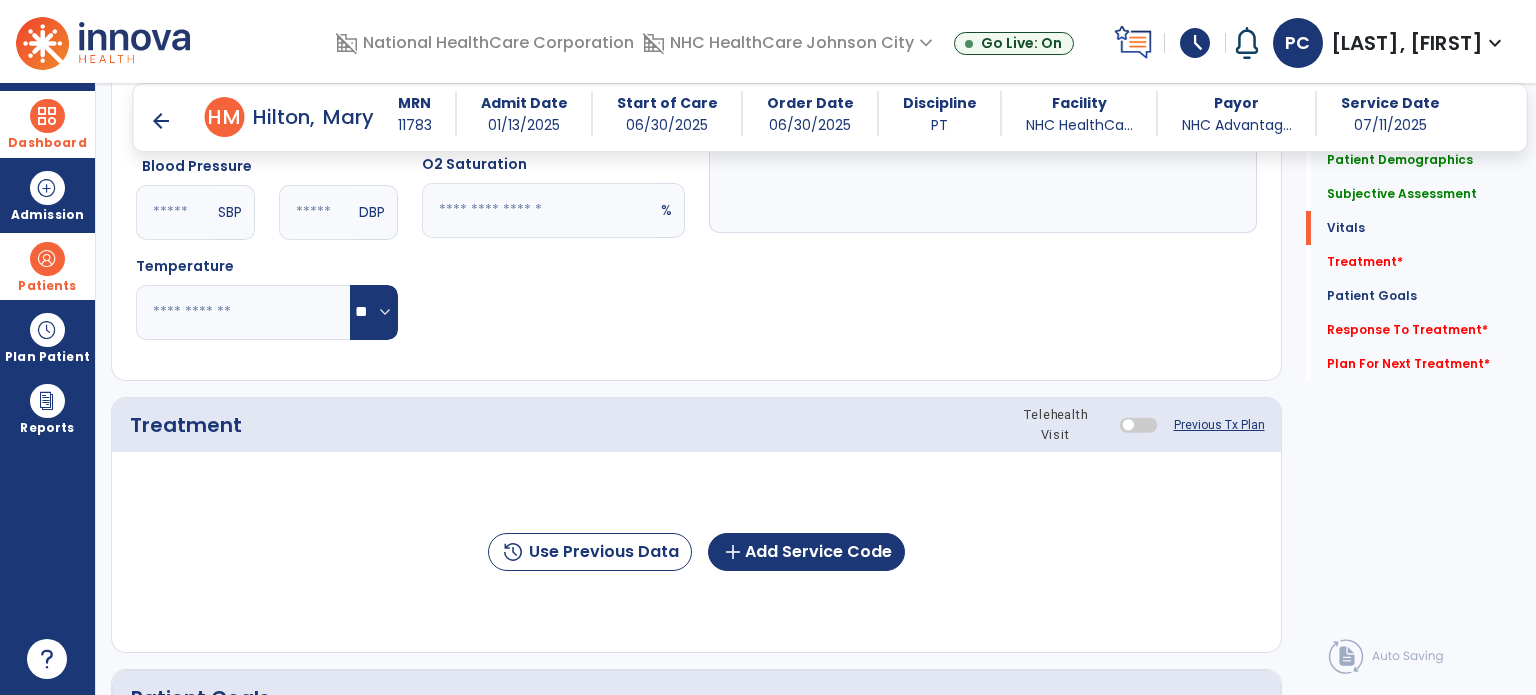 scroll, scrollTop: 900, scrollLeft: 0, axis: vertical 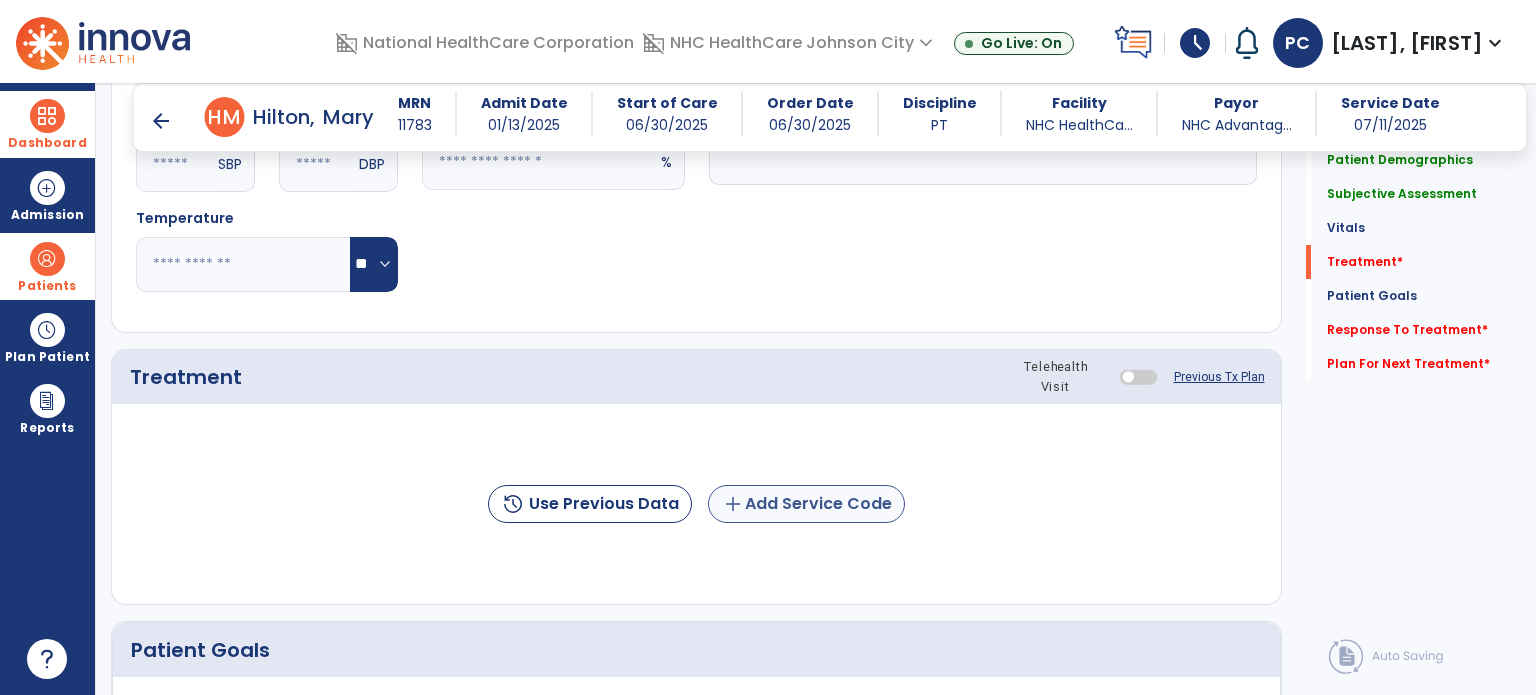 type on "**********" 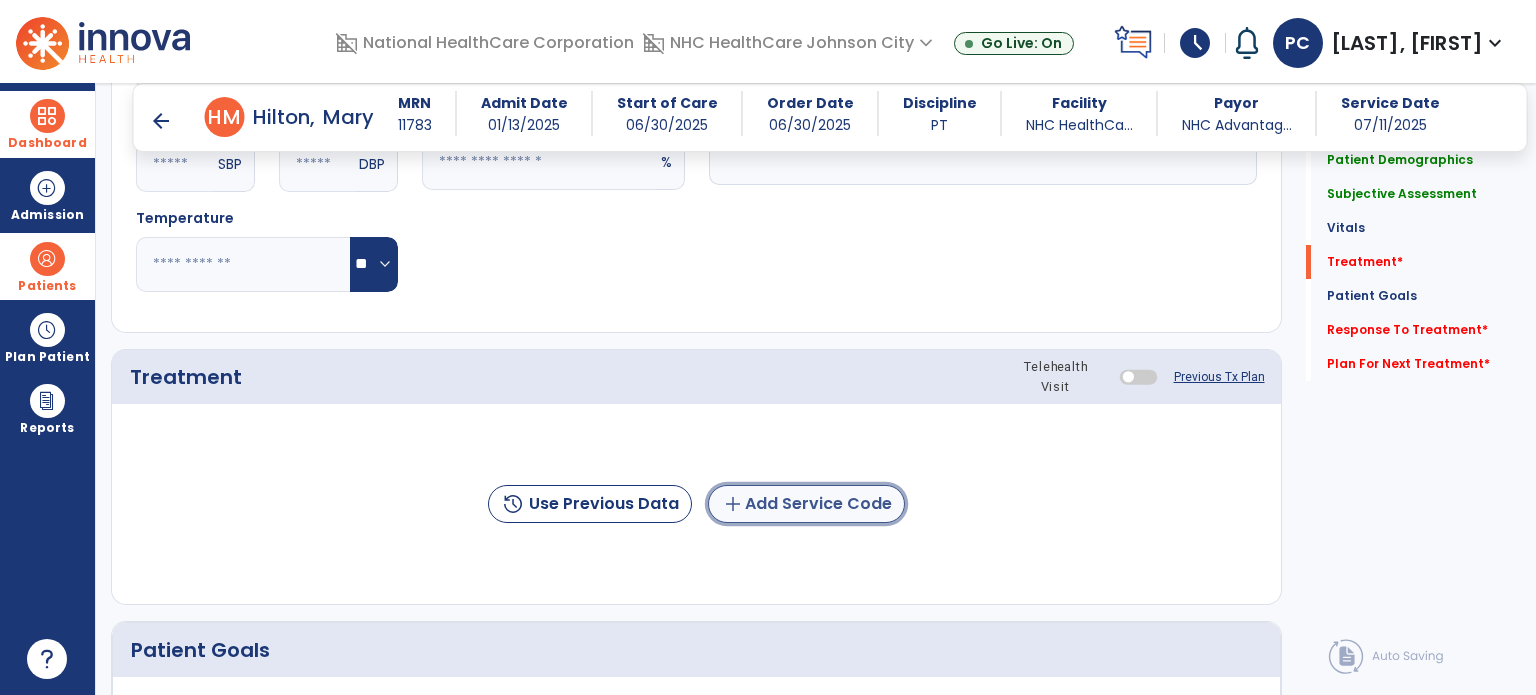 click on "add  Add Service Code" 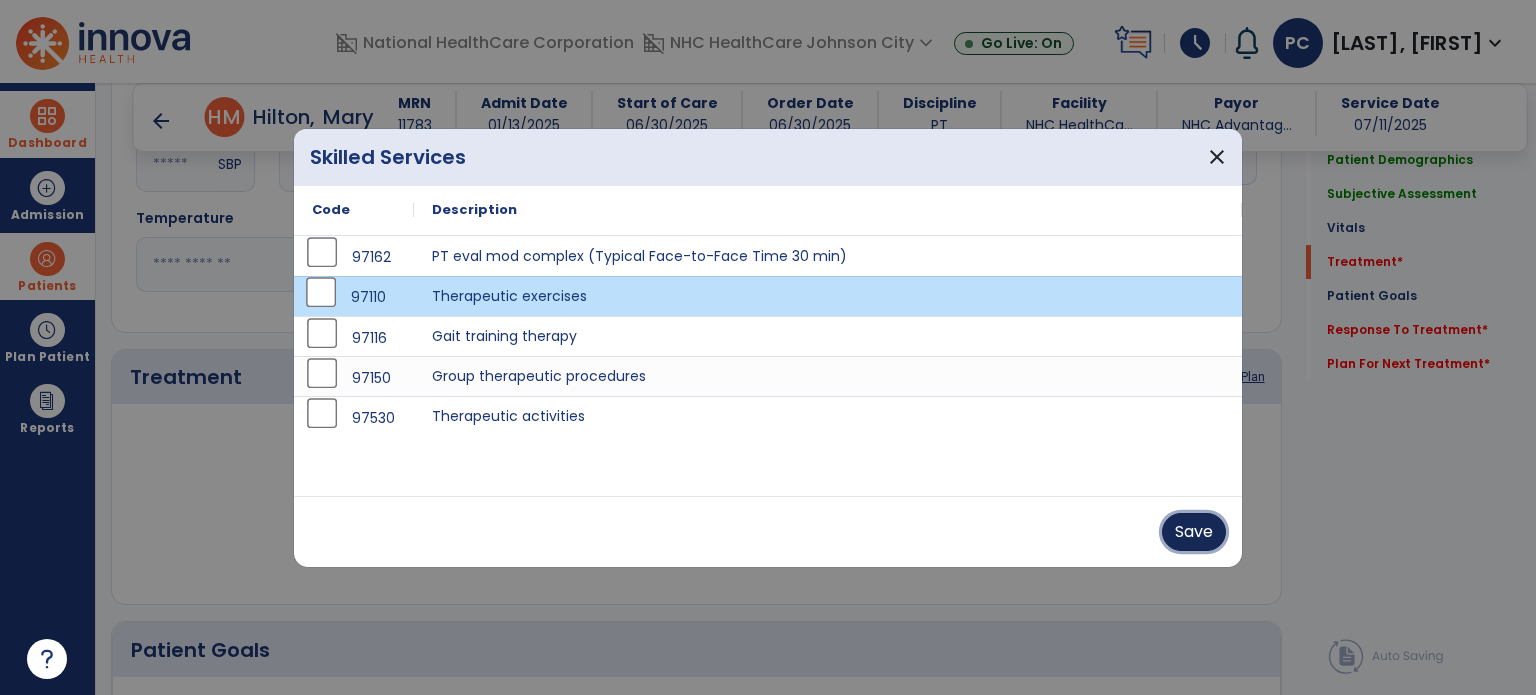 click on "Save" at bounding box center [1194, 532] 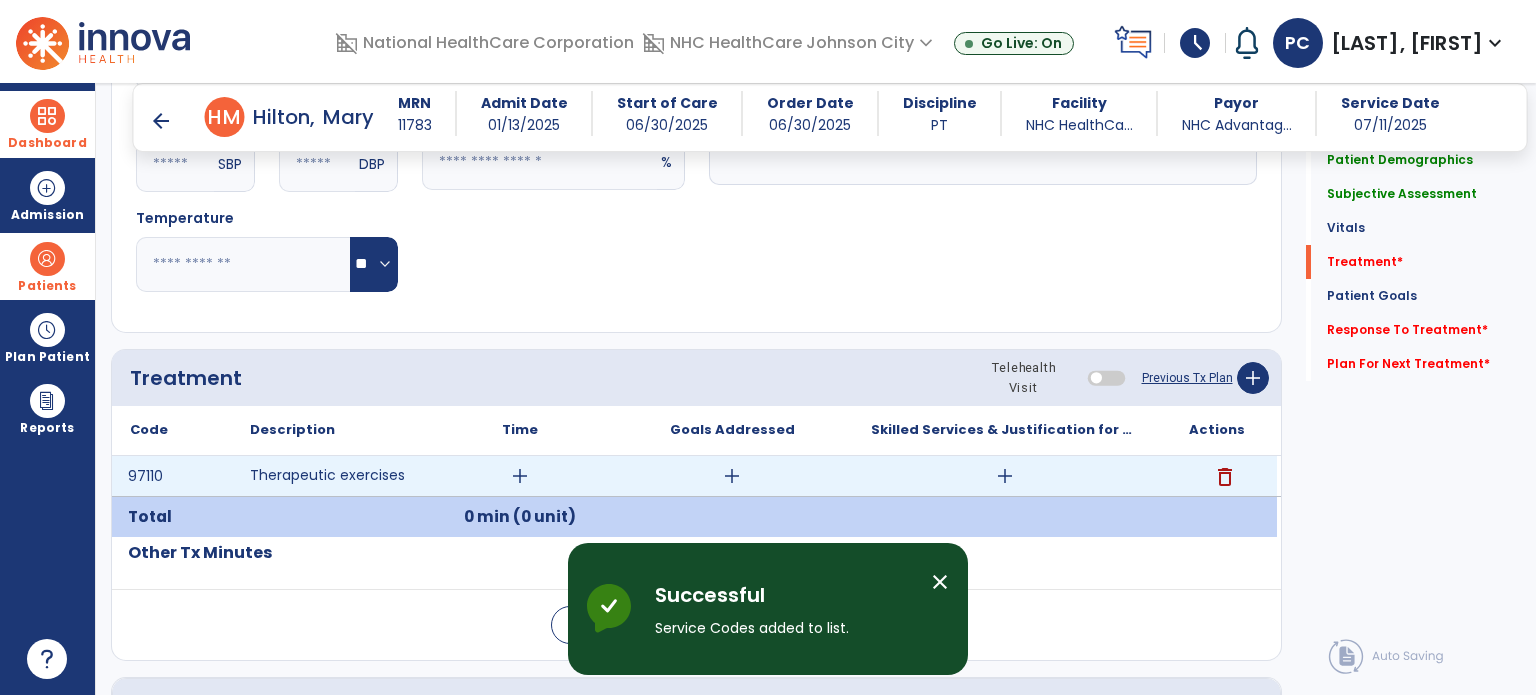 click on "add" at bounding box center (520, 476) 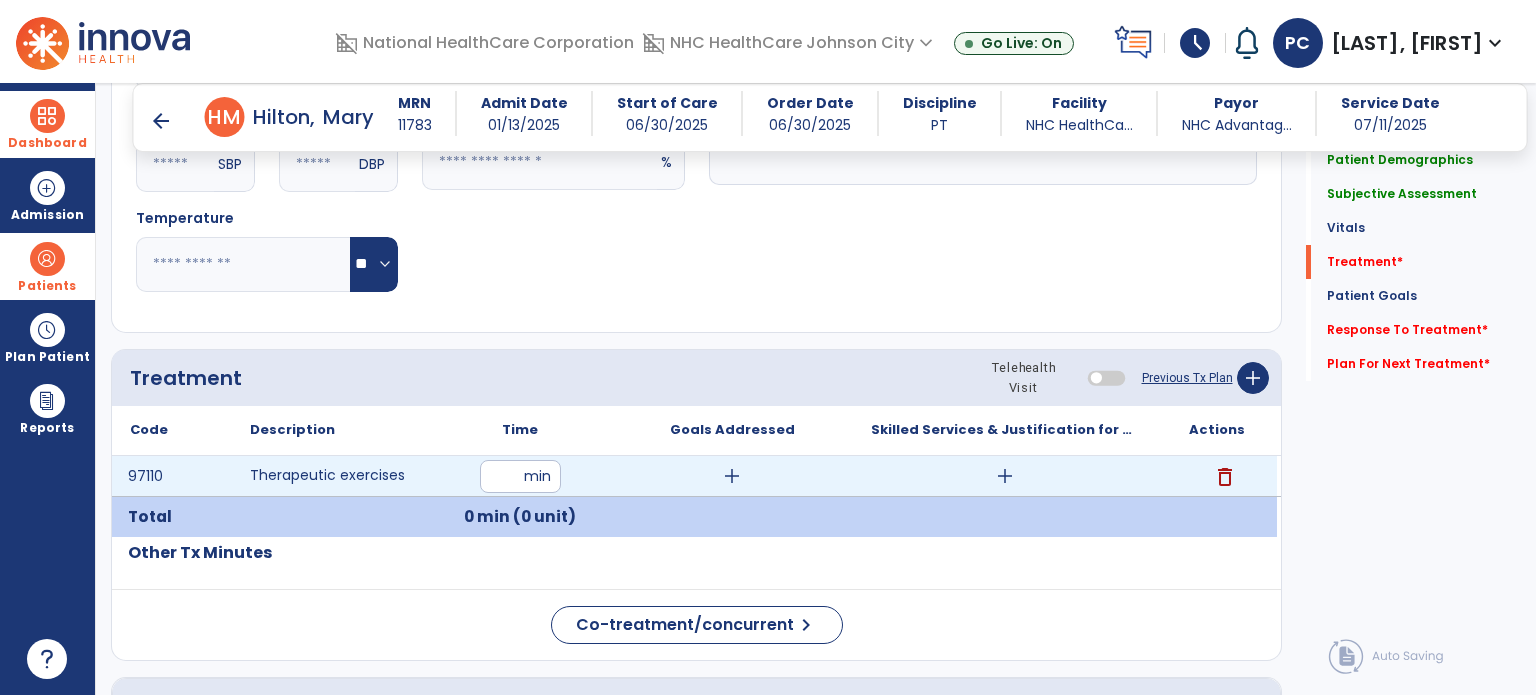 type on "**" 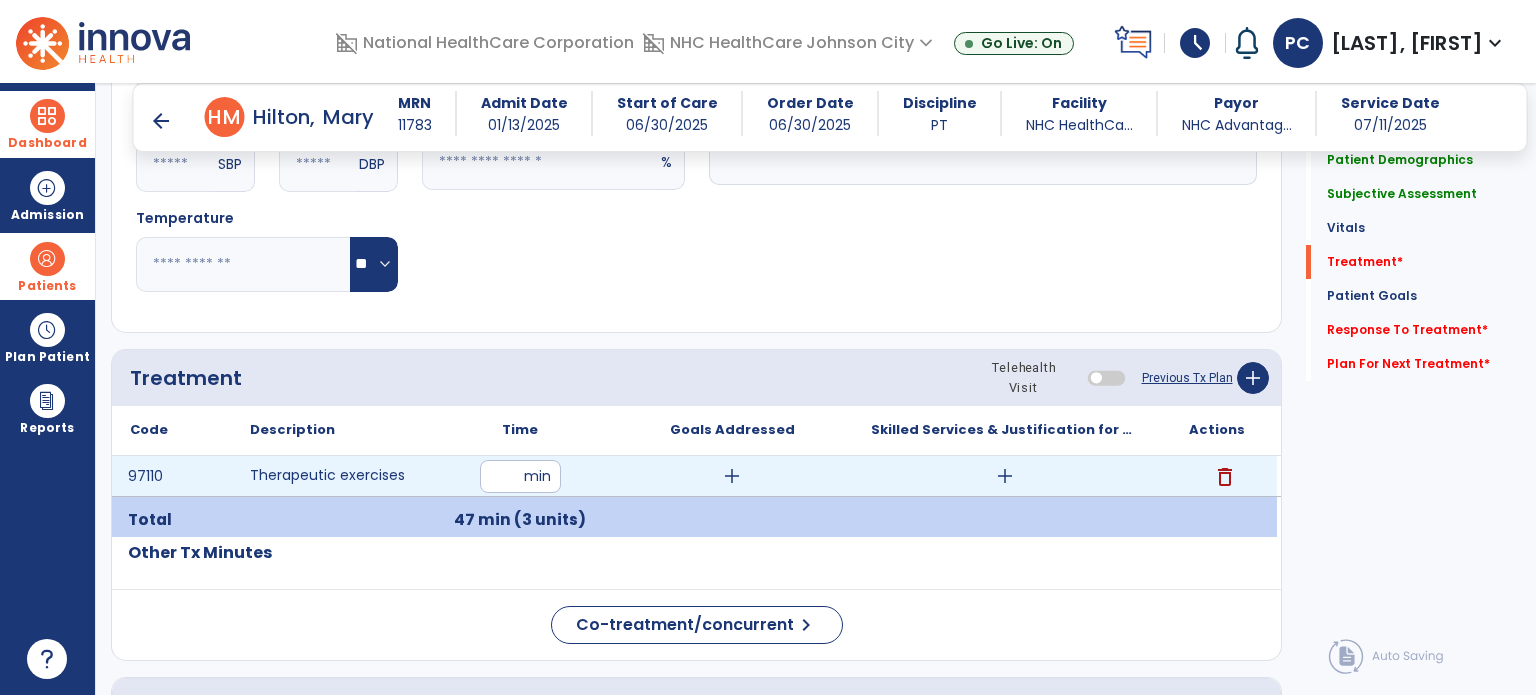 click on "add" at bounding box center [732, 476] 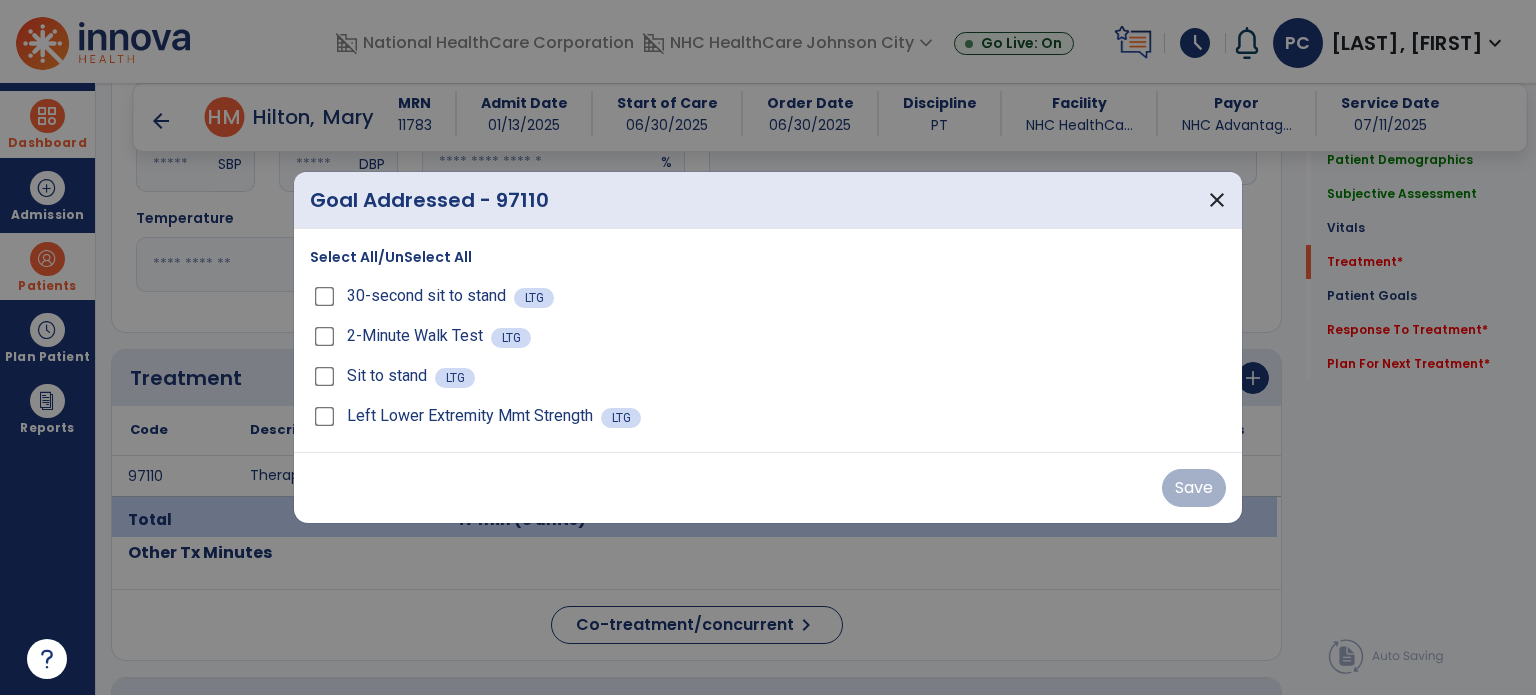 click on "Select All/UnSelect All" at bounding box center [391, 257] 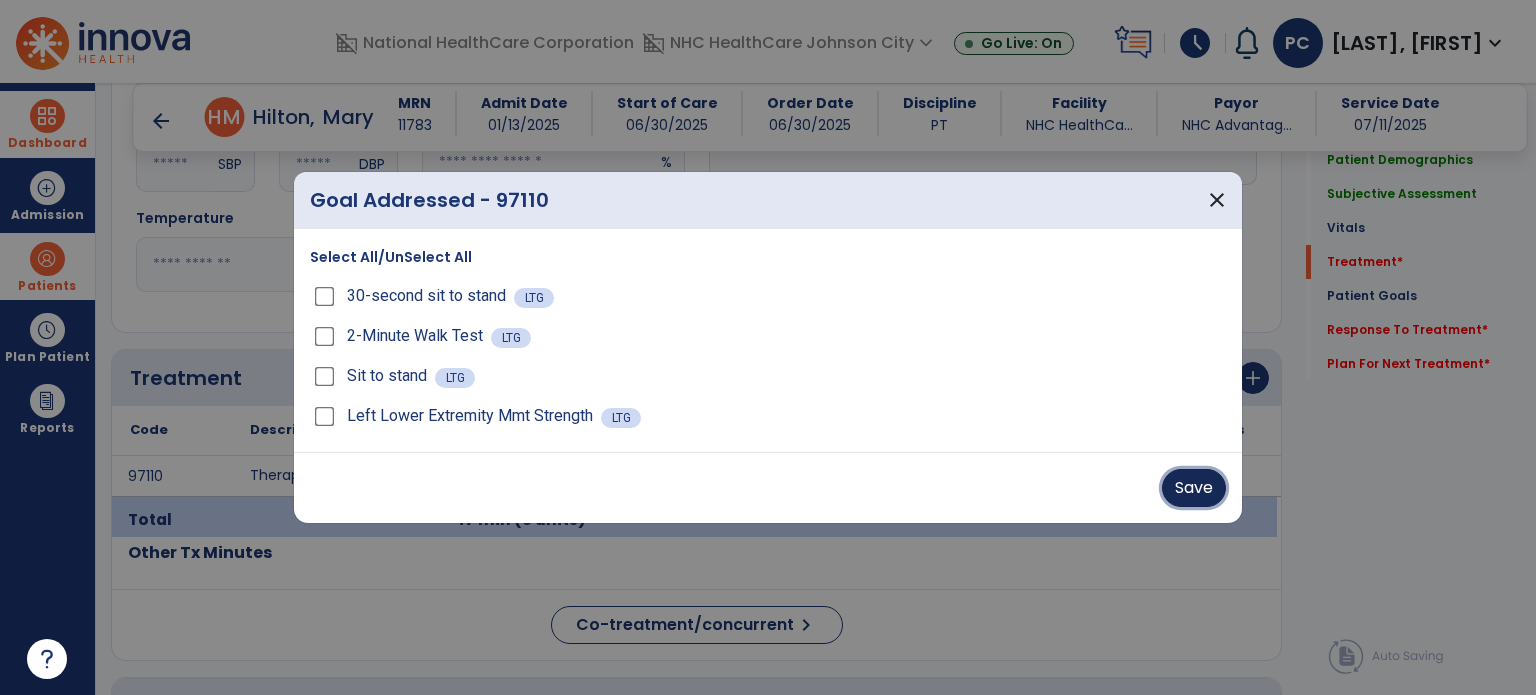 click on "Save" at bounding box center (1194, 488) 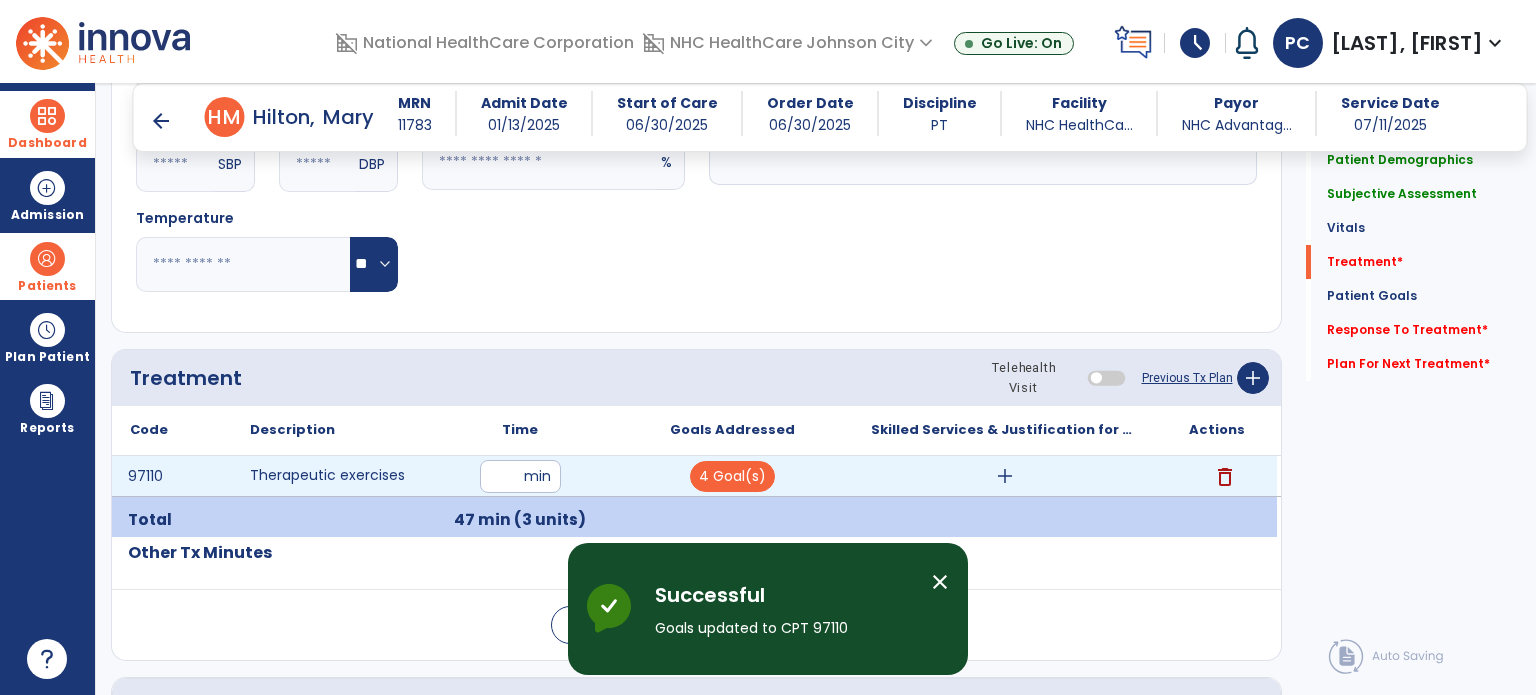 click on "add" at bounding box center (1004, 476) 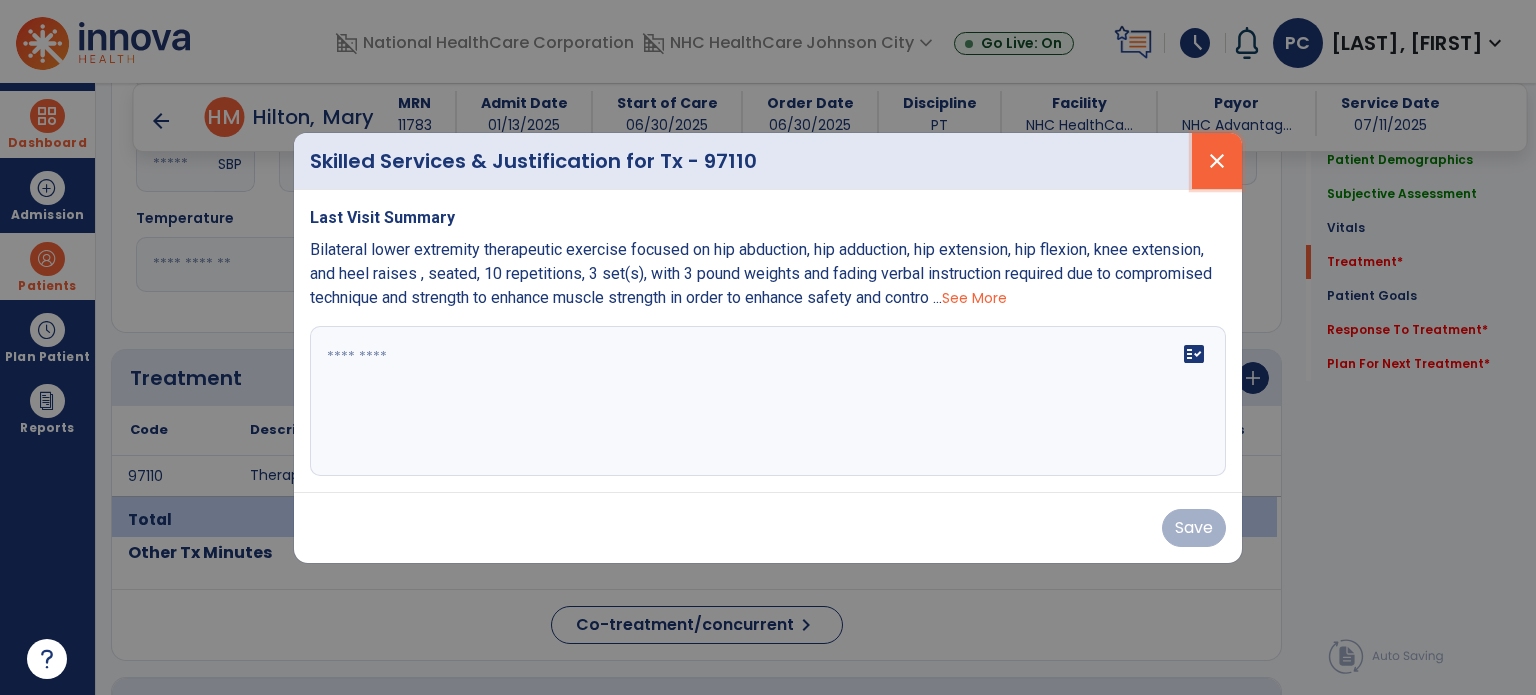click on "close" at bounding box center [1217, 161] 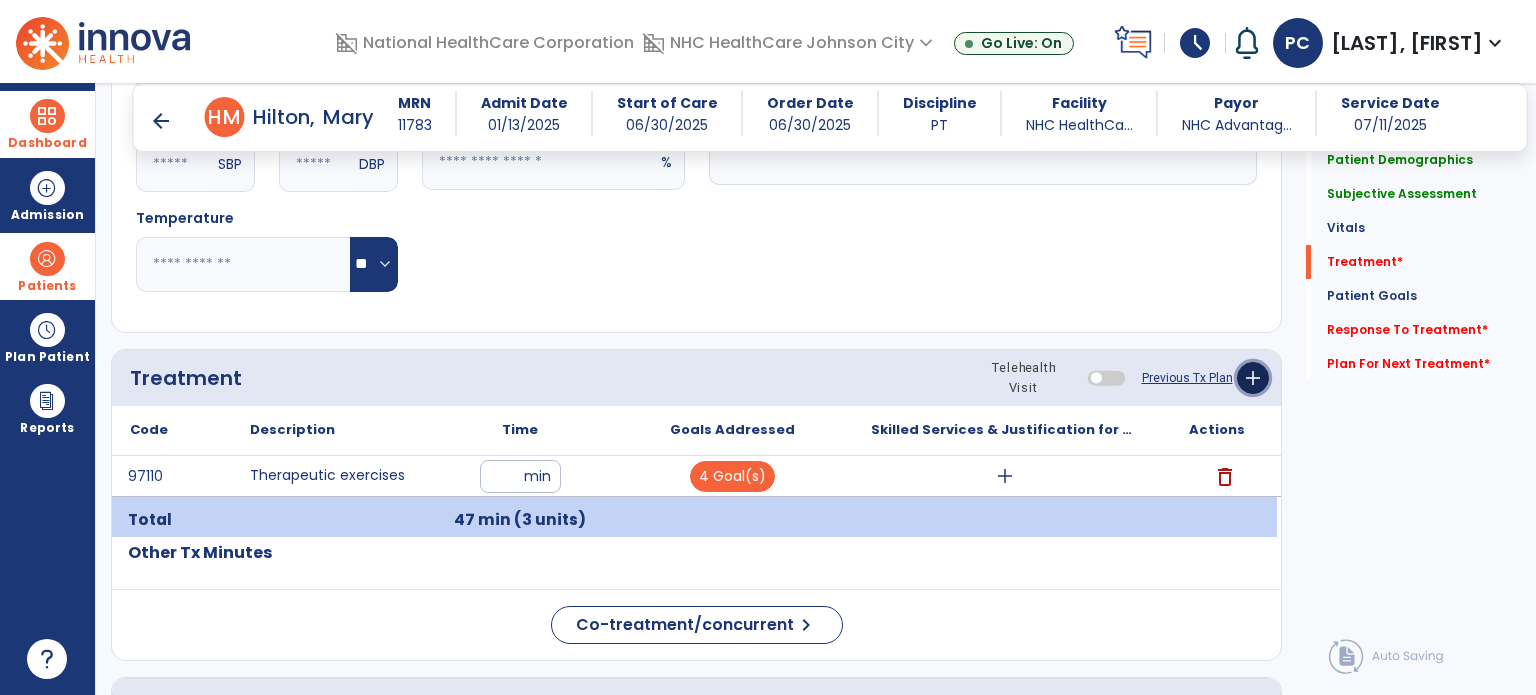 click on "add" 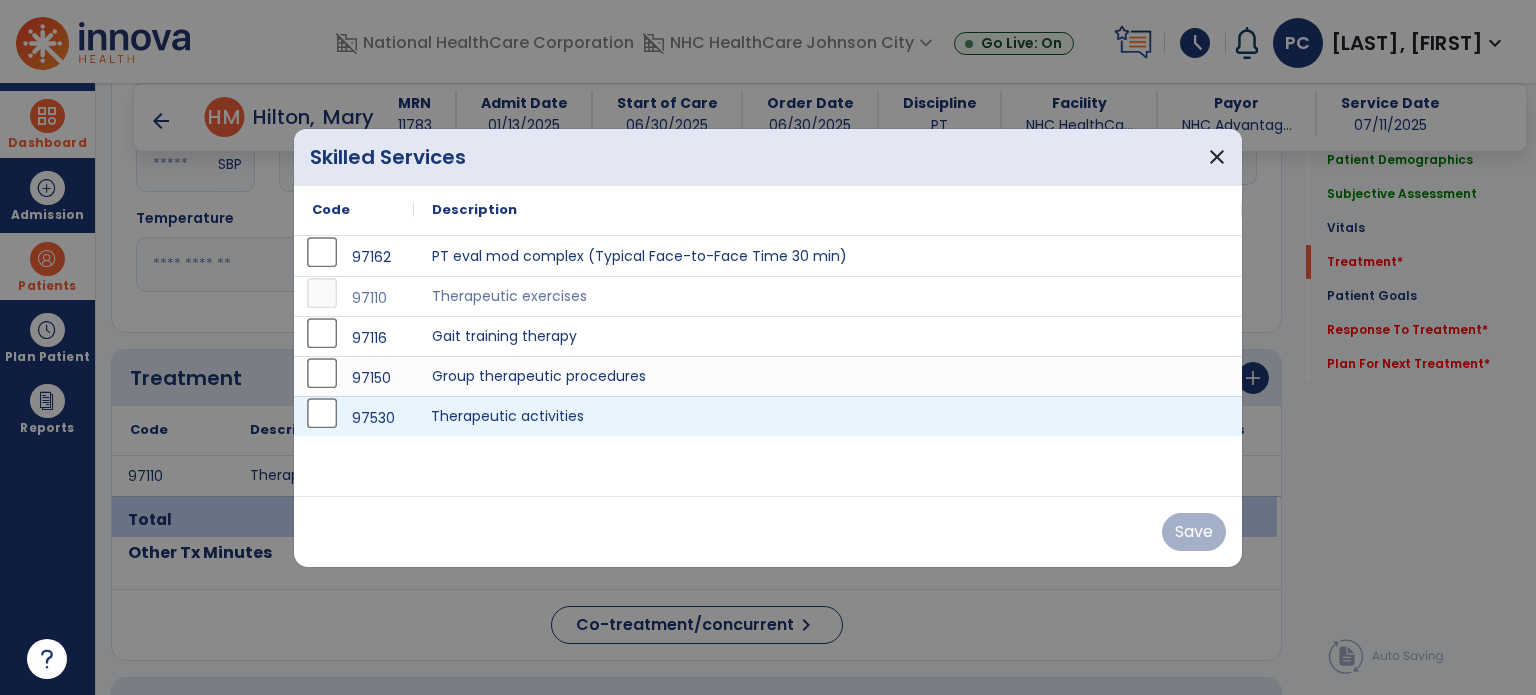 click on "Therapeutic activities" at bounding box center [828, 416] 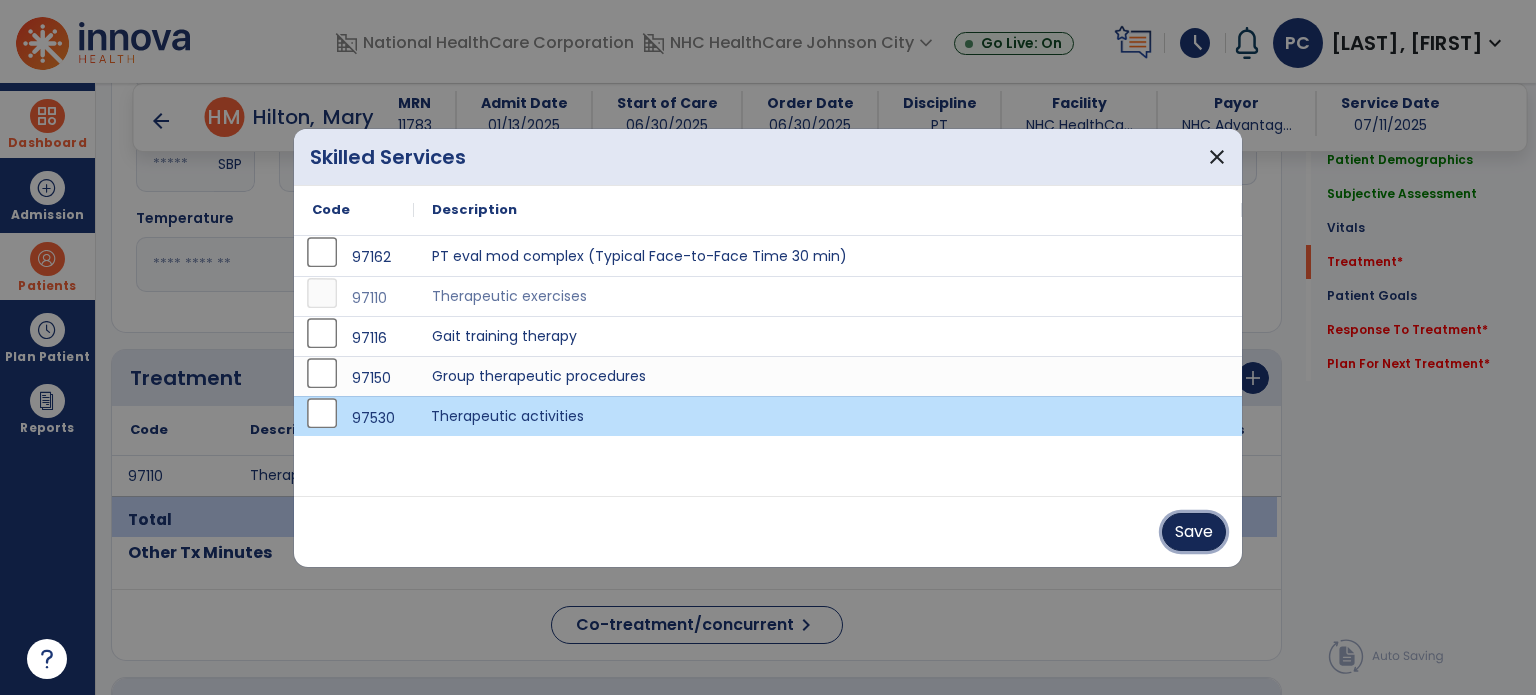 click on "Save" at bounding box center [1194, 532] 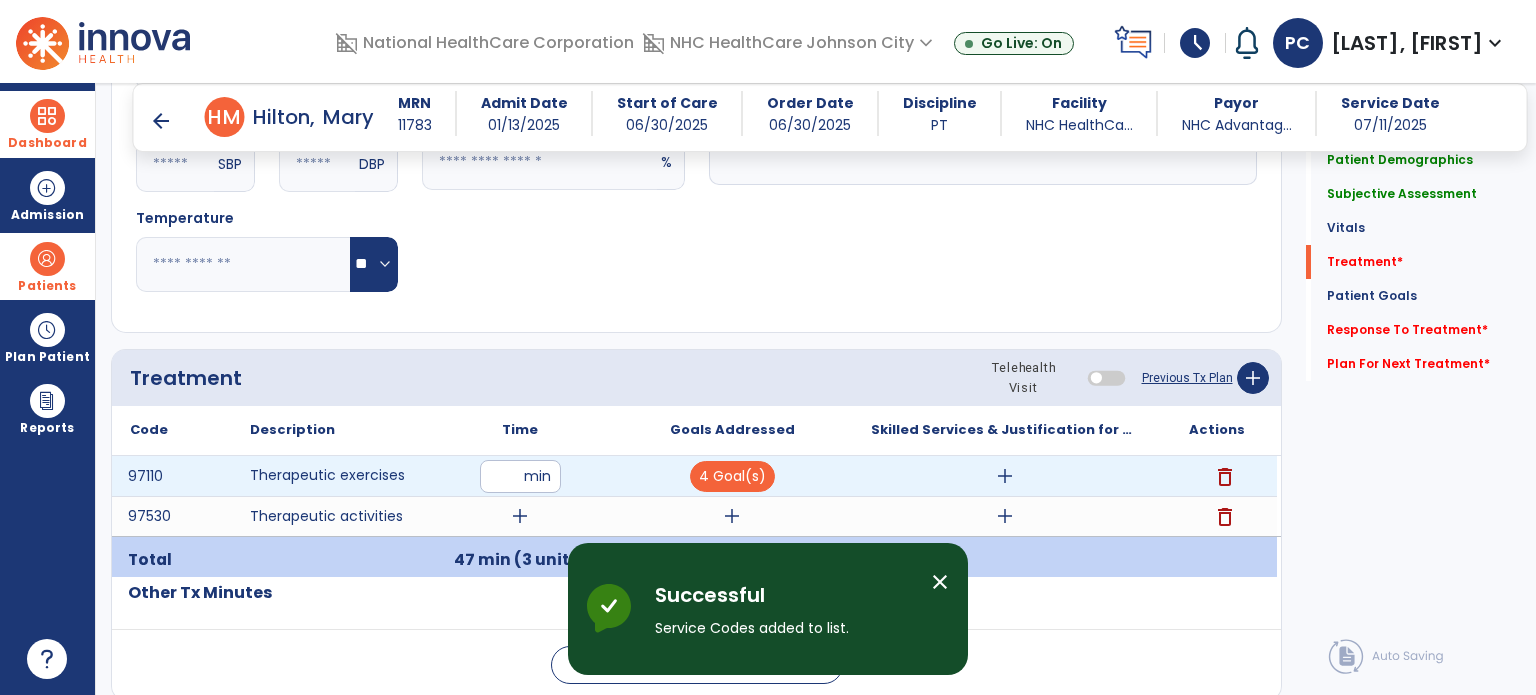 drag, startPoint x: 511, startPoint y: 478, endPoint x: 480, endPoint y: 481, distance: 31.144823 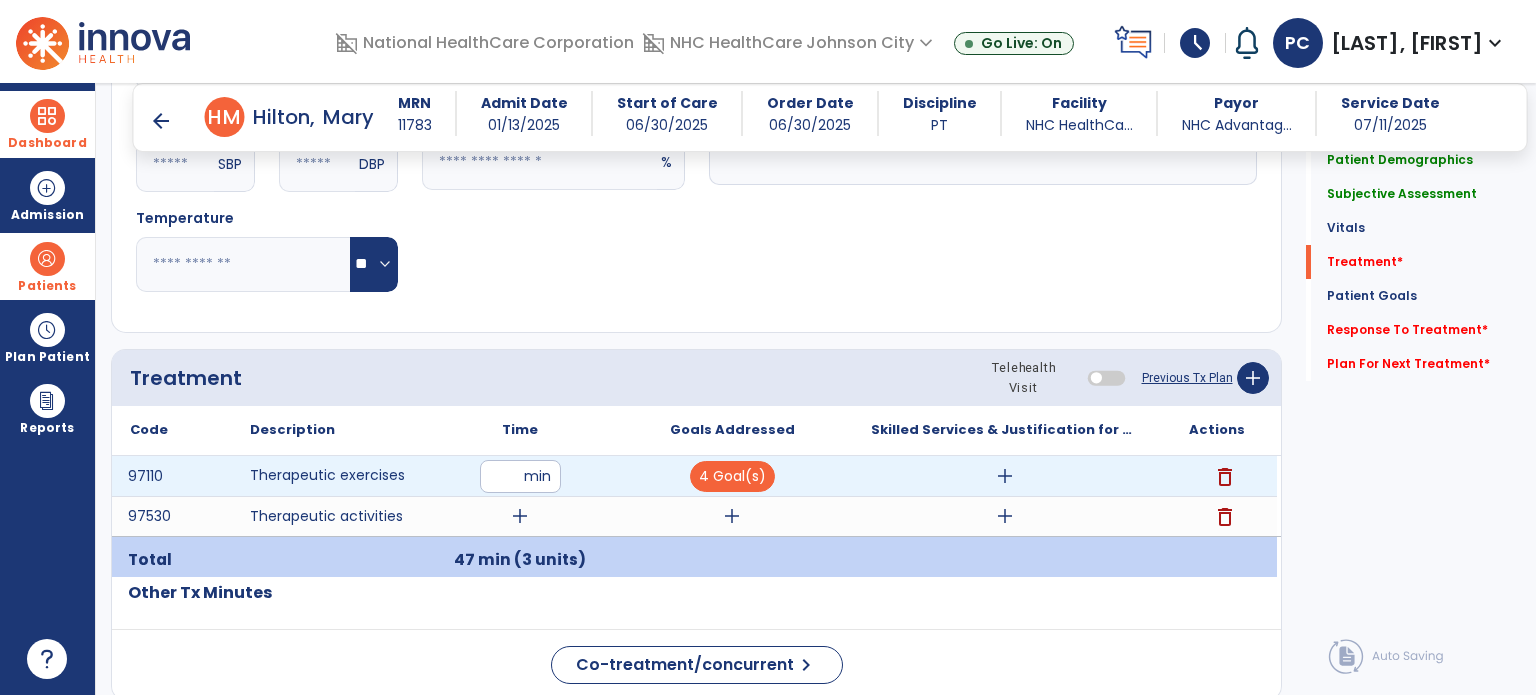 type on "**" 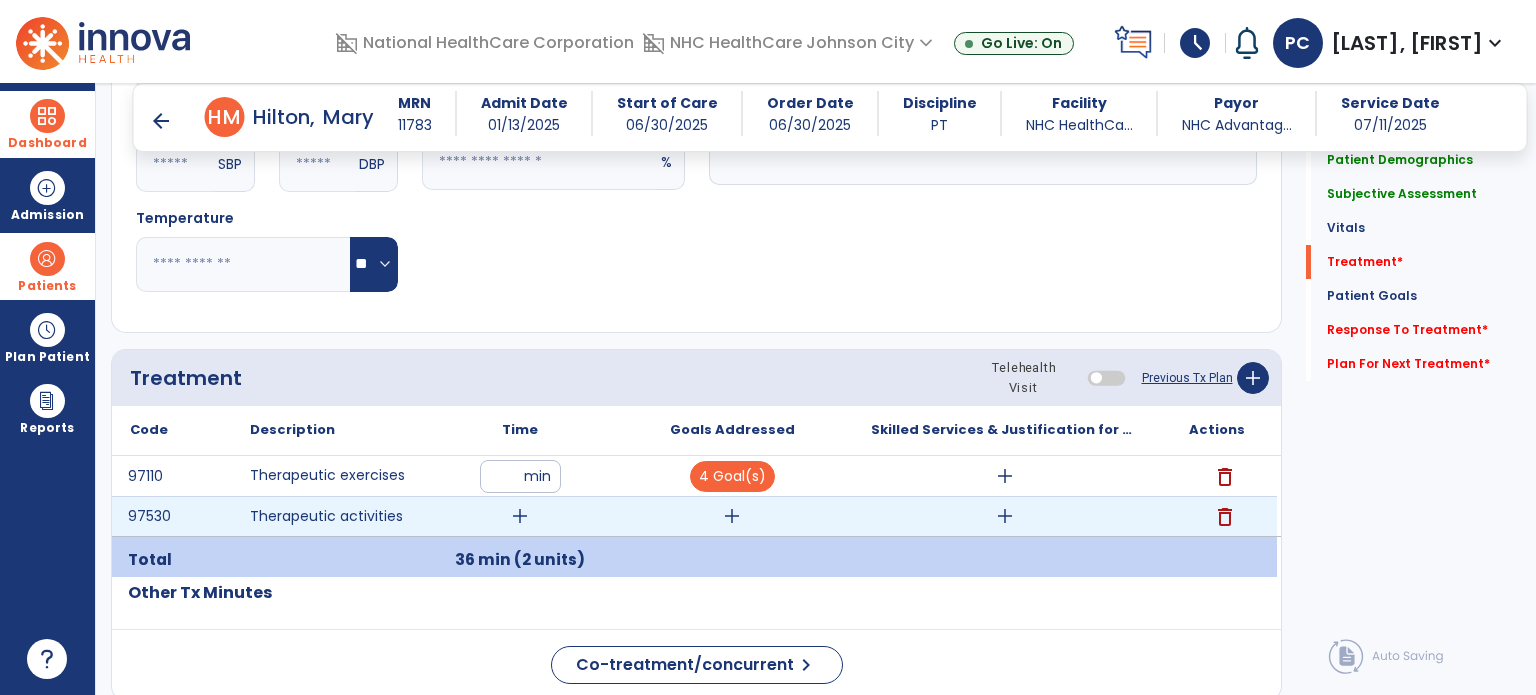 click on "add" at bounding box center (520, 516) 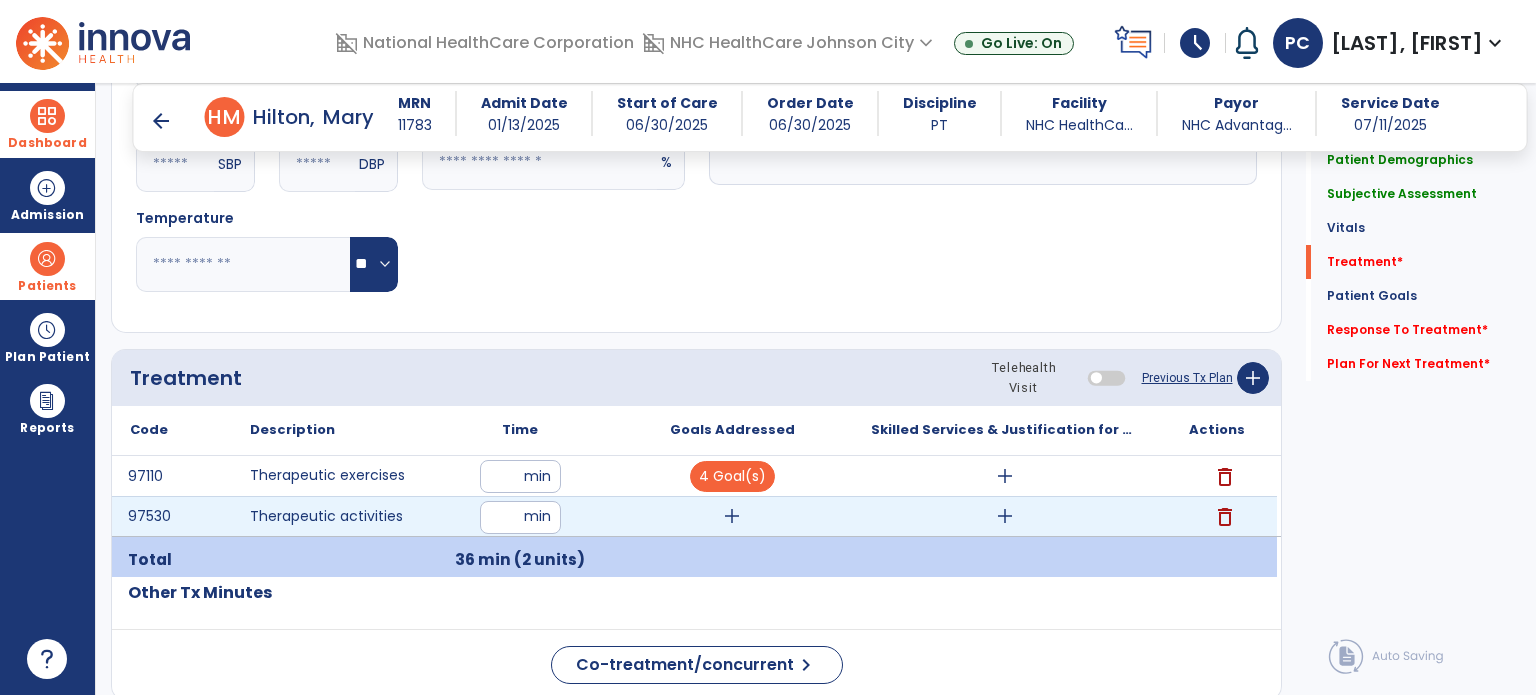 type on "**" 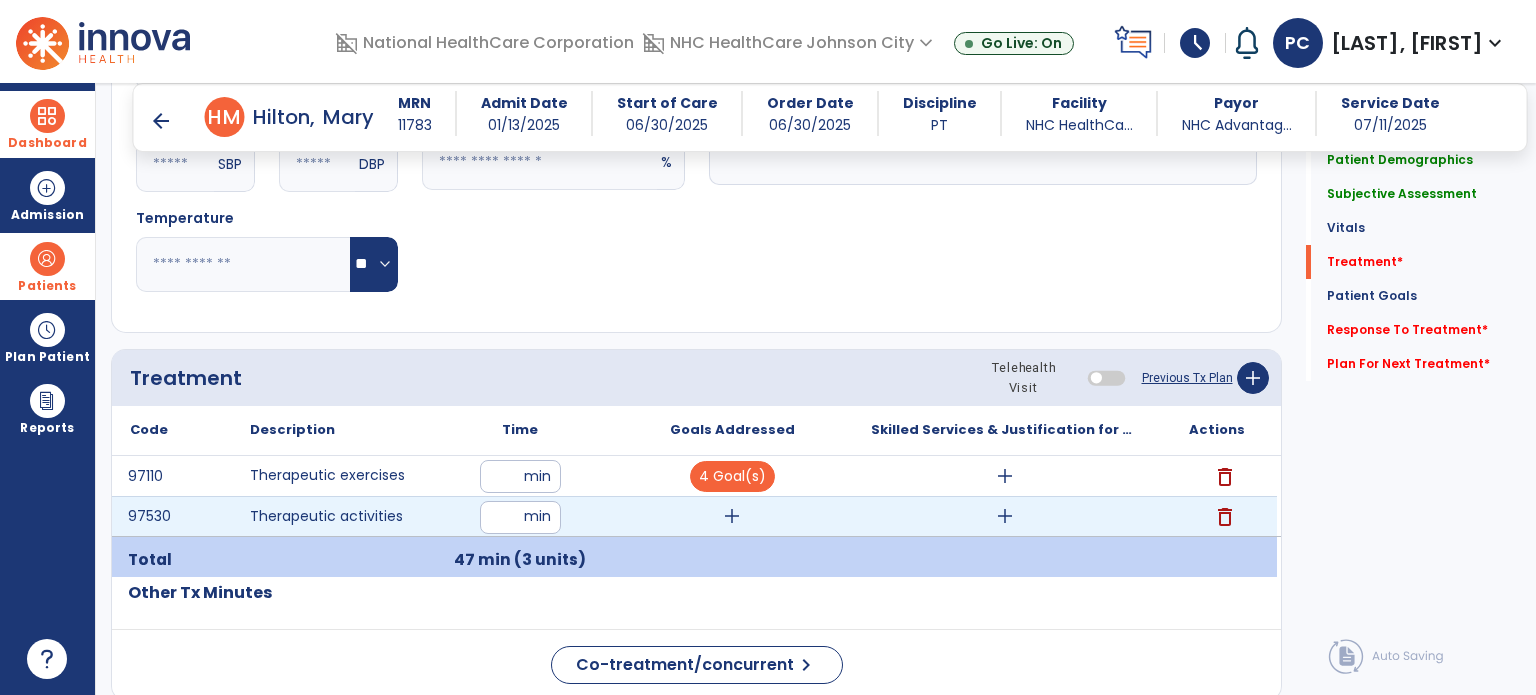 click on "add" at bounding box center [732, 516] 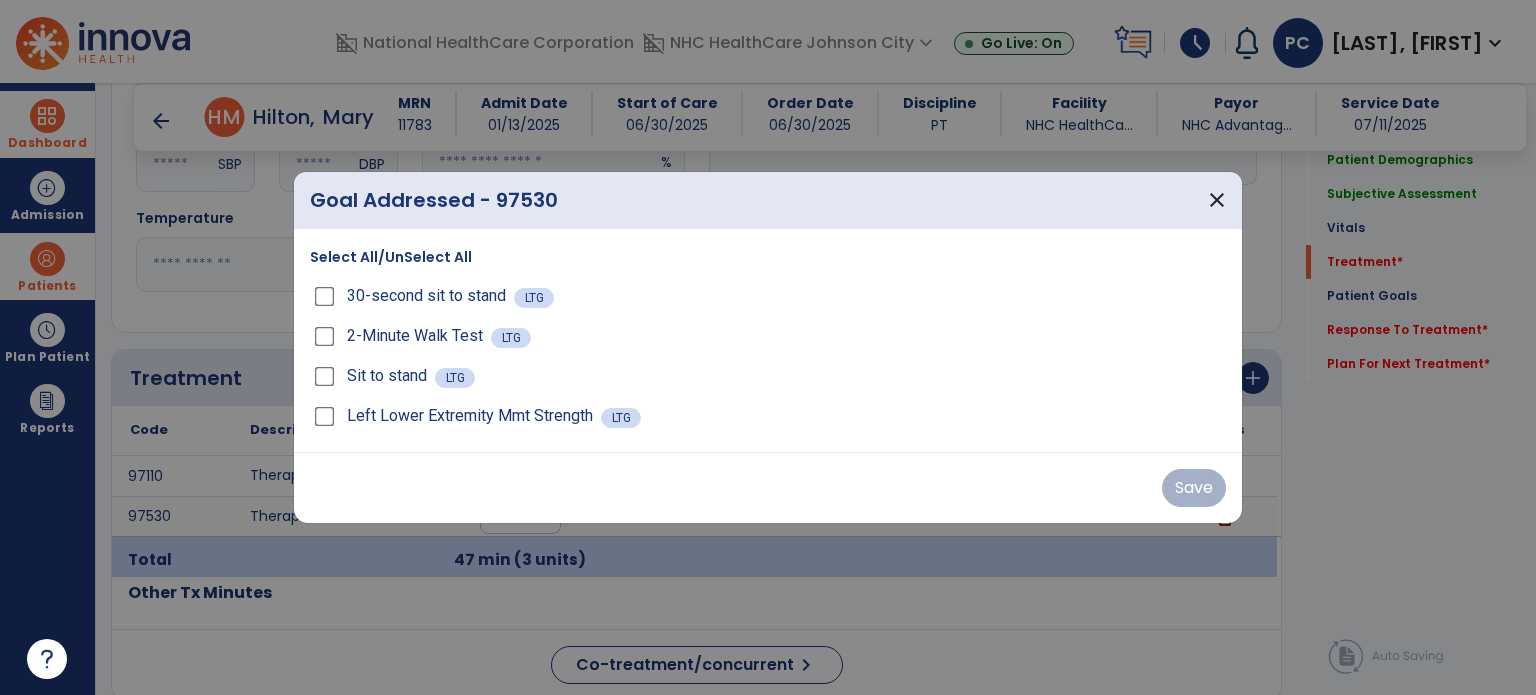 click on "Select All/UnSelect All" at bounding box center (391, 257) 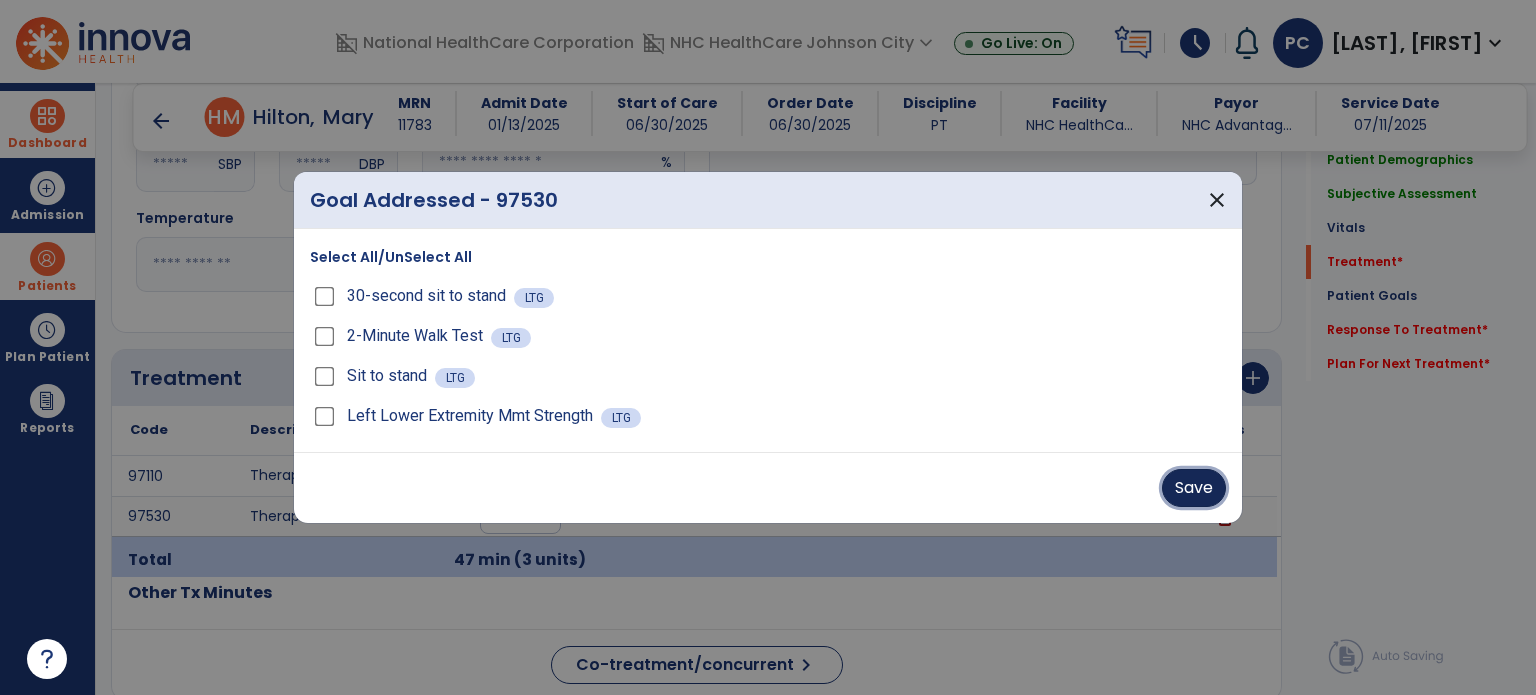 click on "Save" at bounding box center (1194, 488) 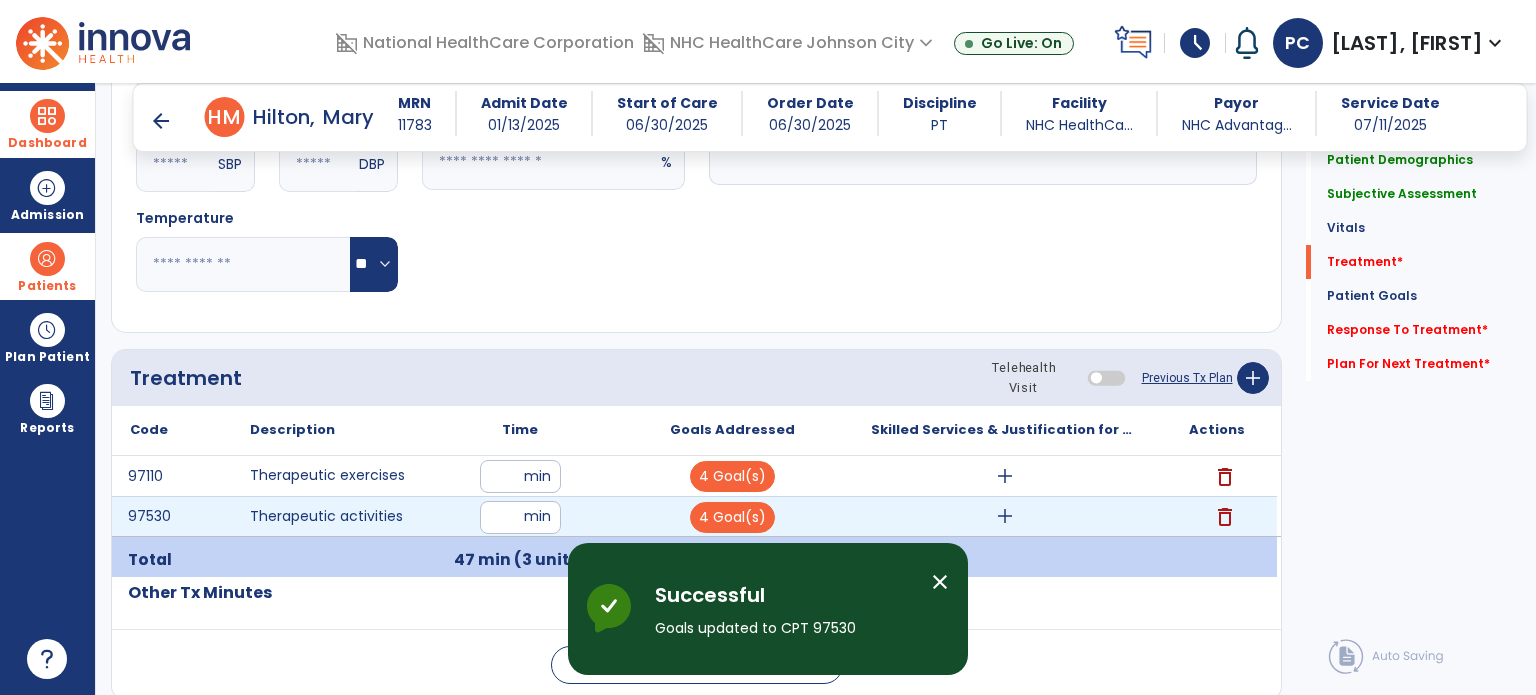 click on "add" at bounding box center (1005, 516) 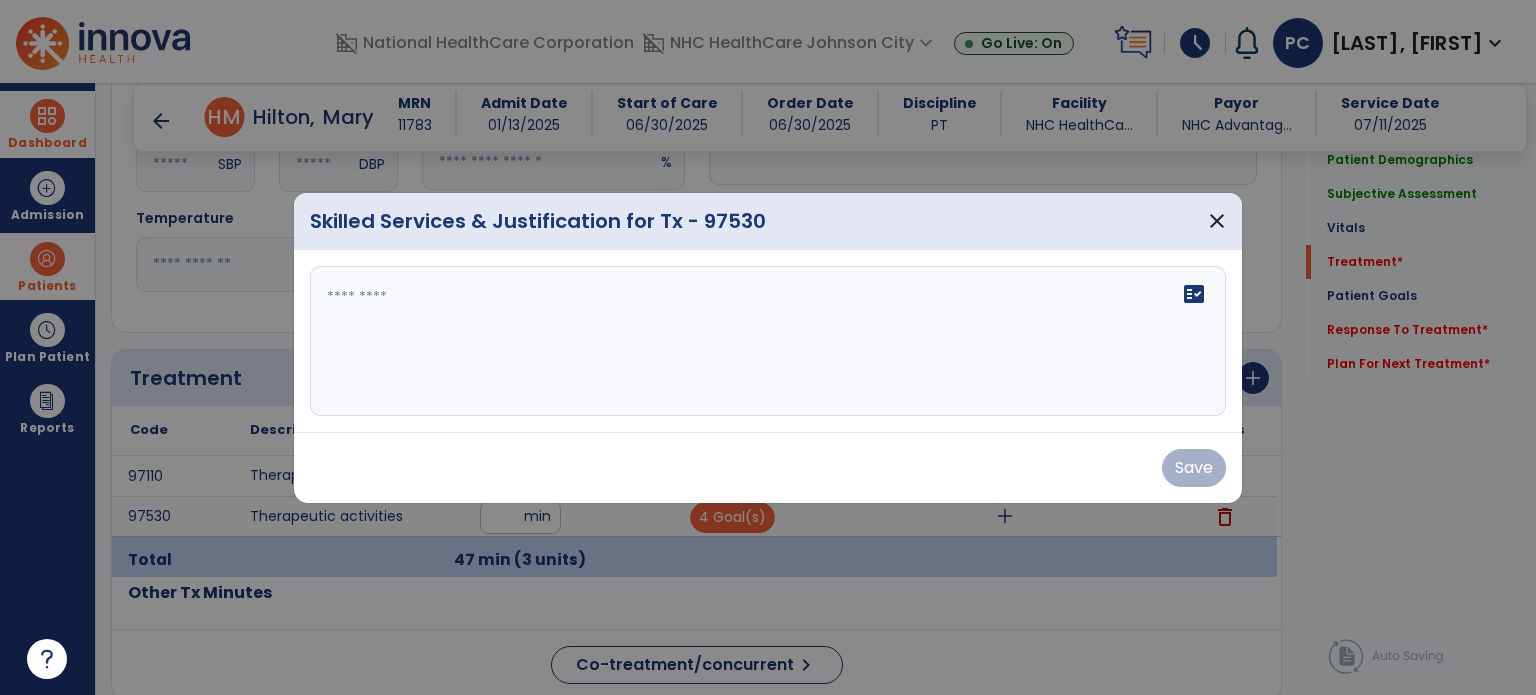 click on "fact_check" at bounding box center [768, 341] 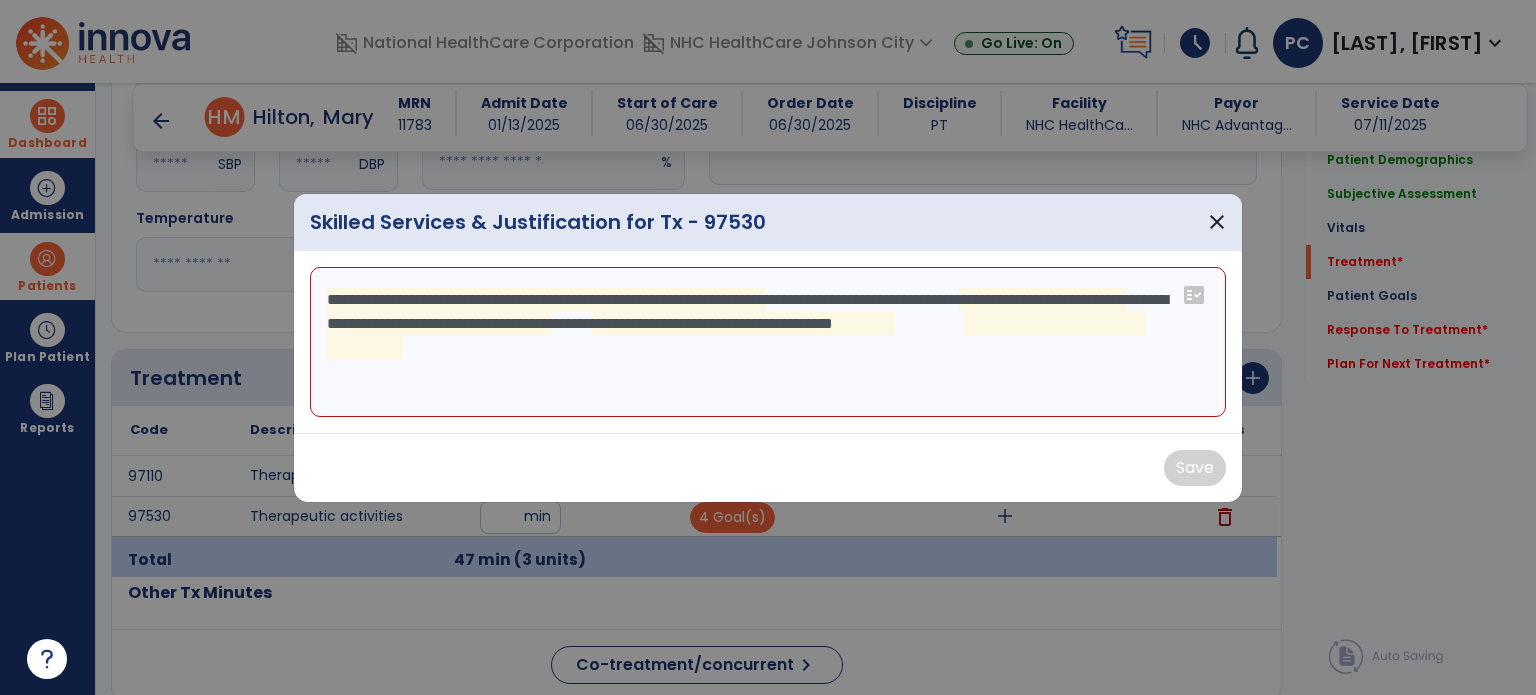 click on "**********" at bounding box center (768, 342) 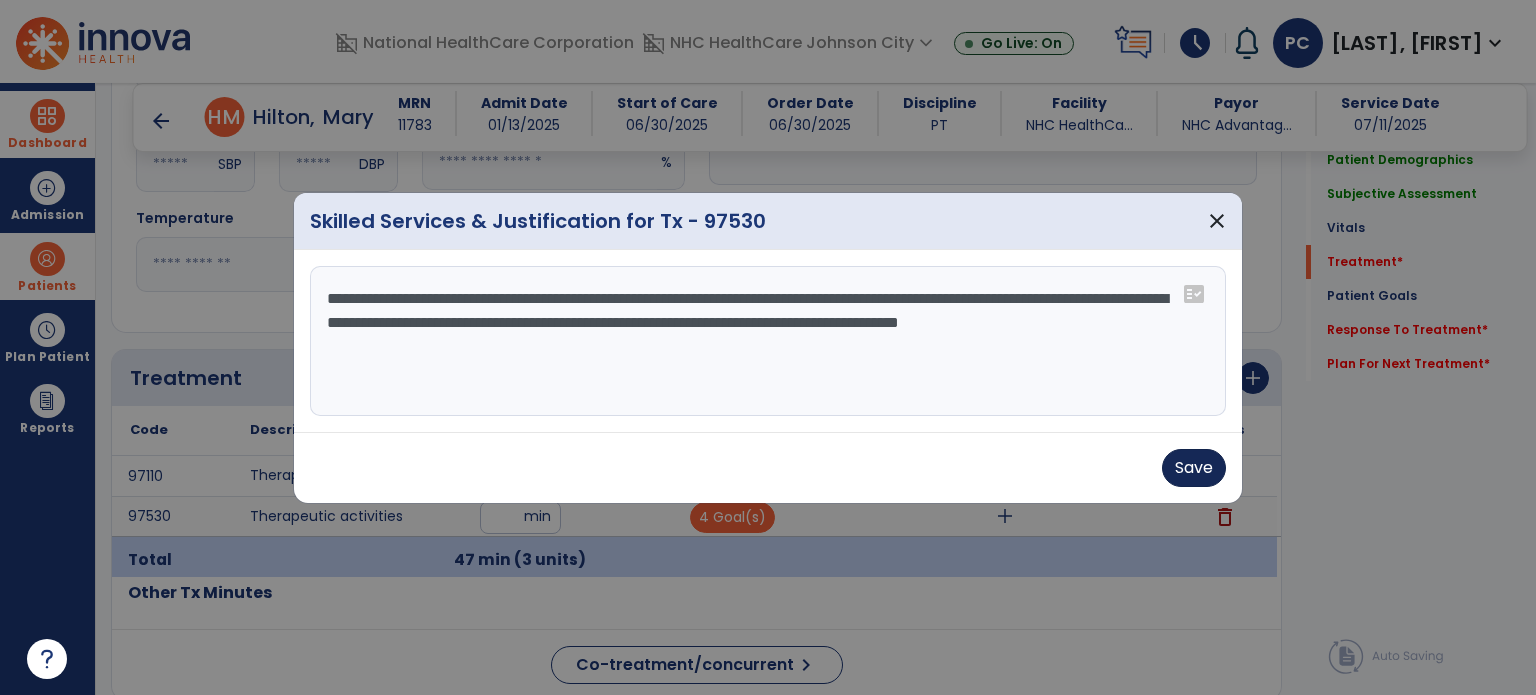 type on "**********" 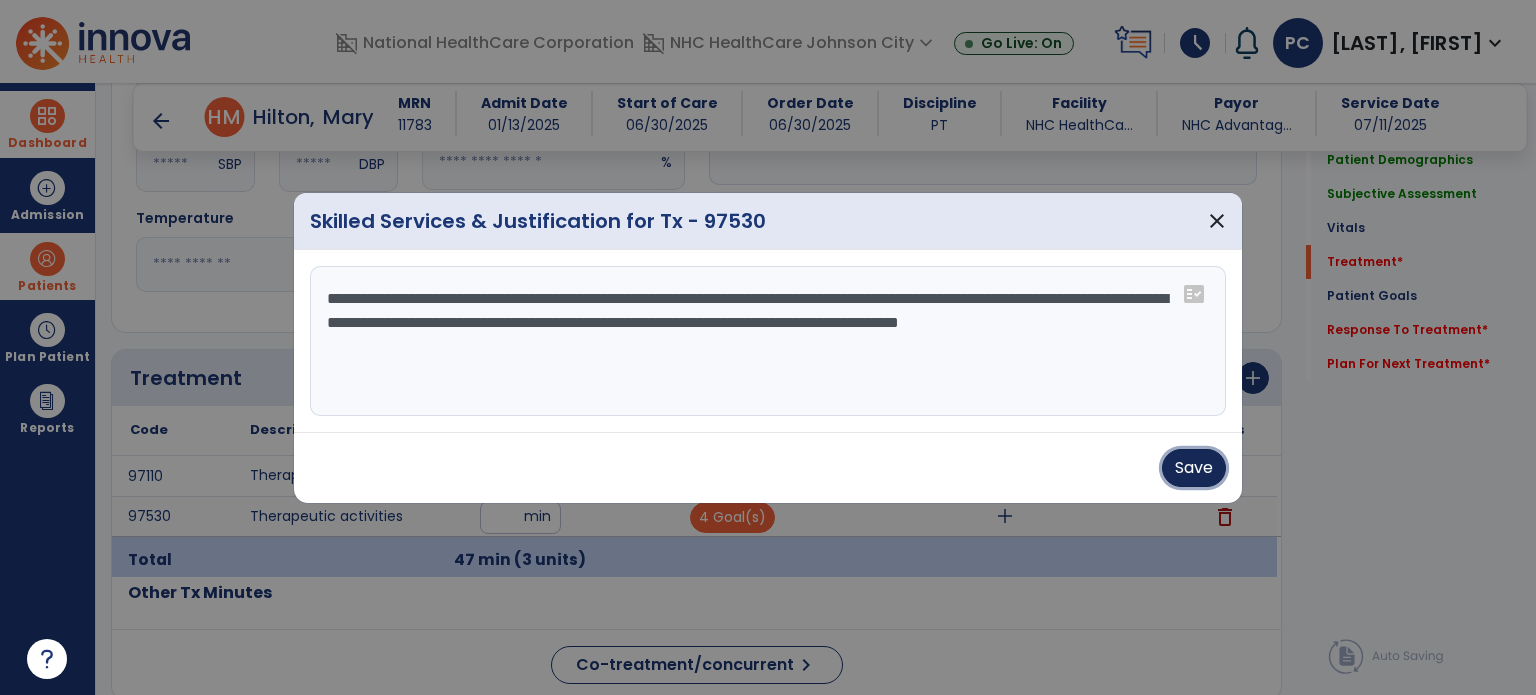 click on "Save" at bounding box center (1194, 468) 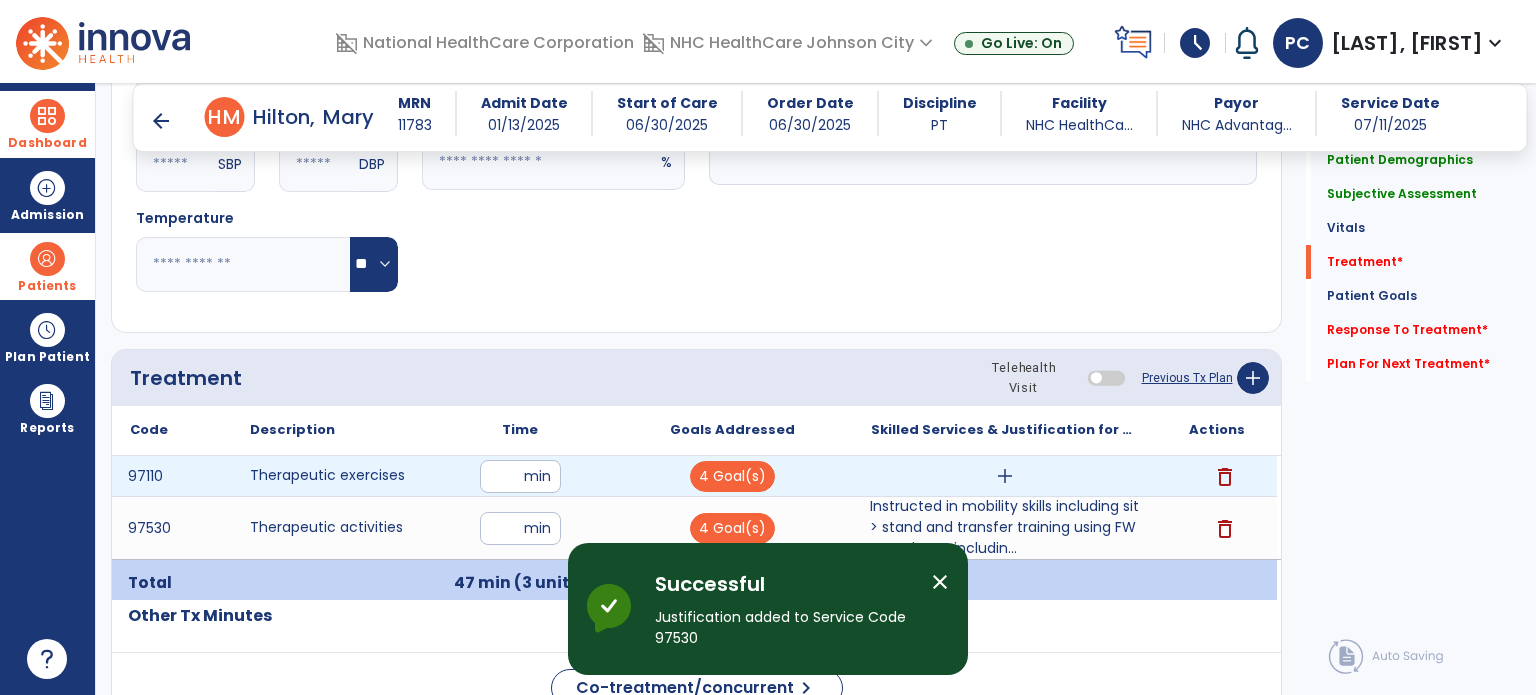 click on "add" at bounding box center (1004, 476) 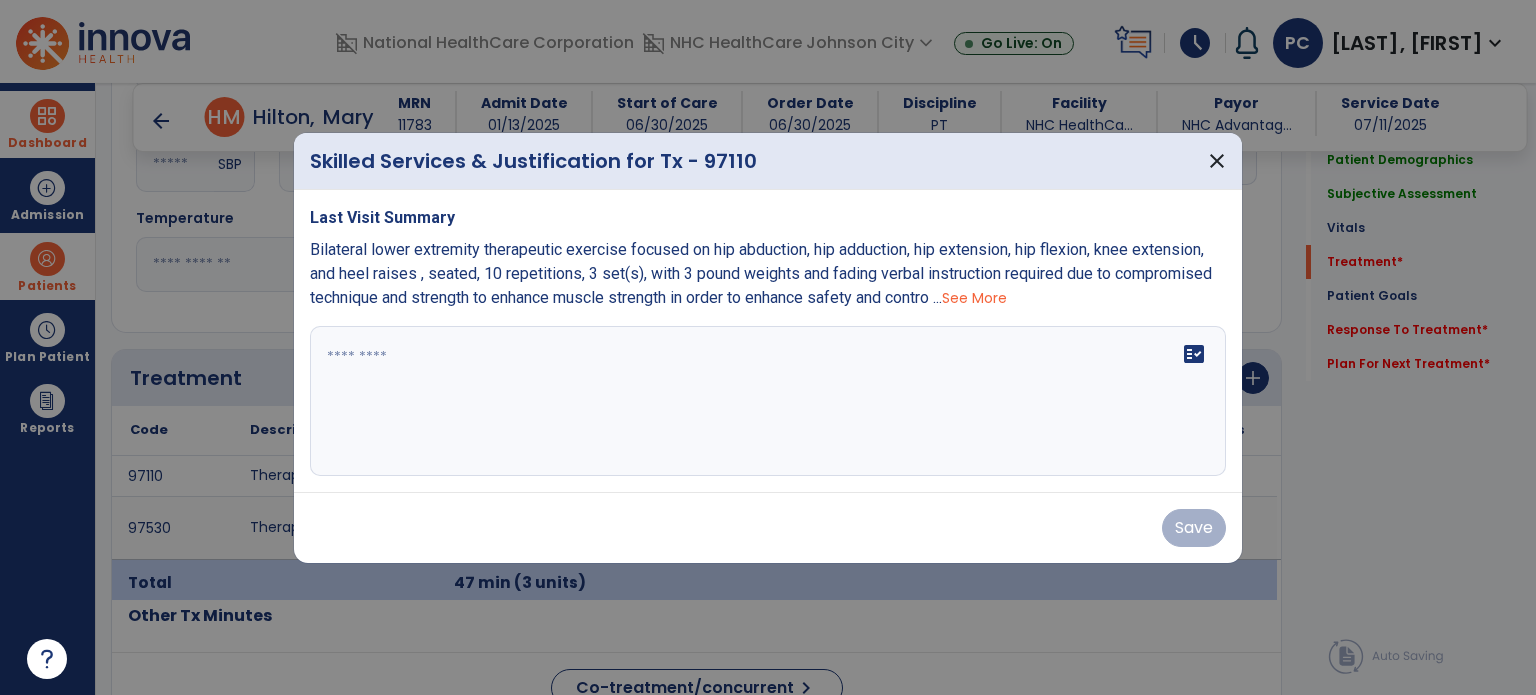 click on "fact_check" at bounding box center [768, 401] 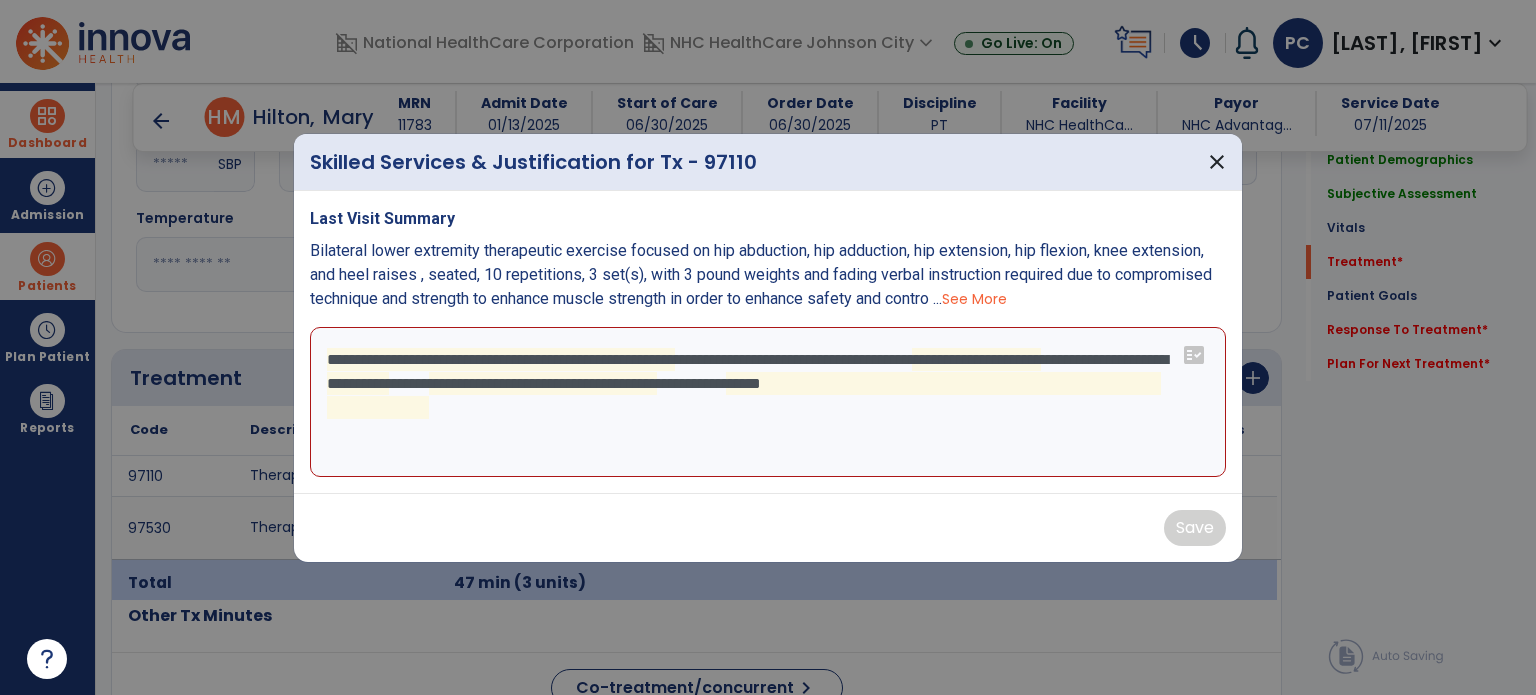 drag, startPoint x: 564, startPoint y: 451, endPoint x: 529, endPoint y: 435, distance: 38.483765 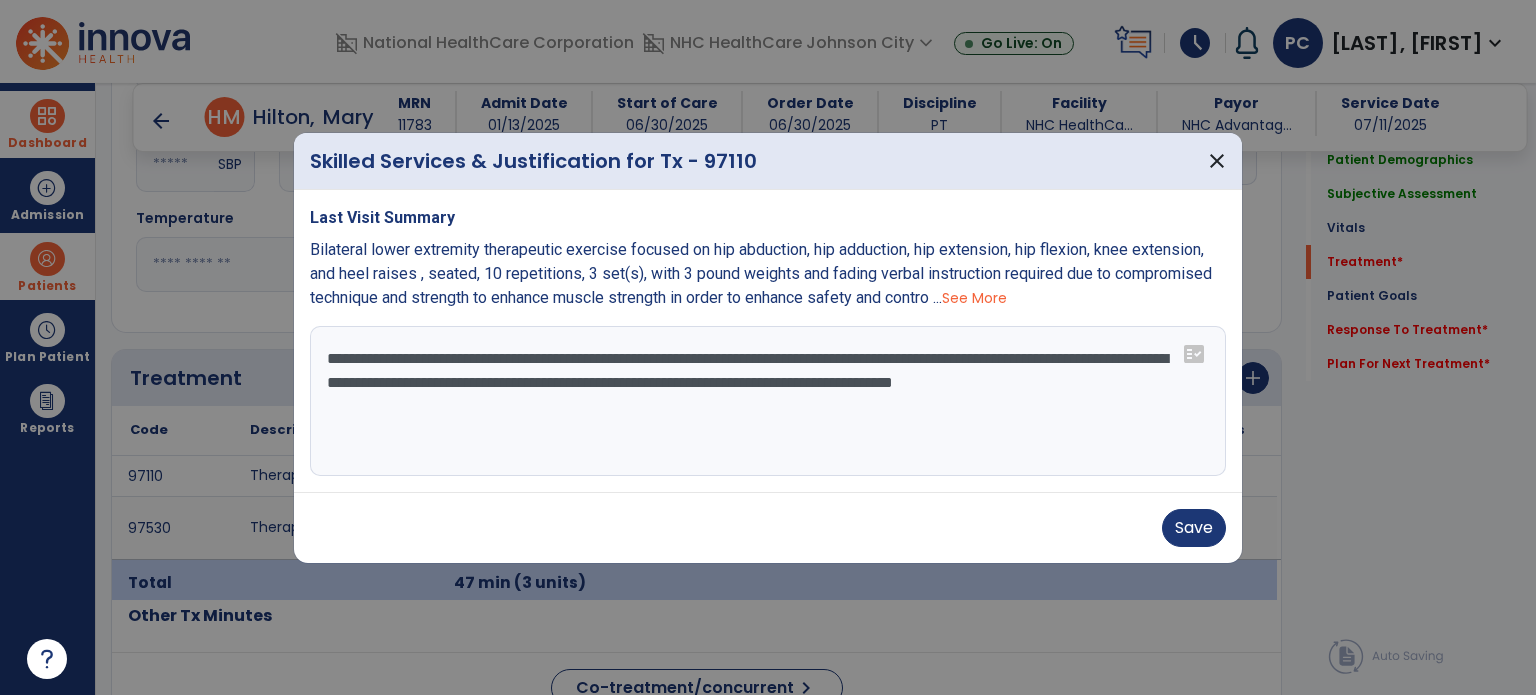 drag, startPoint x: 906, startPoint y: 379, endPoint x: 1114, endPoint y: 383, distance: 208.03845 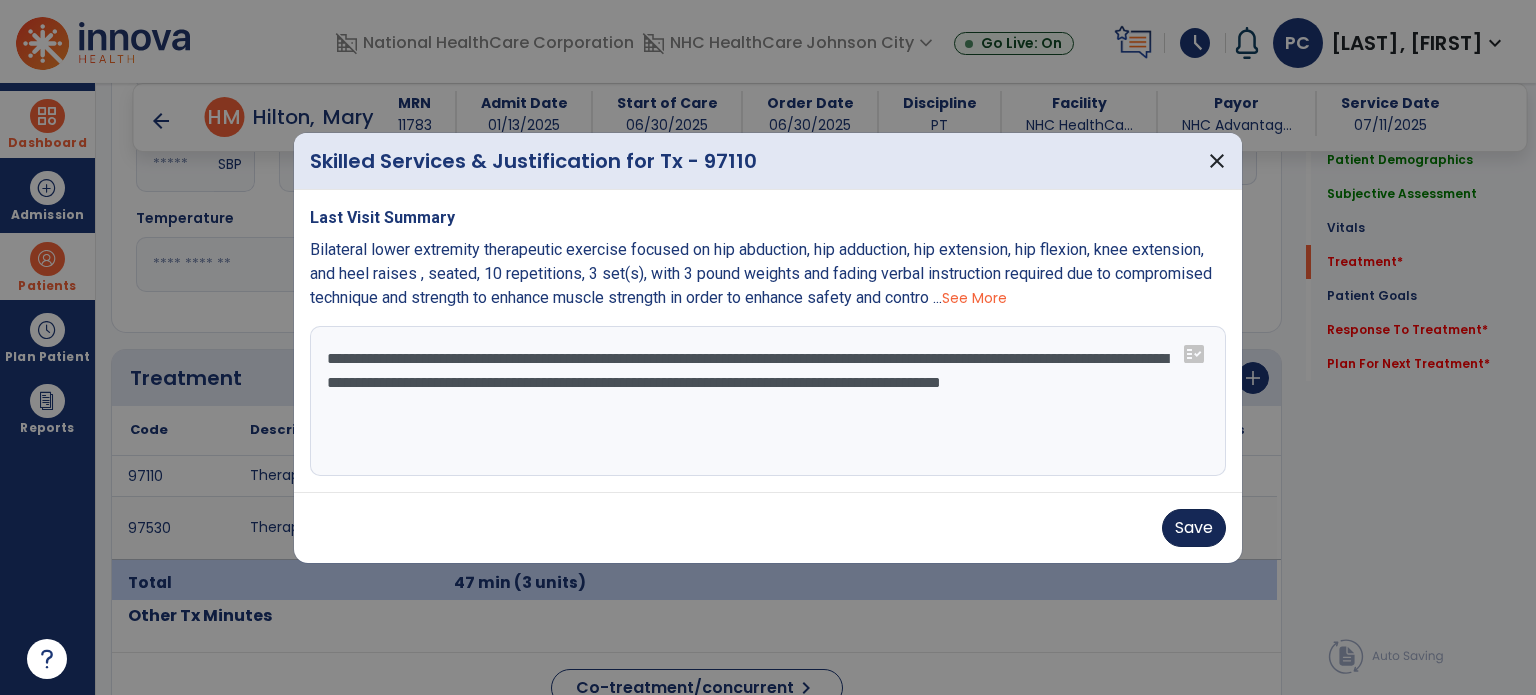 type on "**********" 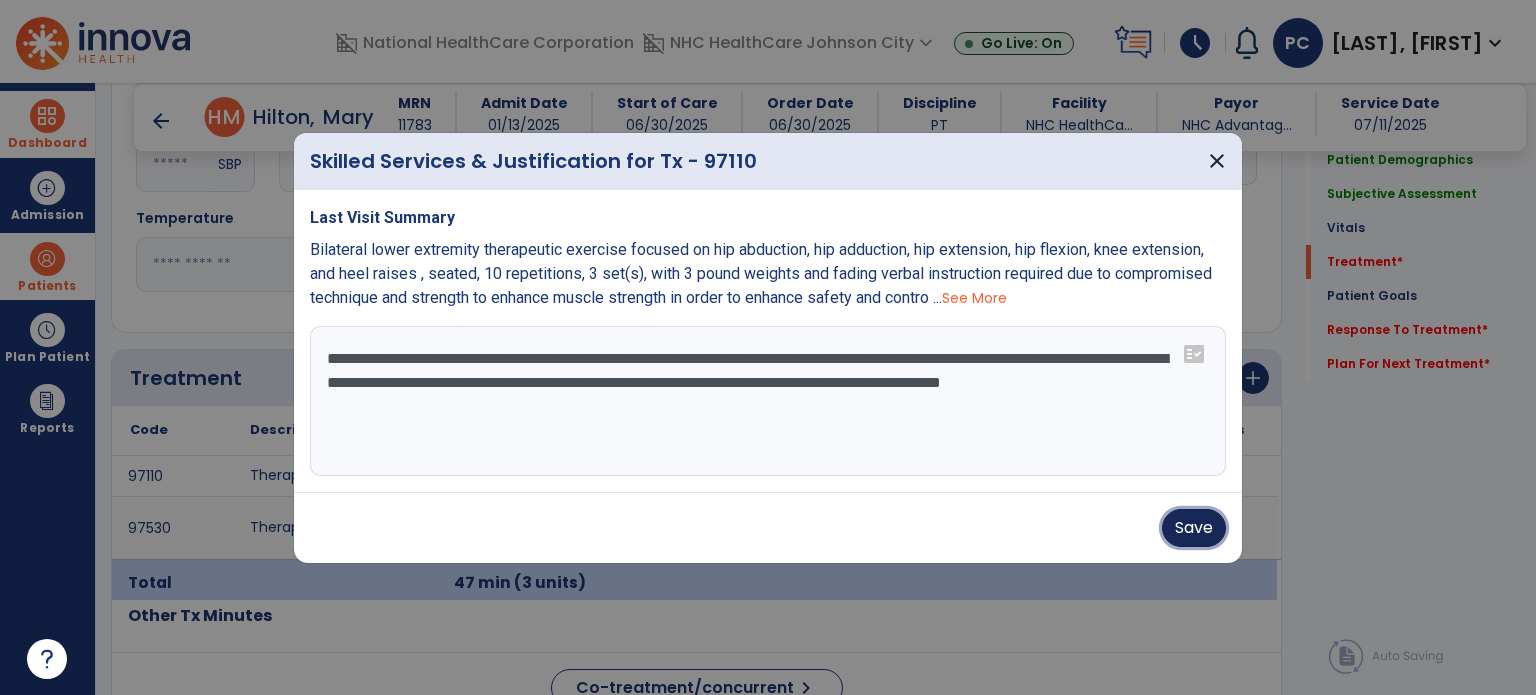 click on "Save" at bounding box center [1194, 528] 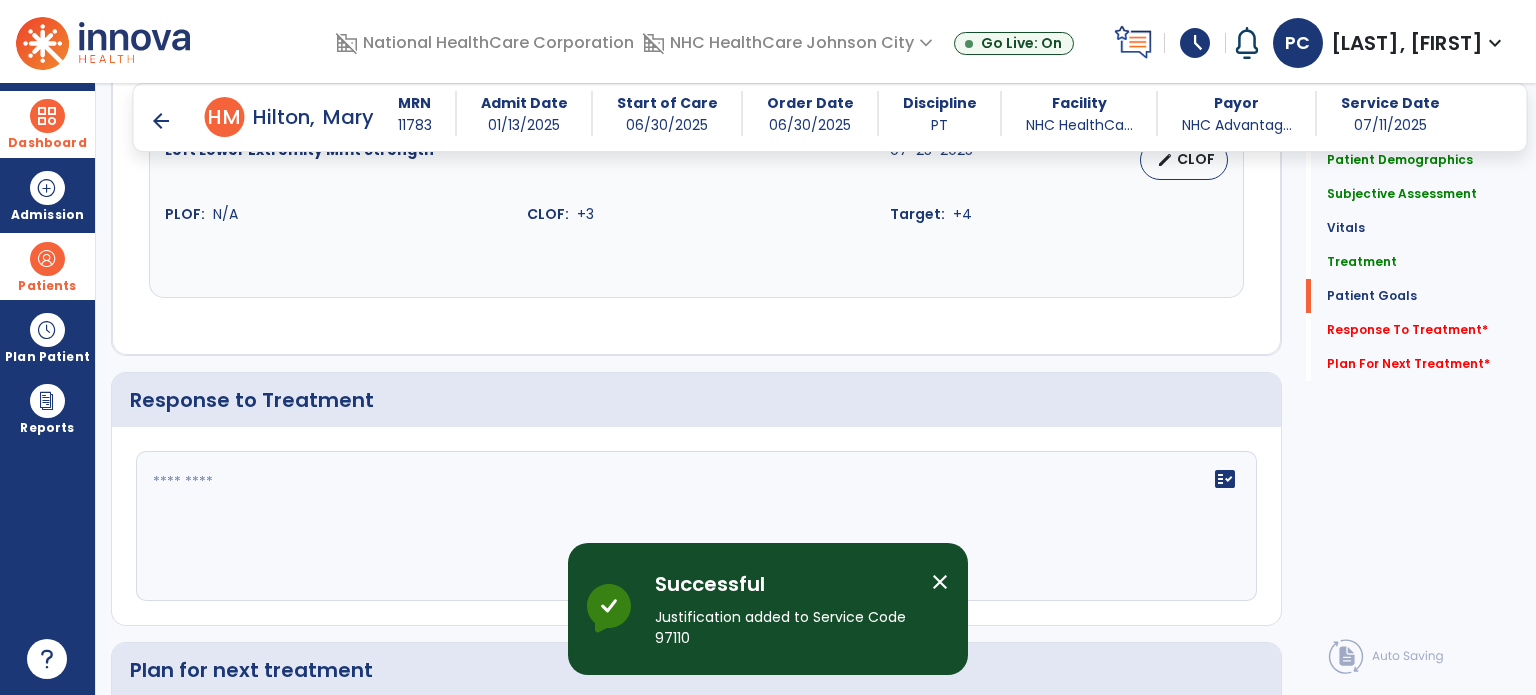 scroll, scrollTop: 2200, scrollLeft: 0, axis: vertical 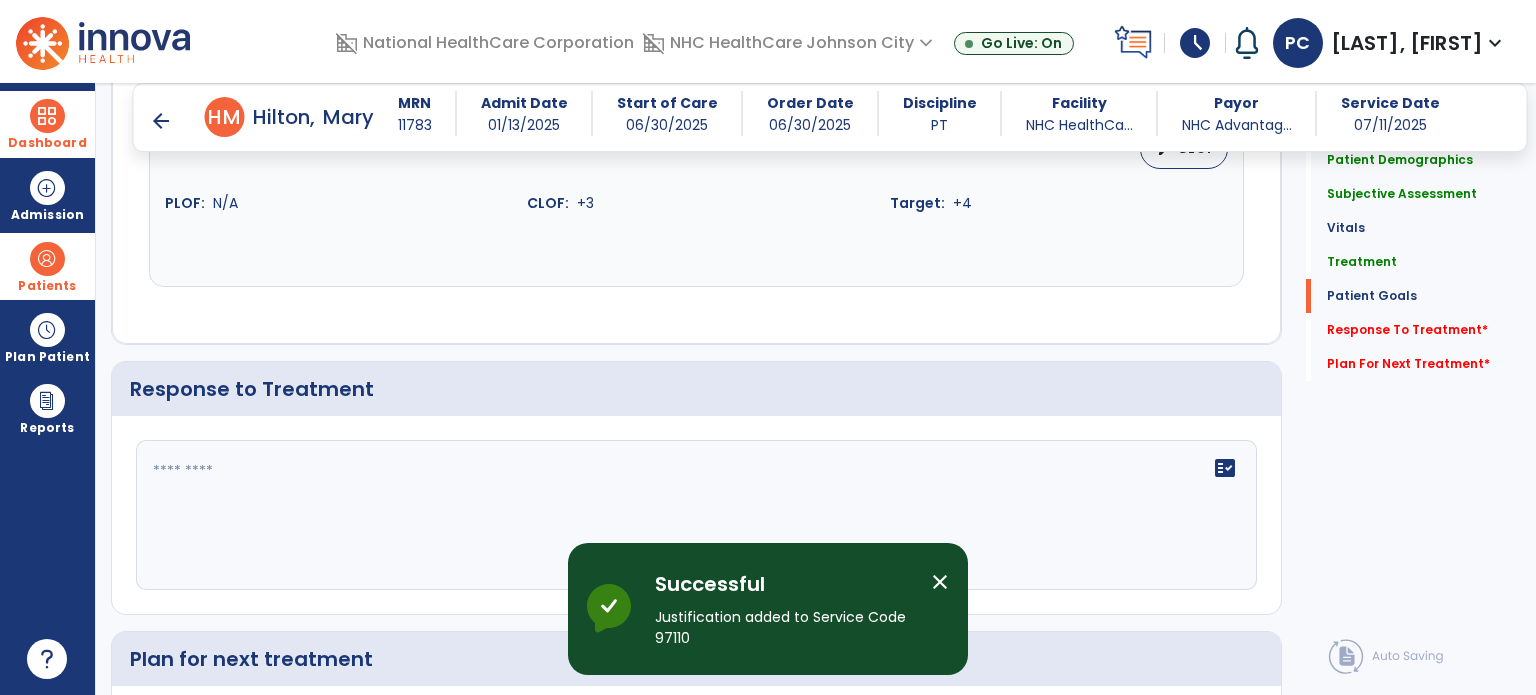 click on "fact_check" 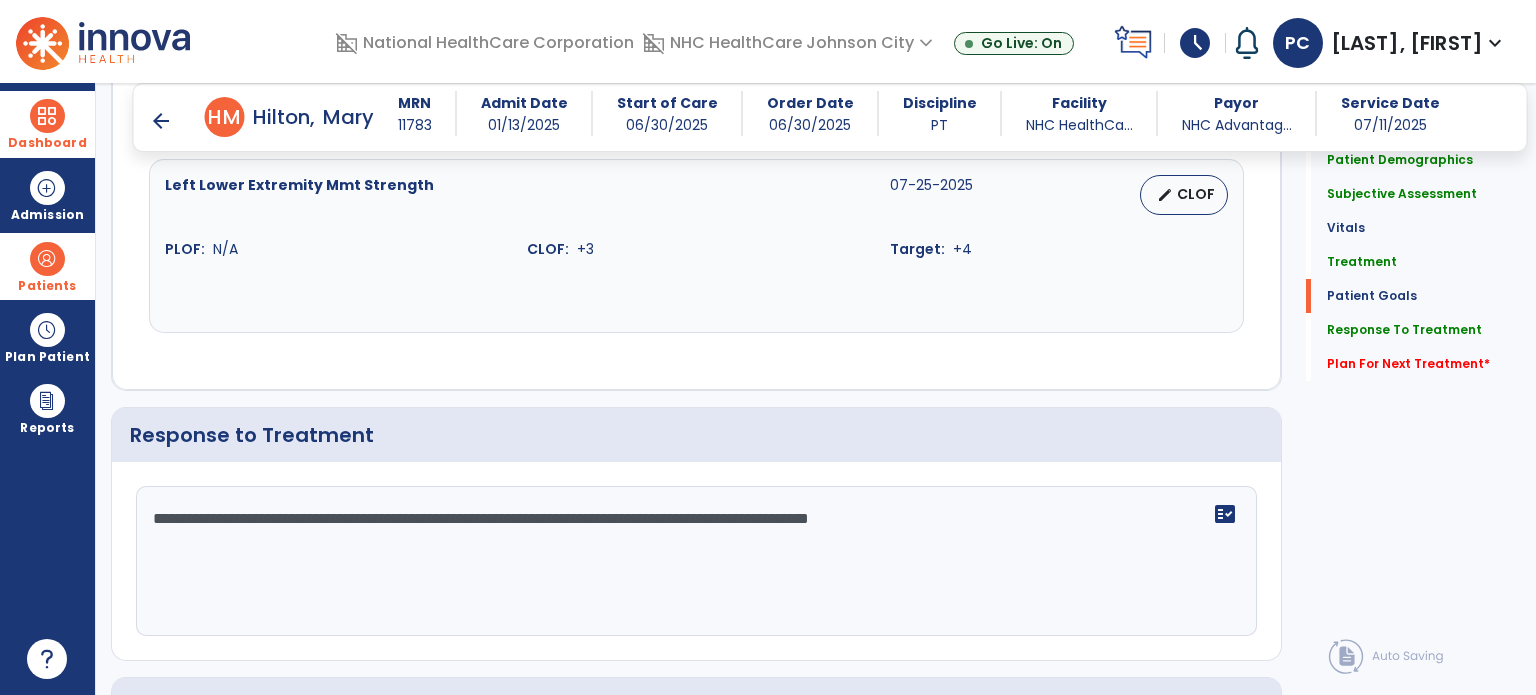 scroll, scrollTop: 2200, scrollLeft: 0, axis: vertical 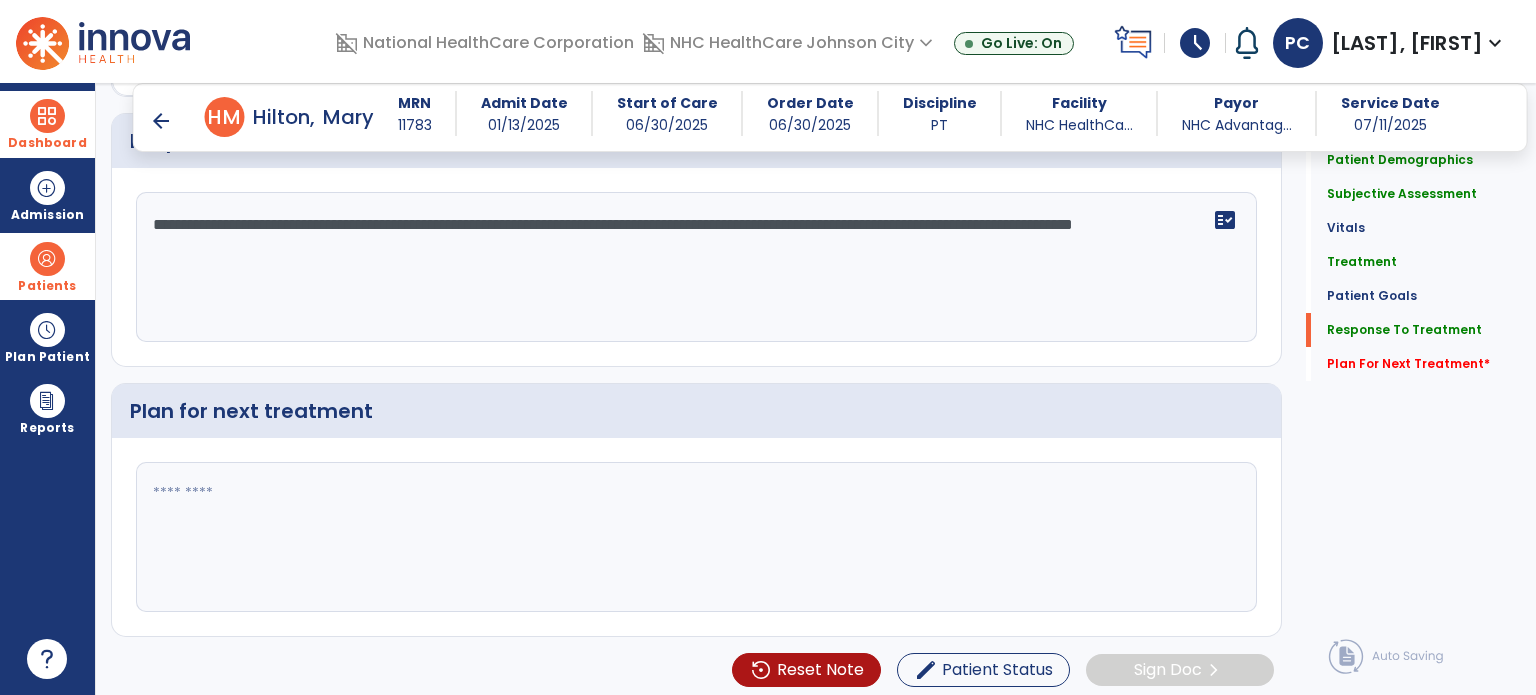 type on "**********" 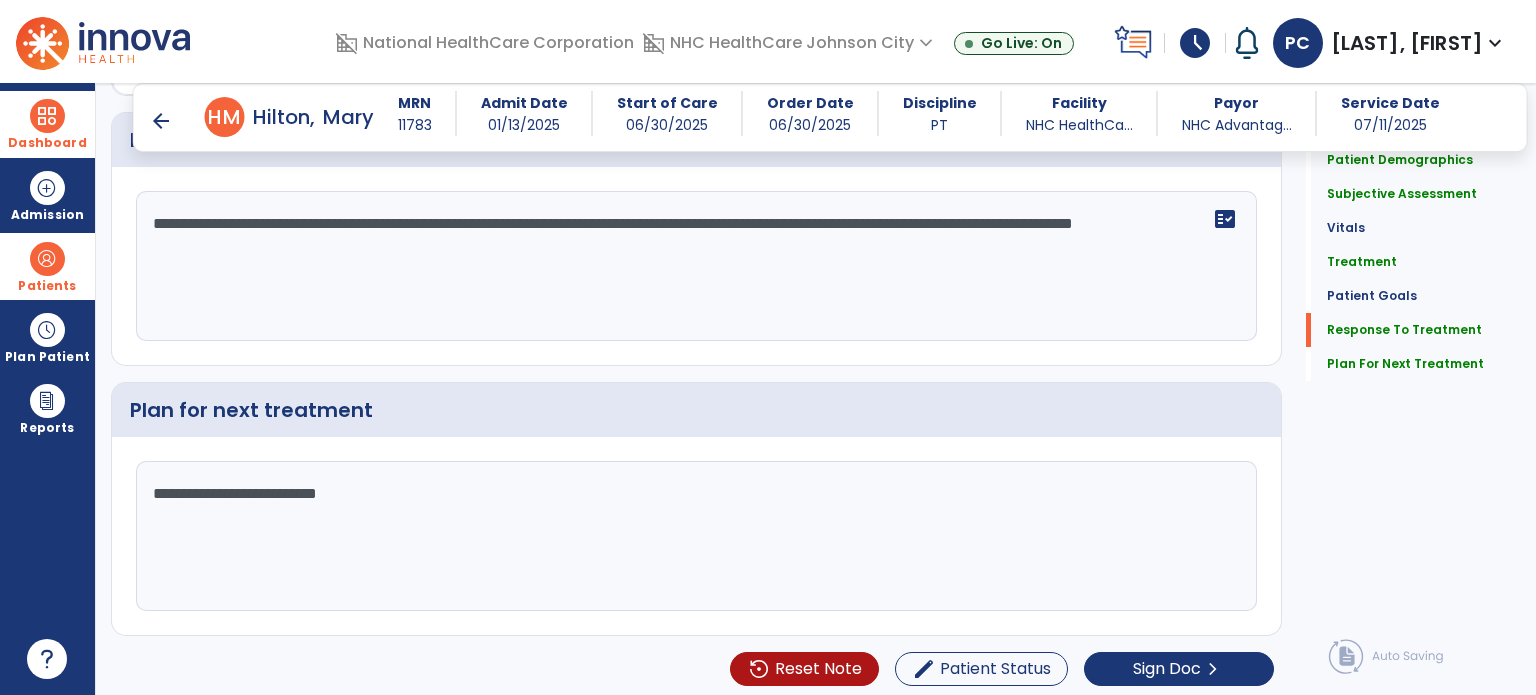 scroll, scrollTop: 2448, scrollLeft: 0, axis: vertical 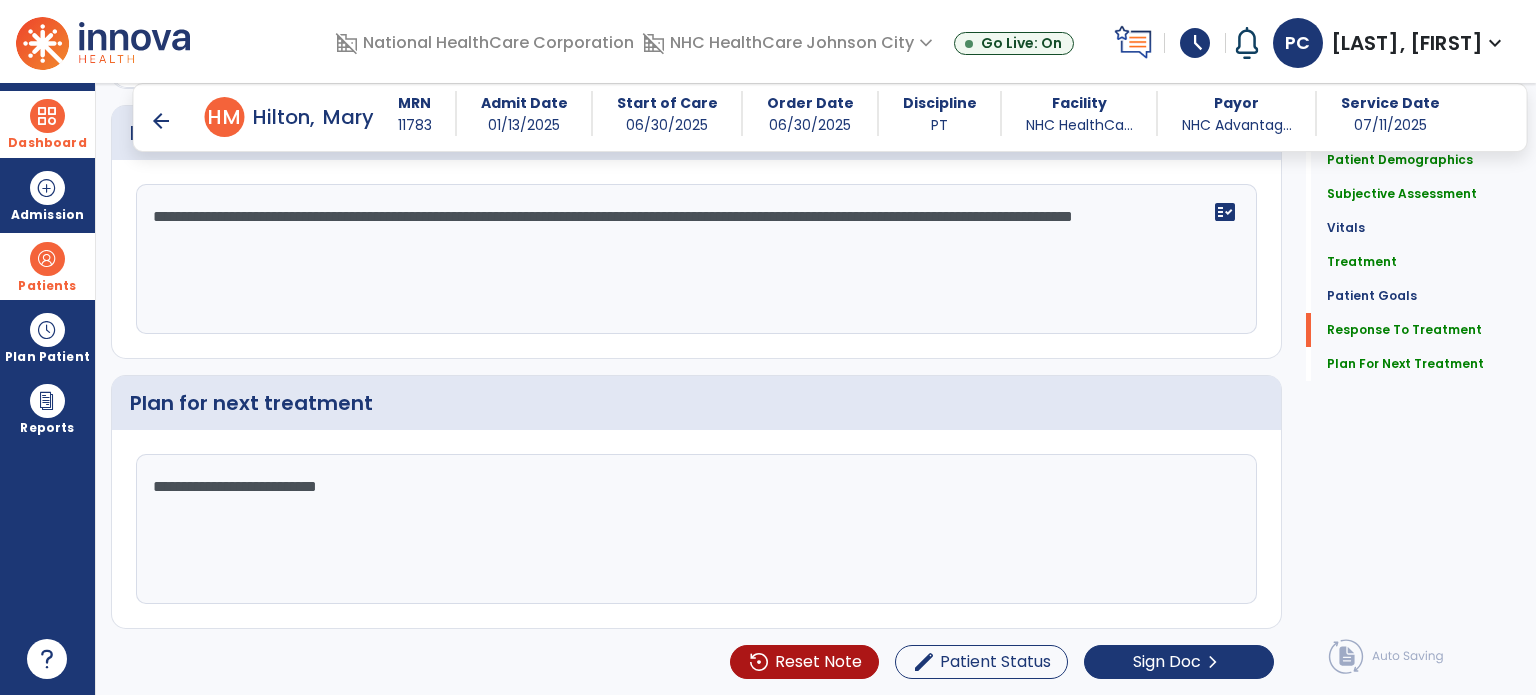 type on "**********" 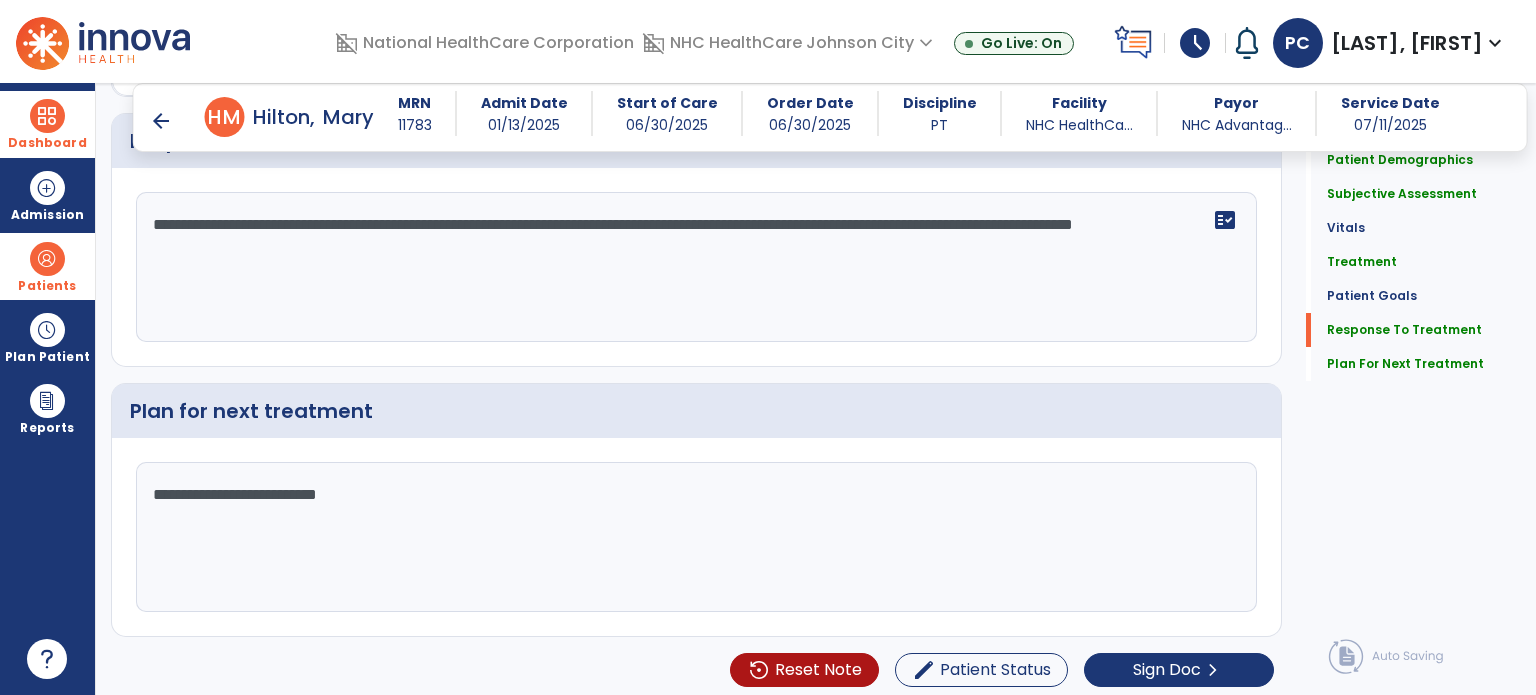 click on "**********" 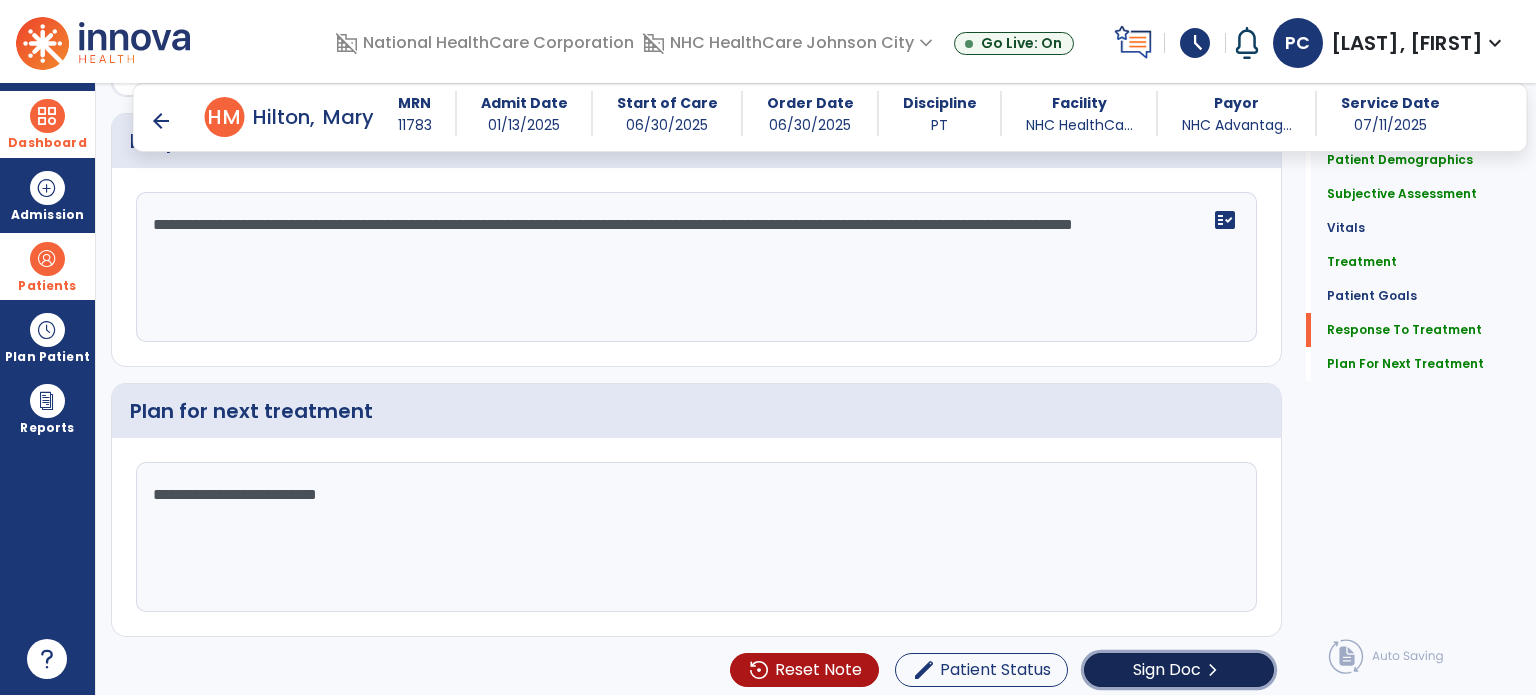 click on "chevron_right" 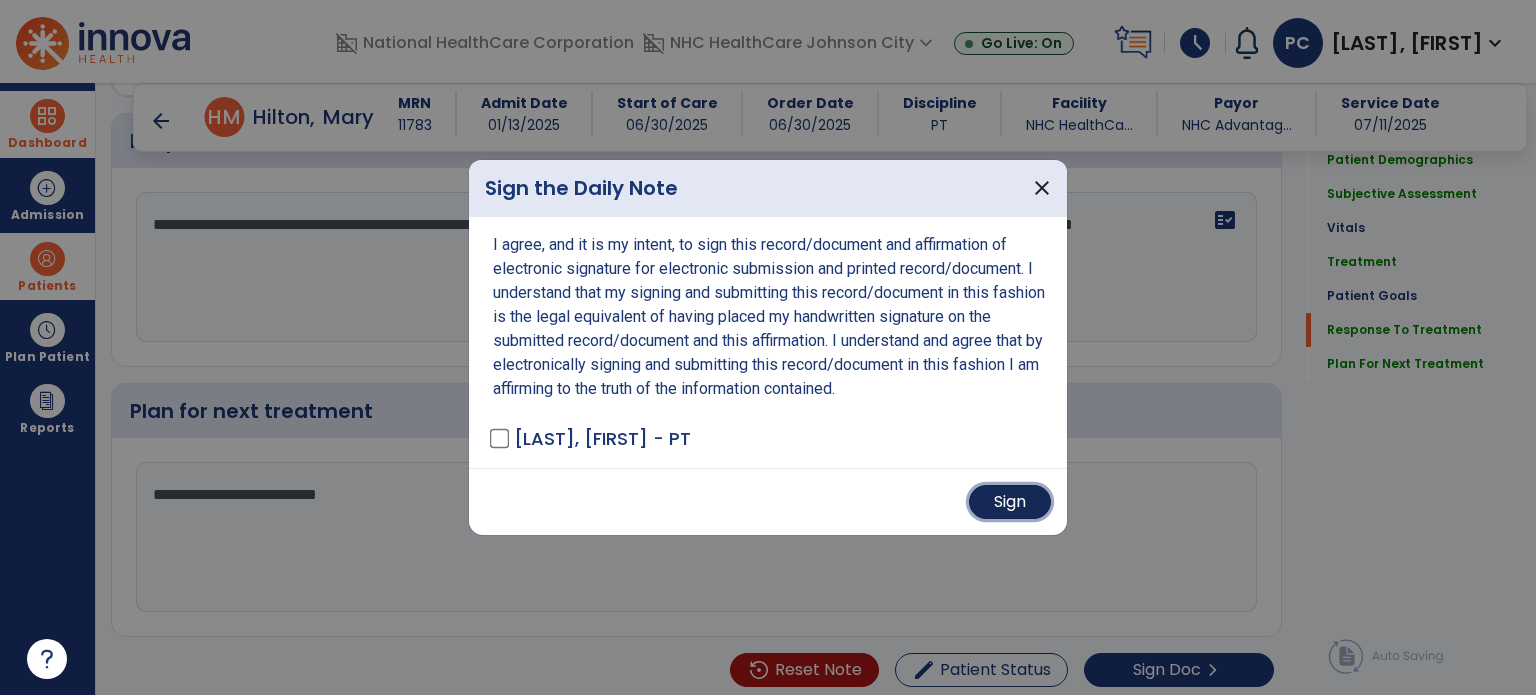 click on "Sign" at bounding box center [1010, 502] 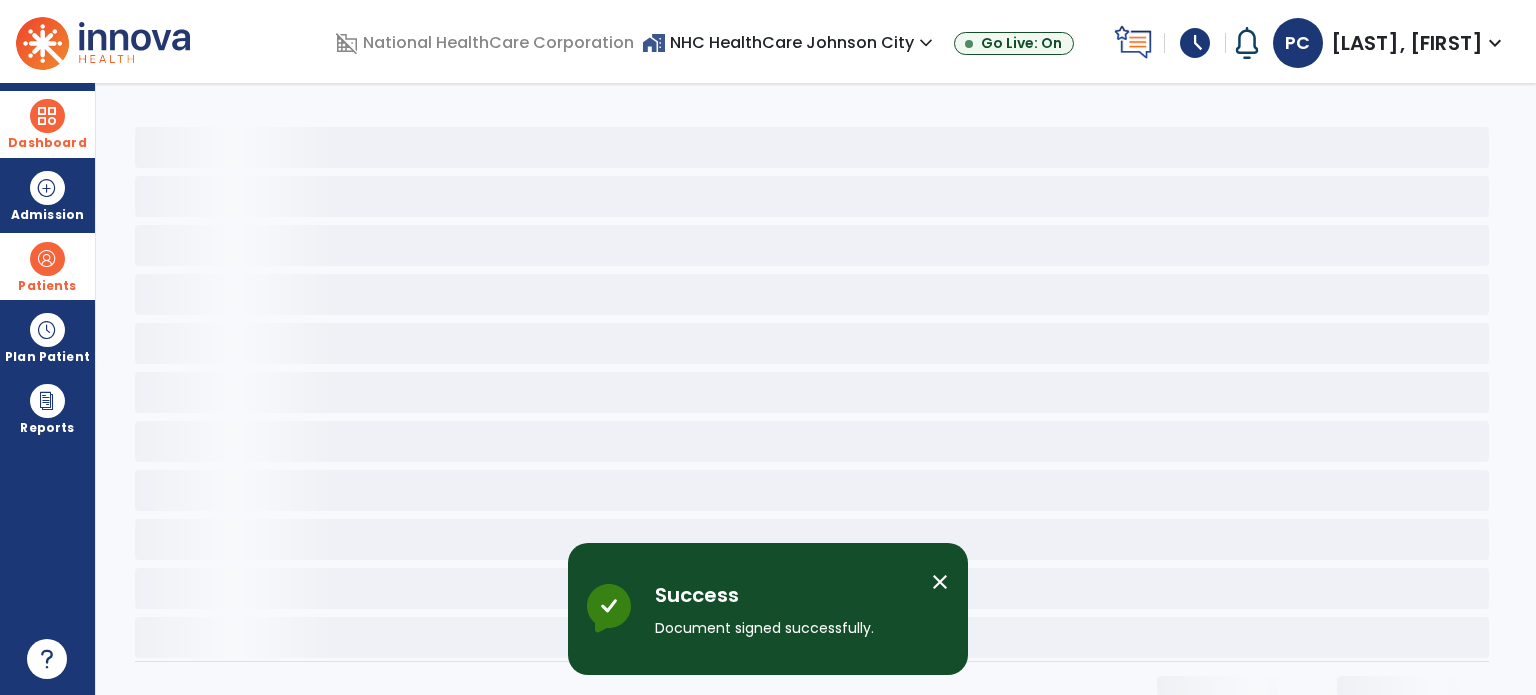 scroll, scrollTop: 0, scrollLeft: 0, axis: both 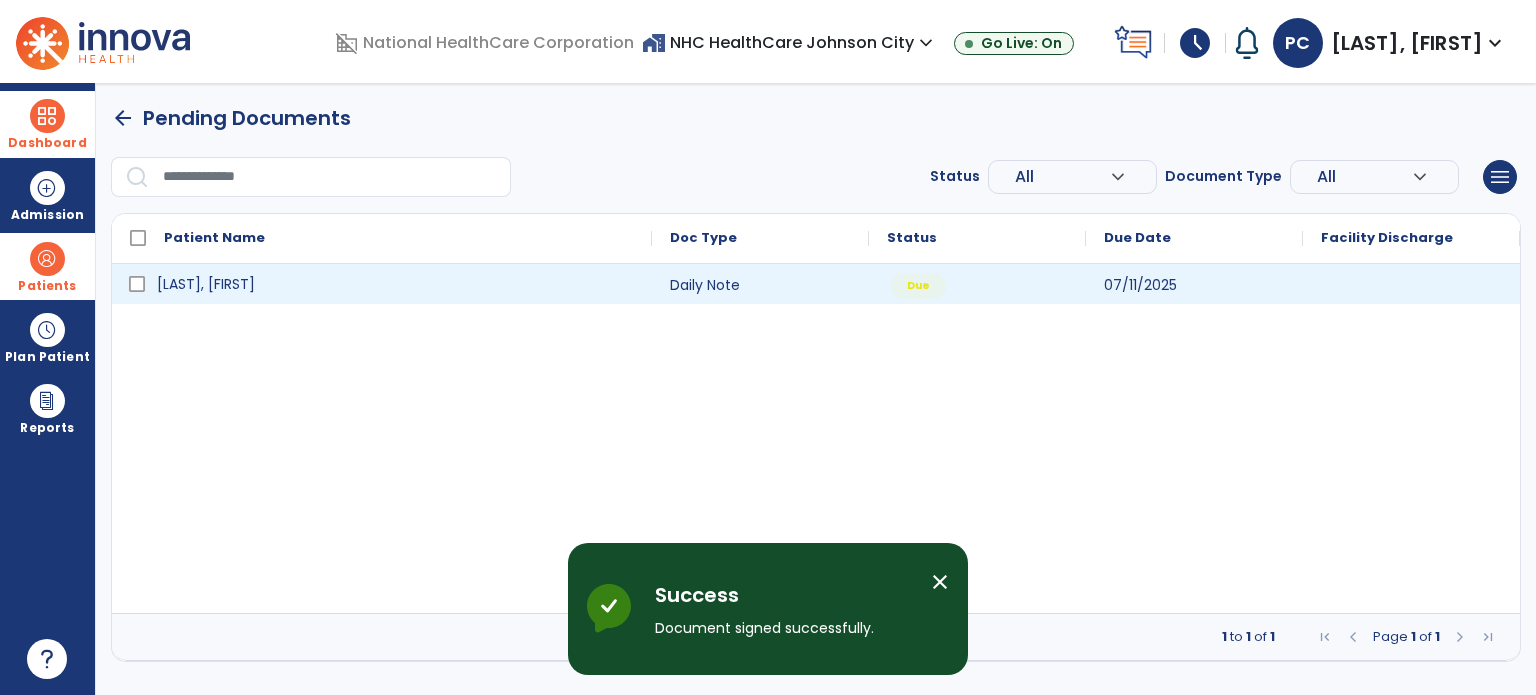 click on "[LAST], [FIRST]" at bounding box center (206, 284) 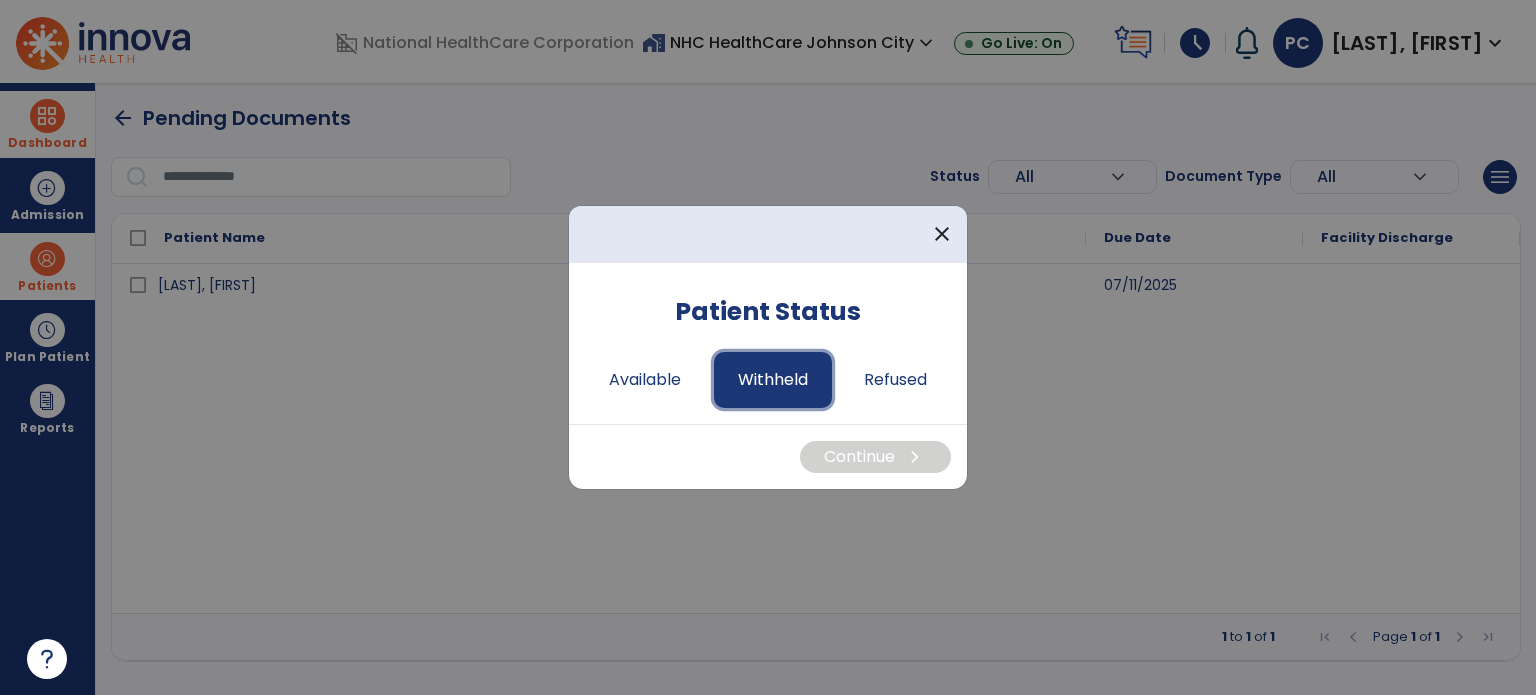 click on "Withheld" at bounding box center (773, 380) 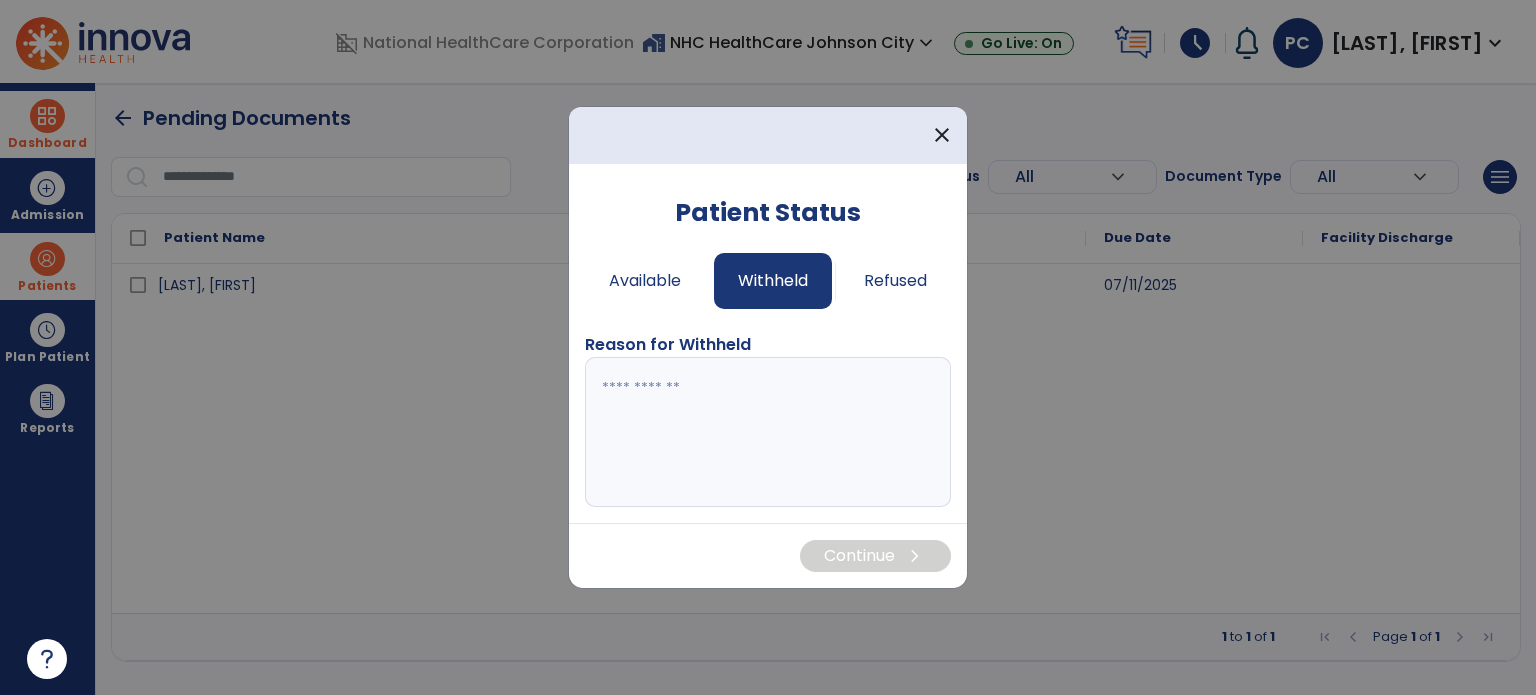 click at bounding box center [768, 432] 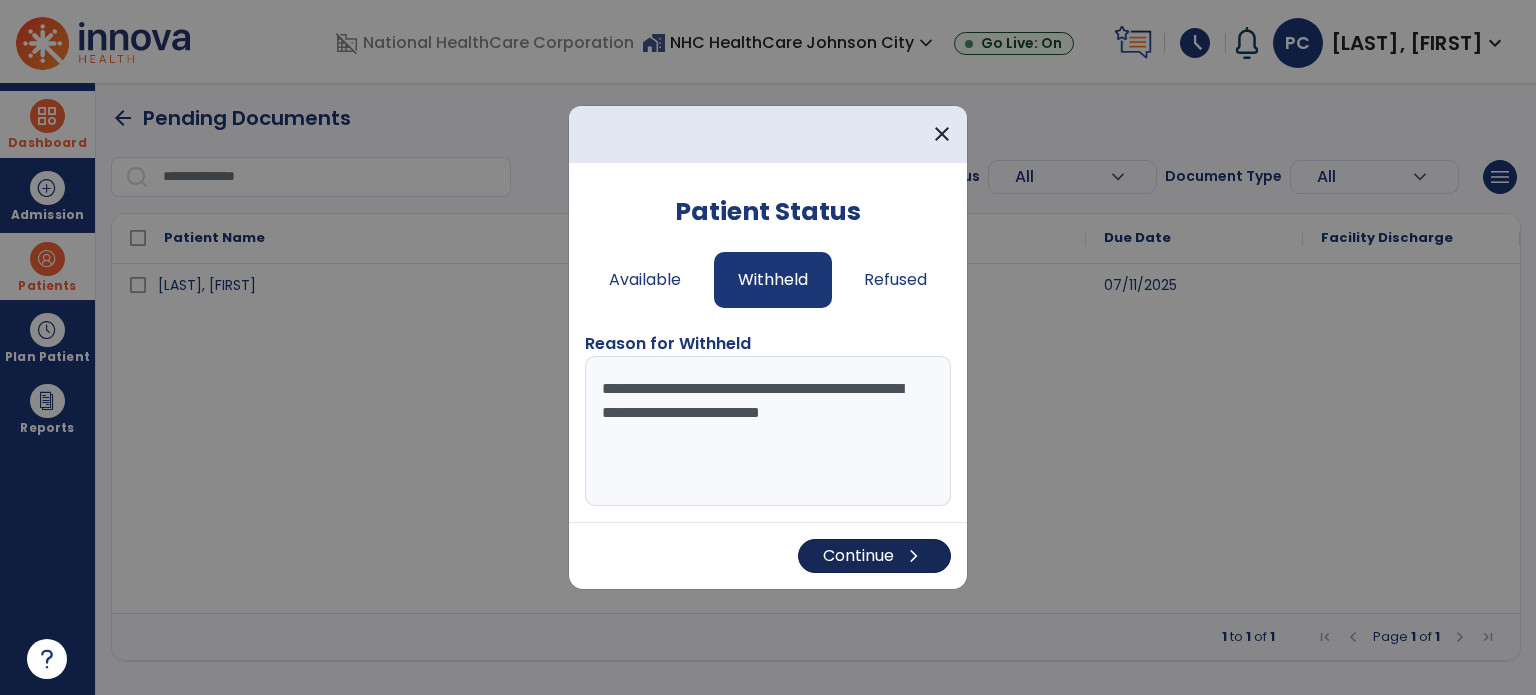 type on "**********" 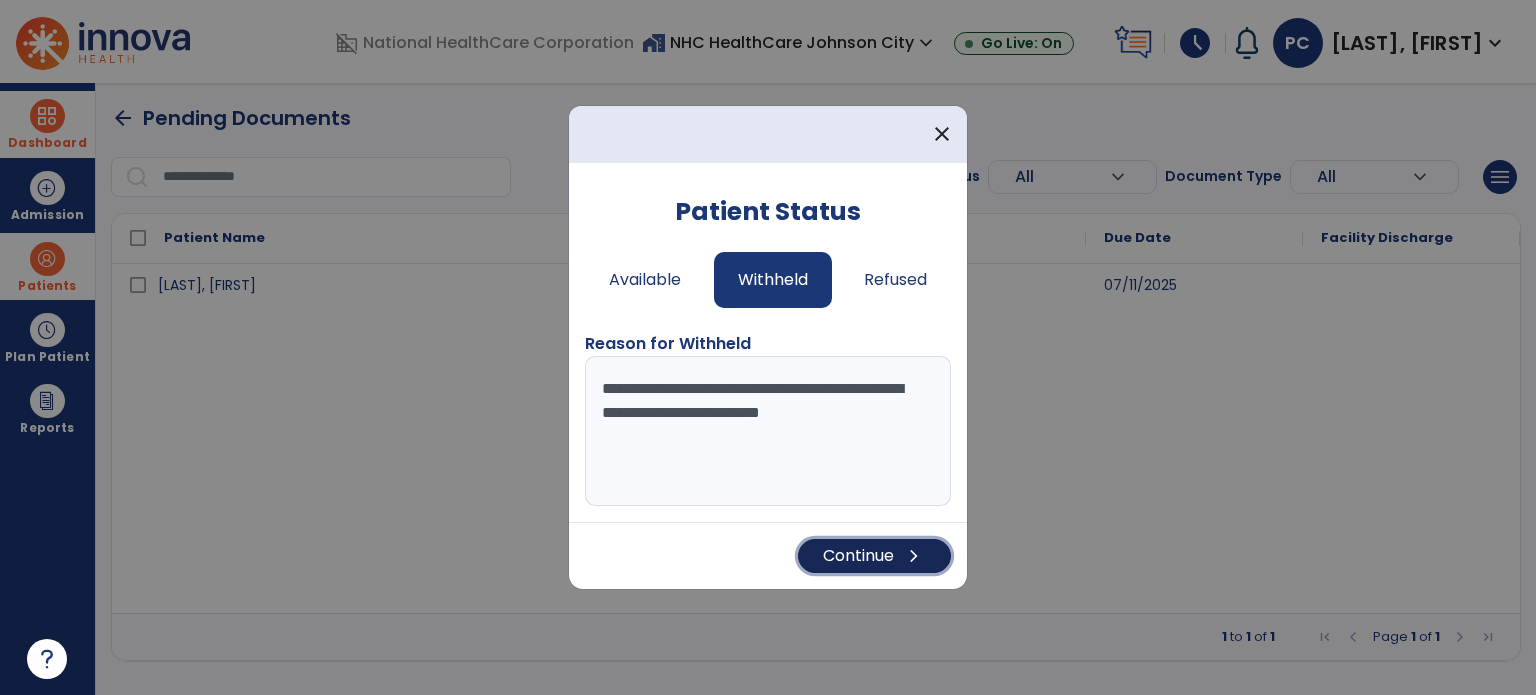 click on "Continue   chevron_right" at bounding box center [874, 556] 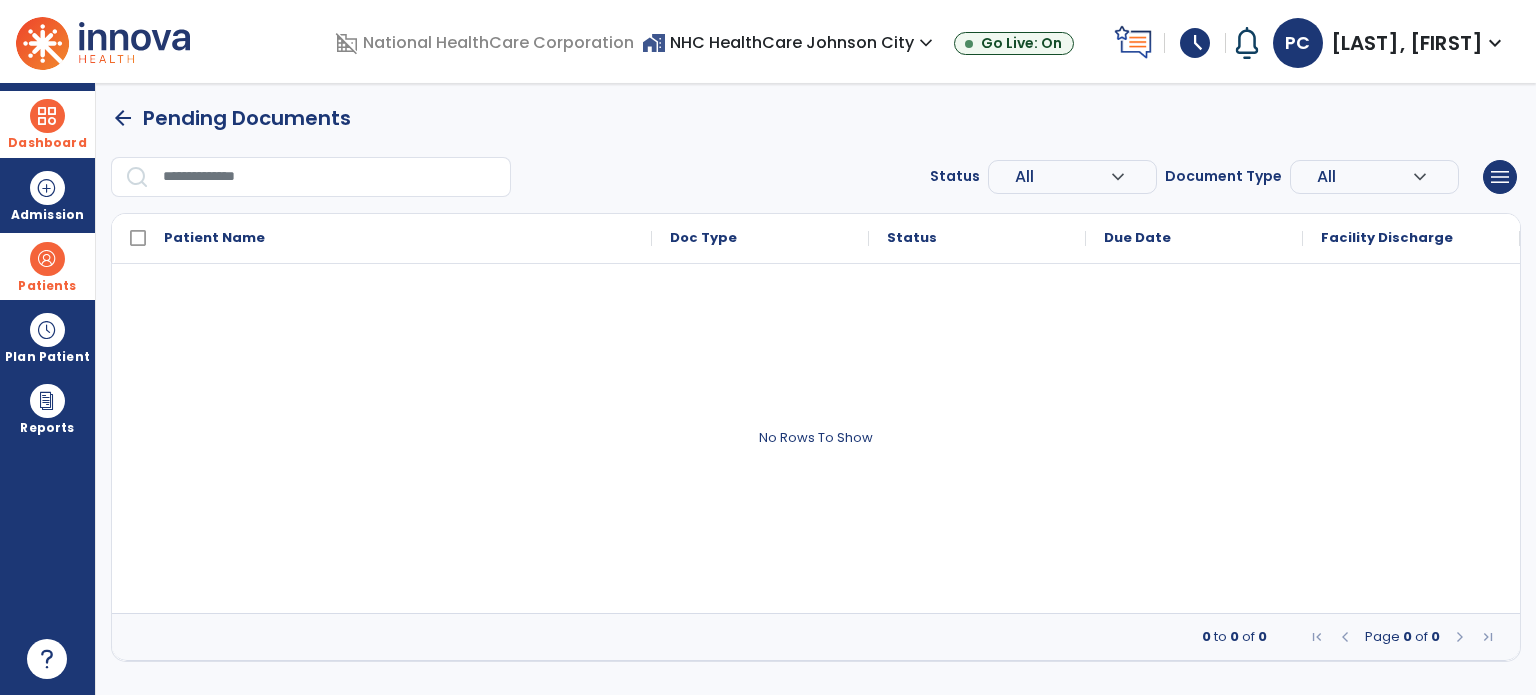 click on "schedule" at bounding box center [1195, 43] 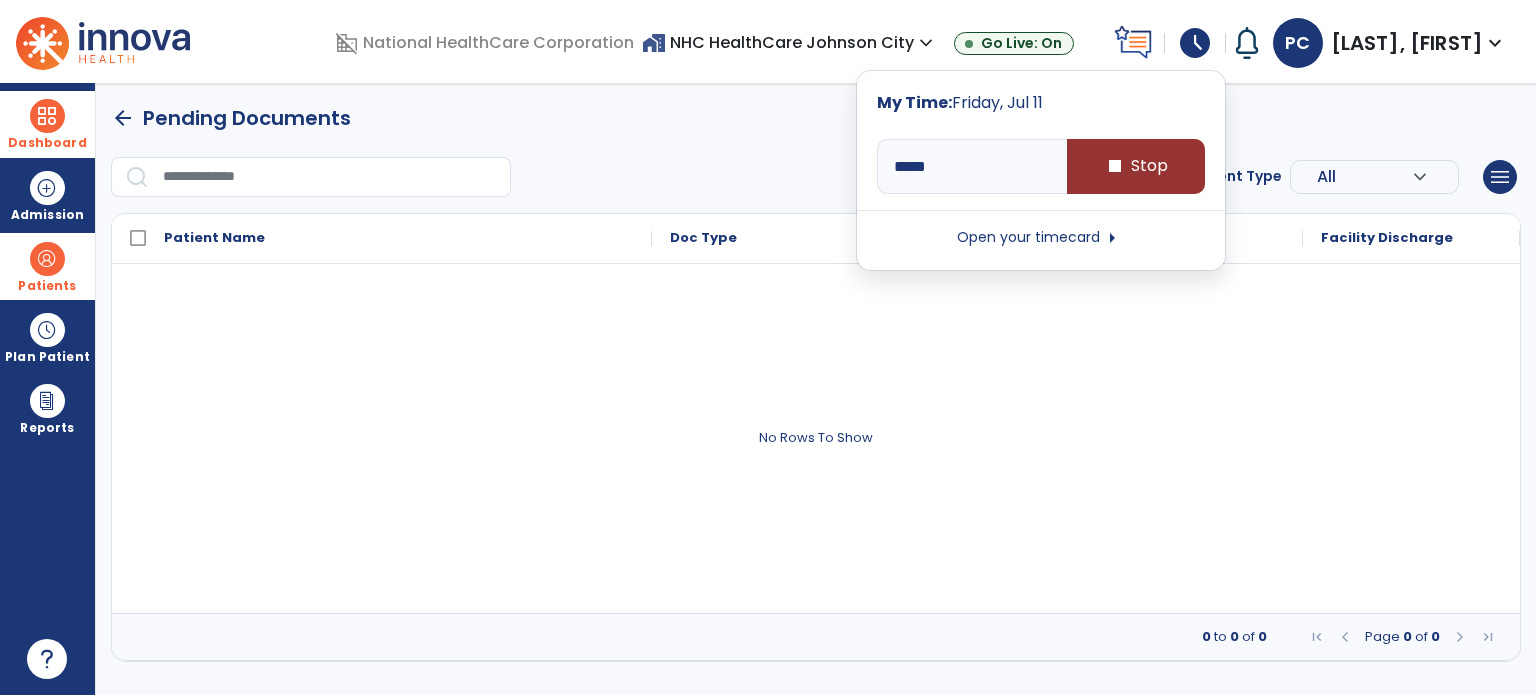 click on "stop  Stop" at bounding box center (1136, 166) 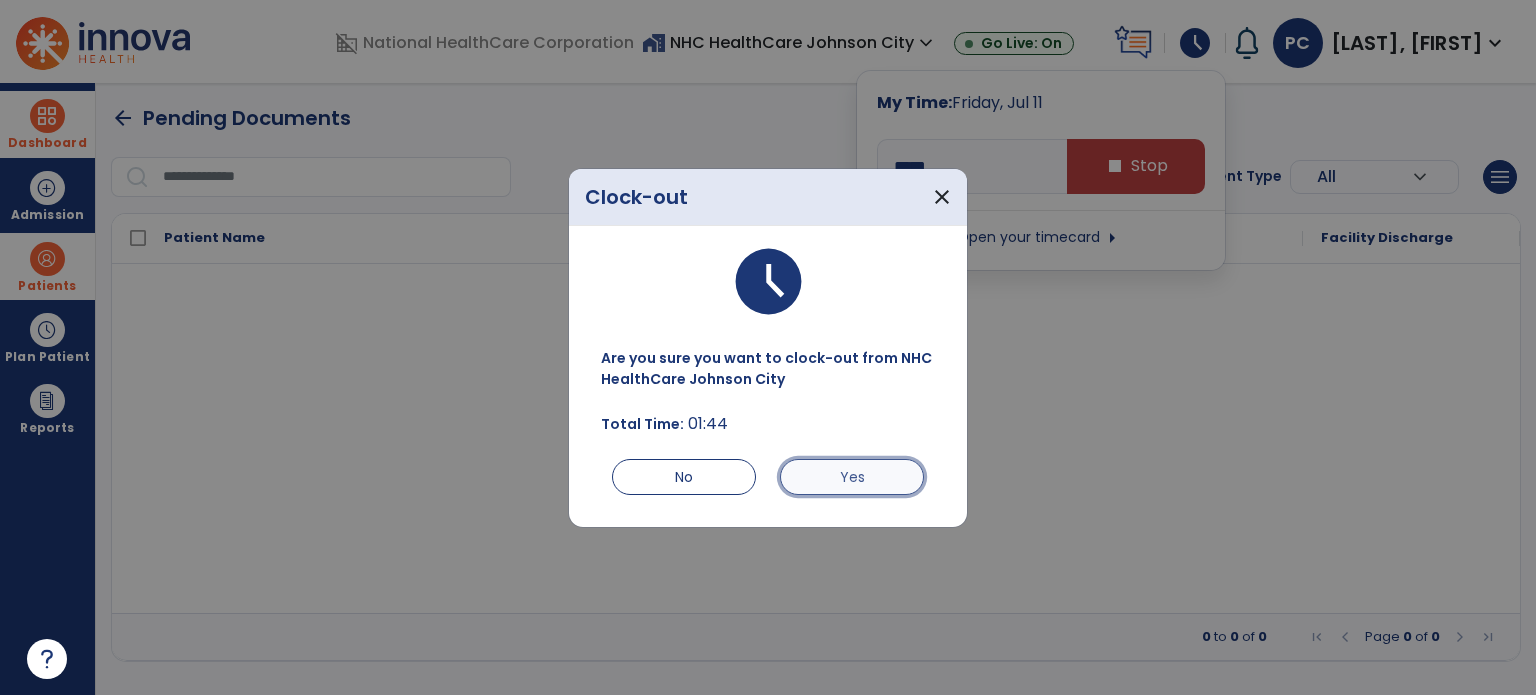 click on "Yes" at bounding box center (852, 477) 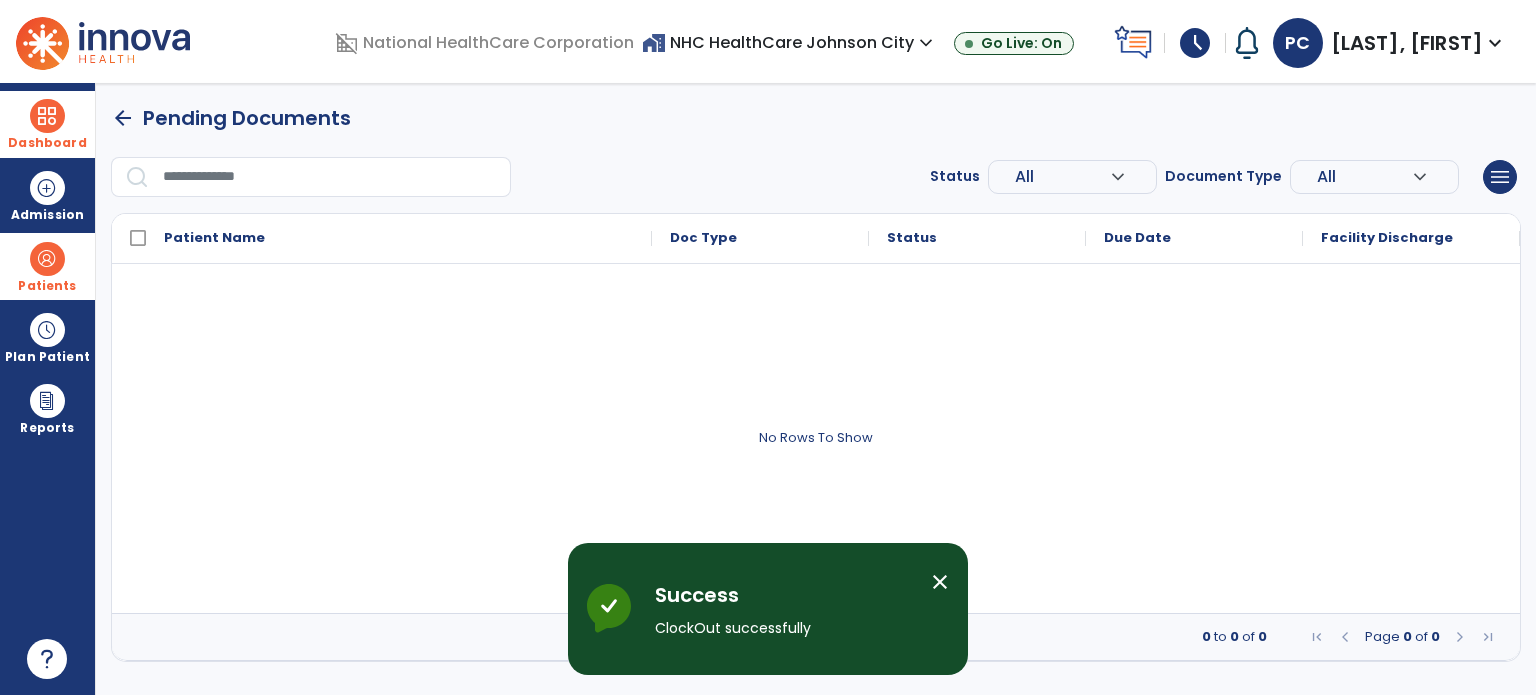 click at bounding box center (47, 116) 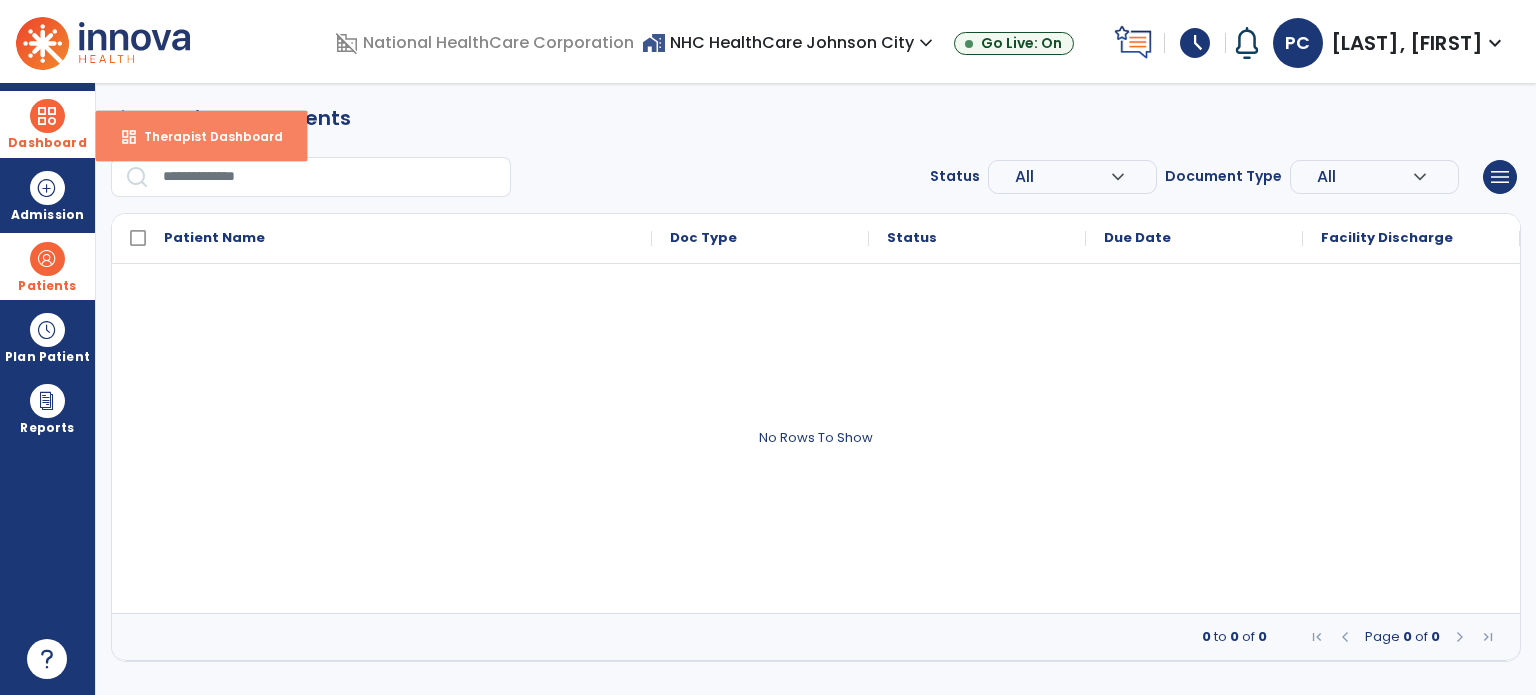 click on "Therapist Dashboard" at bounding box center [205, 136] 